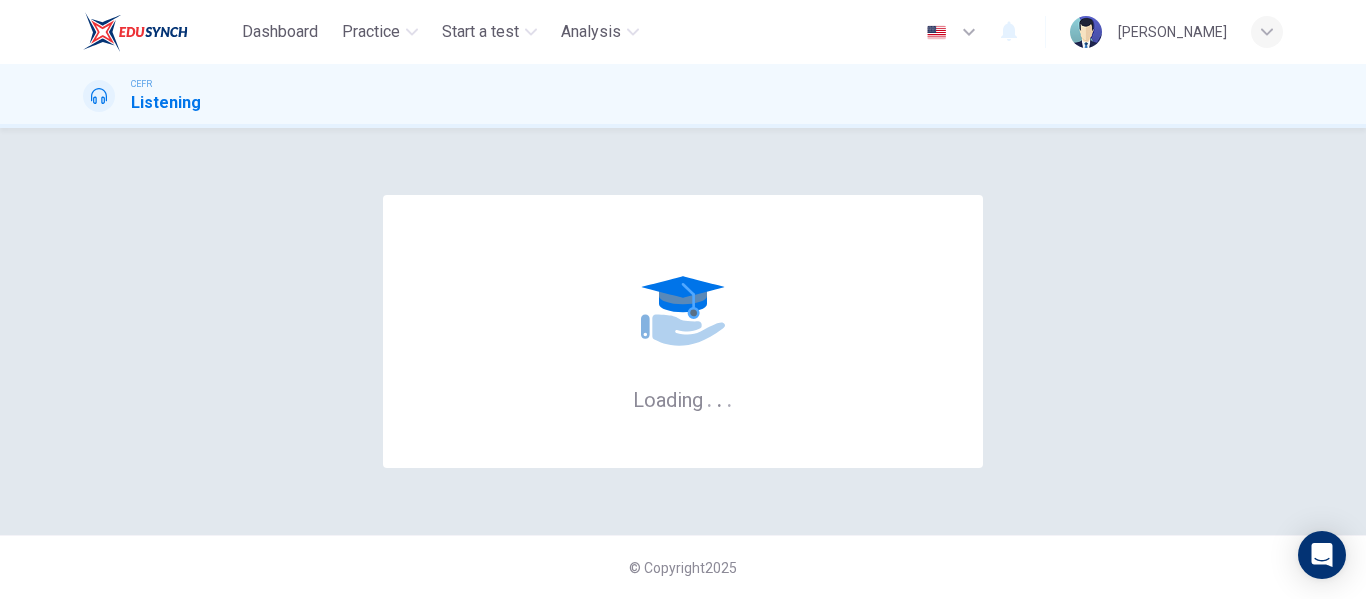 scroll, scrollTop: 0, scrollLeft: 0, axis: both 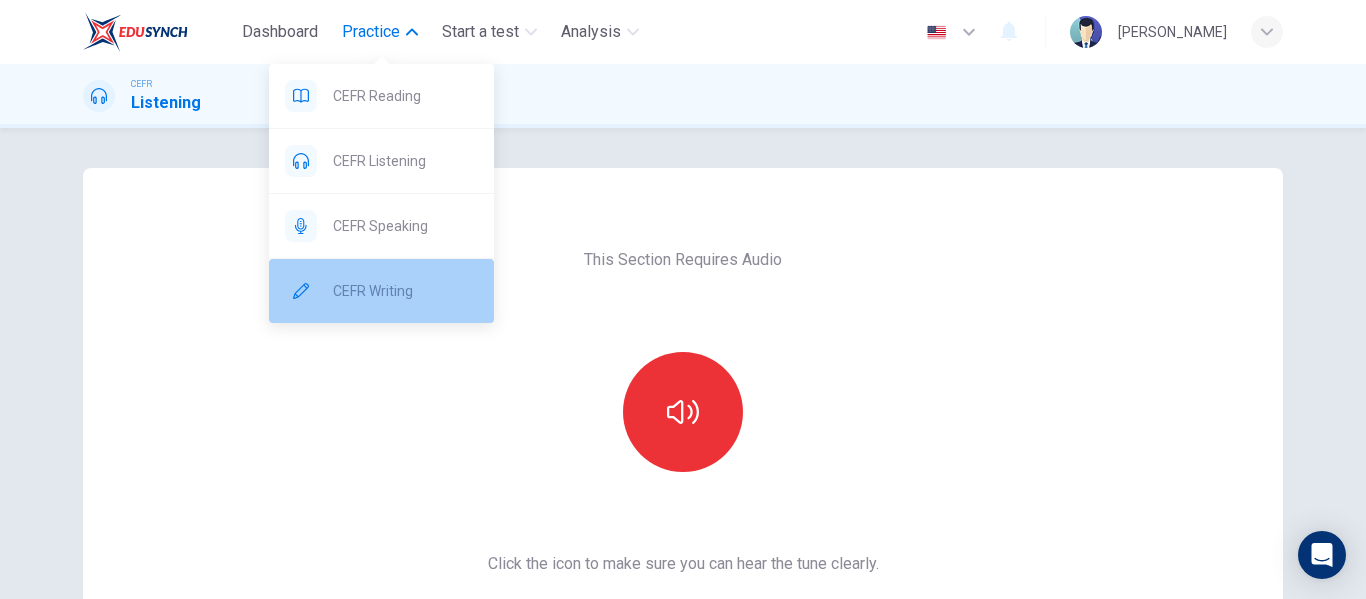 click on "CEFR Writing" at bounding box center [405, 291] 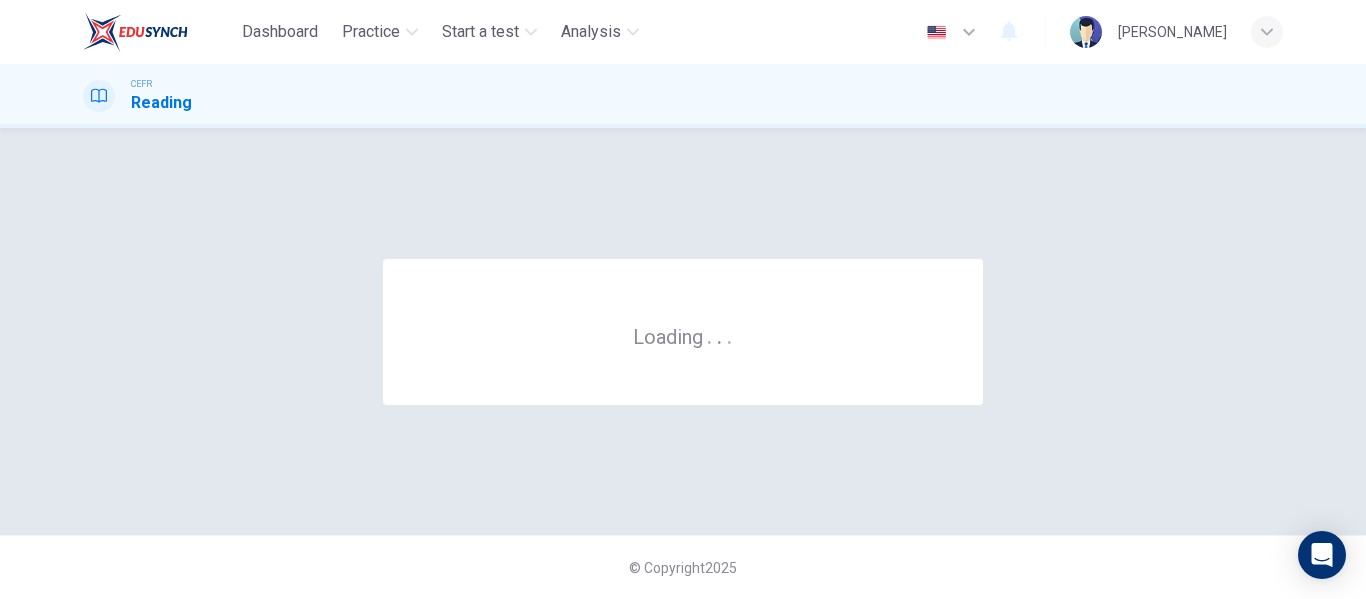 scroll, scrollTop: 0, scrollLeft: 0, axis: both 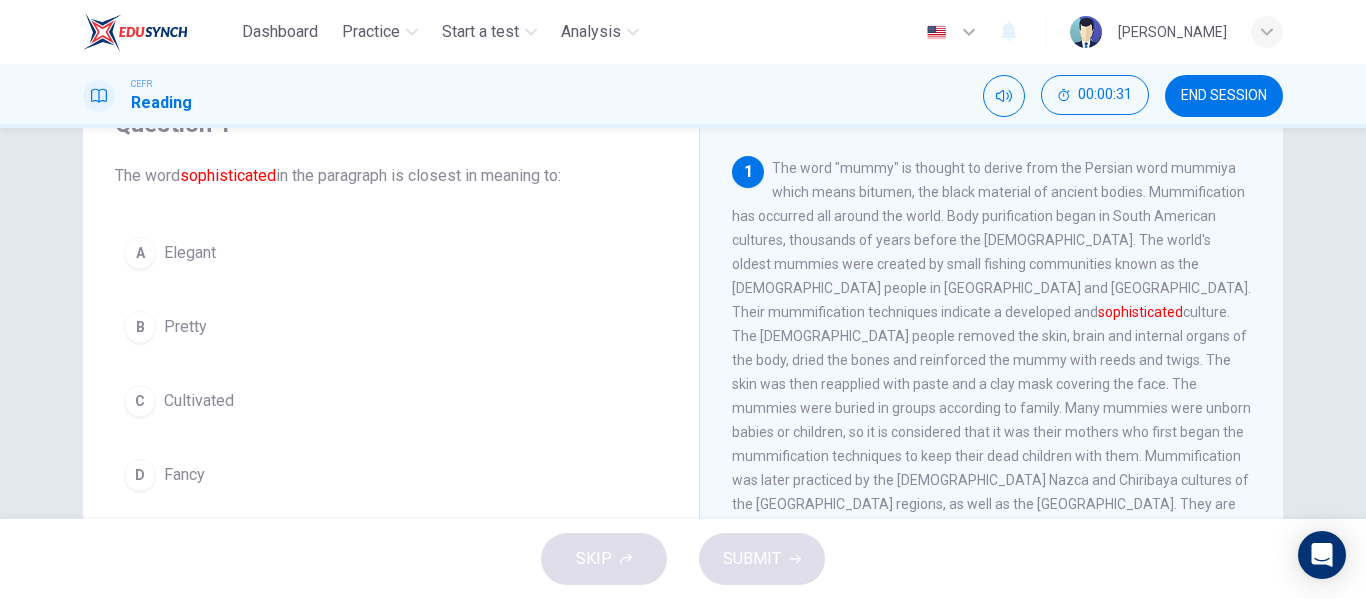 click on "Cultivated" at bounding box center (199, 401) 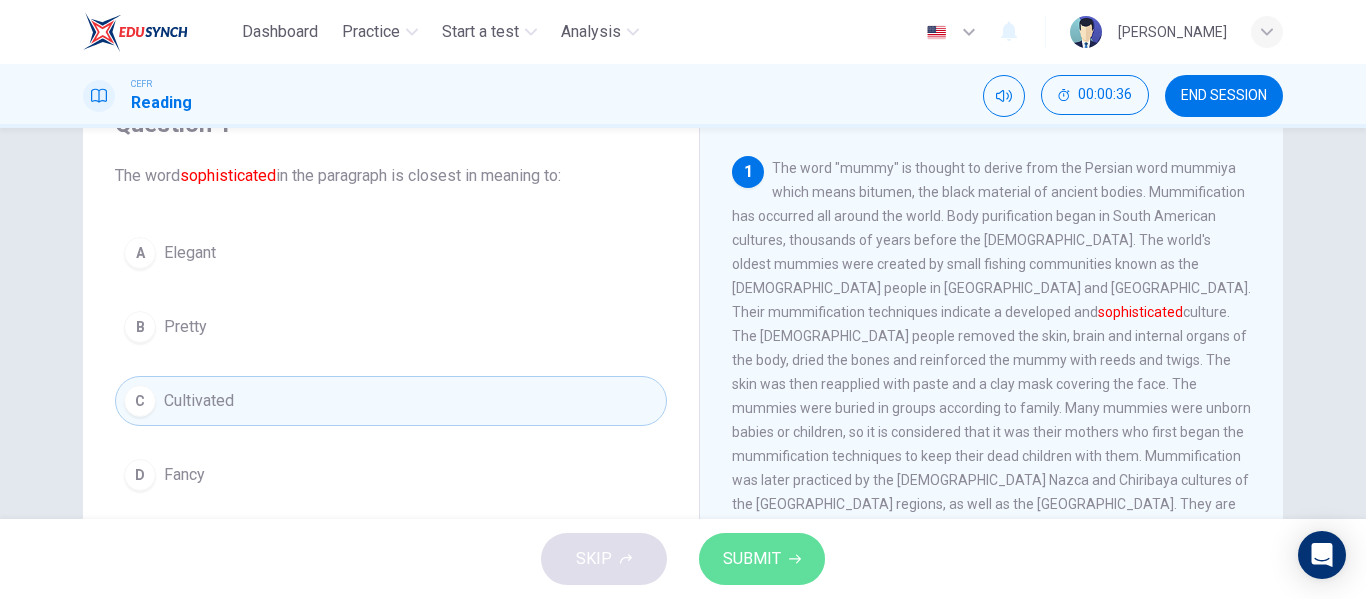 click on "SUBMIT" at bounding box center (762, 559) 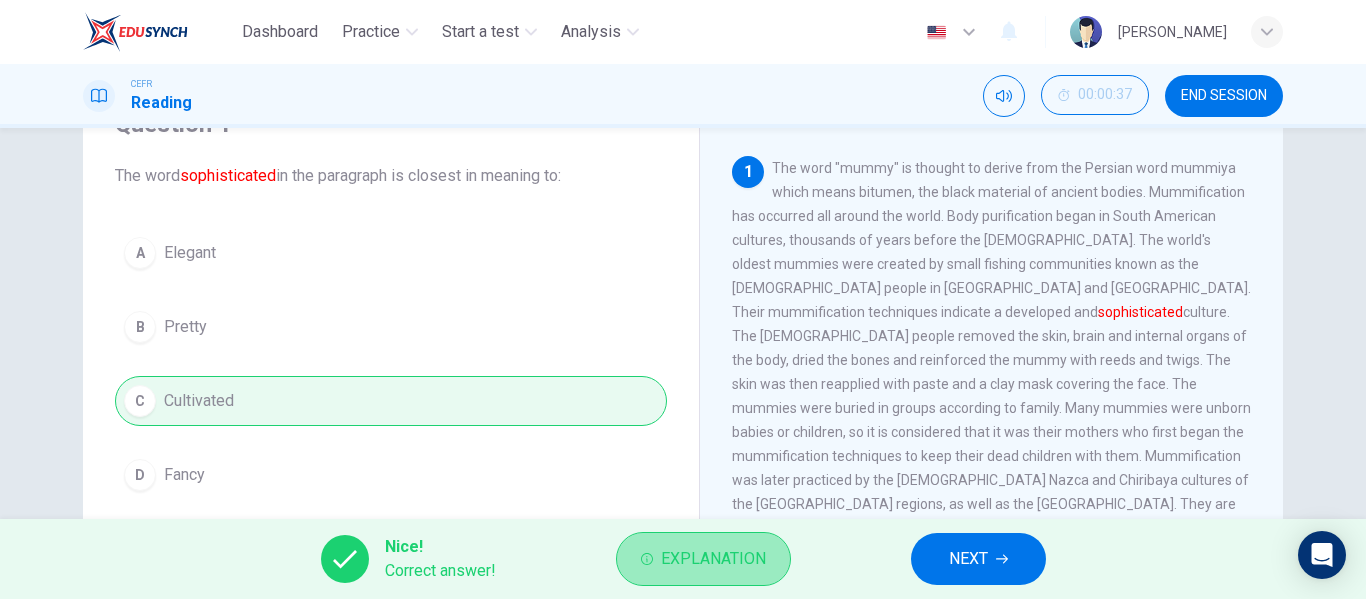 click on "Explanation" at bounding box center (713, 559) 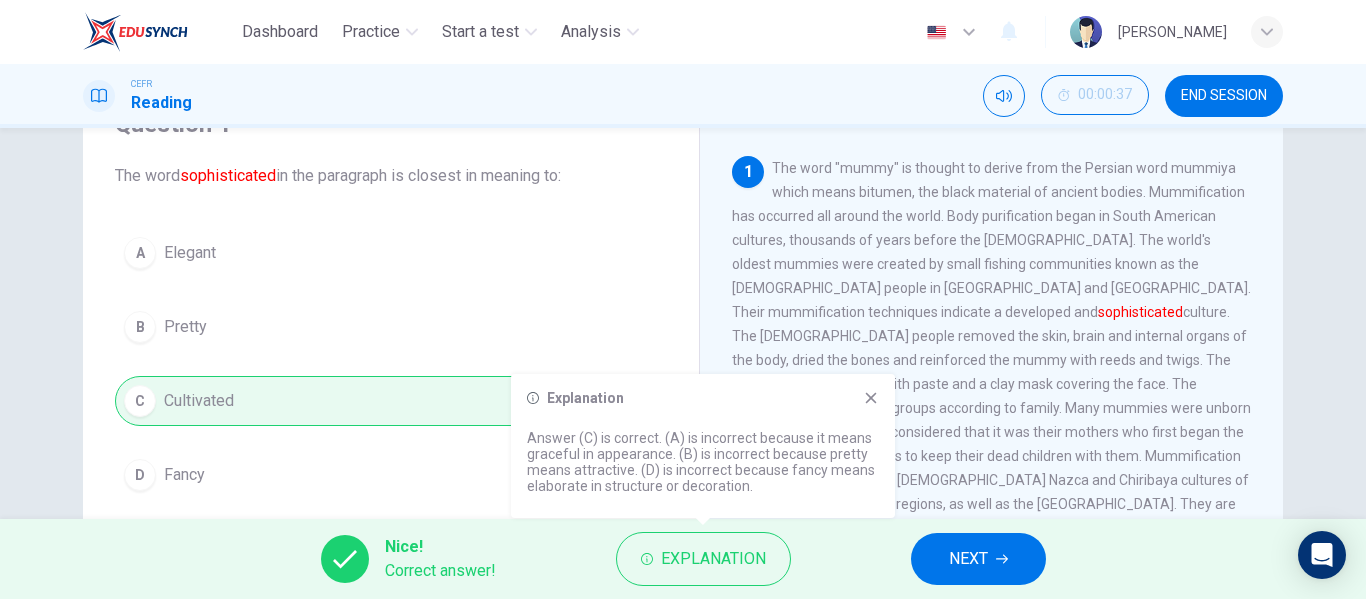 click on "NEXT" at bounding box center [968, 559] 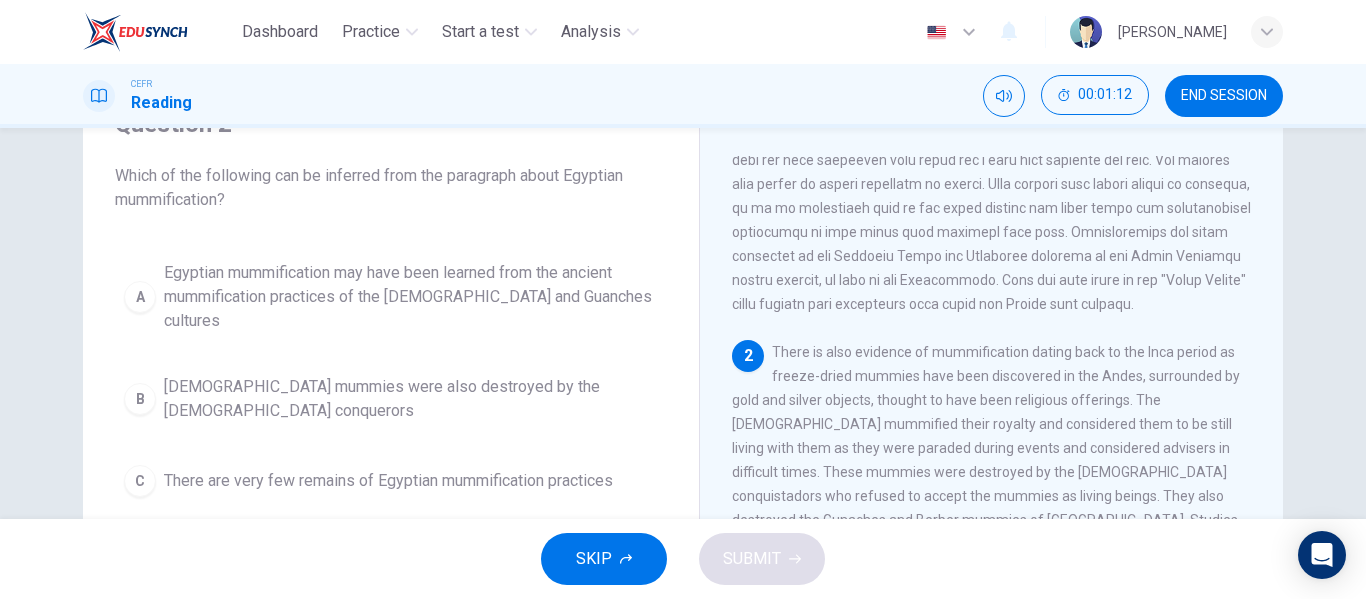scroll, scrollTop: 300, scrollLeft: 0, axis: vertical 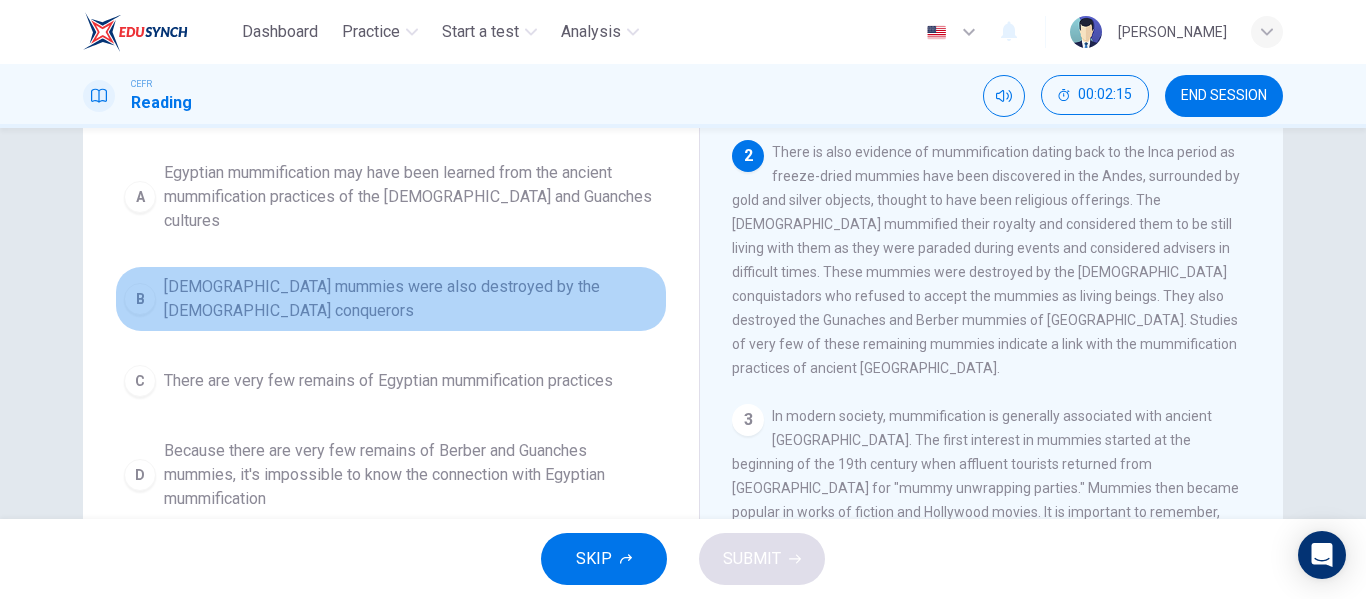 click on "Egyptian mummies were also destroyed by the Spanish conquerors" at bounding box center [411, 299] 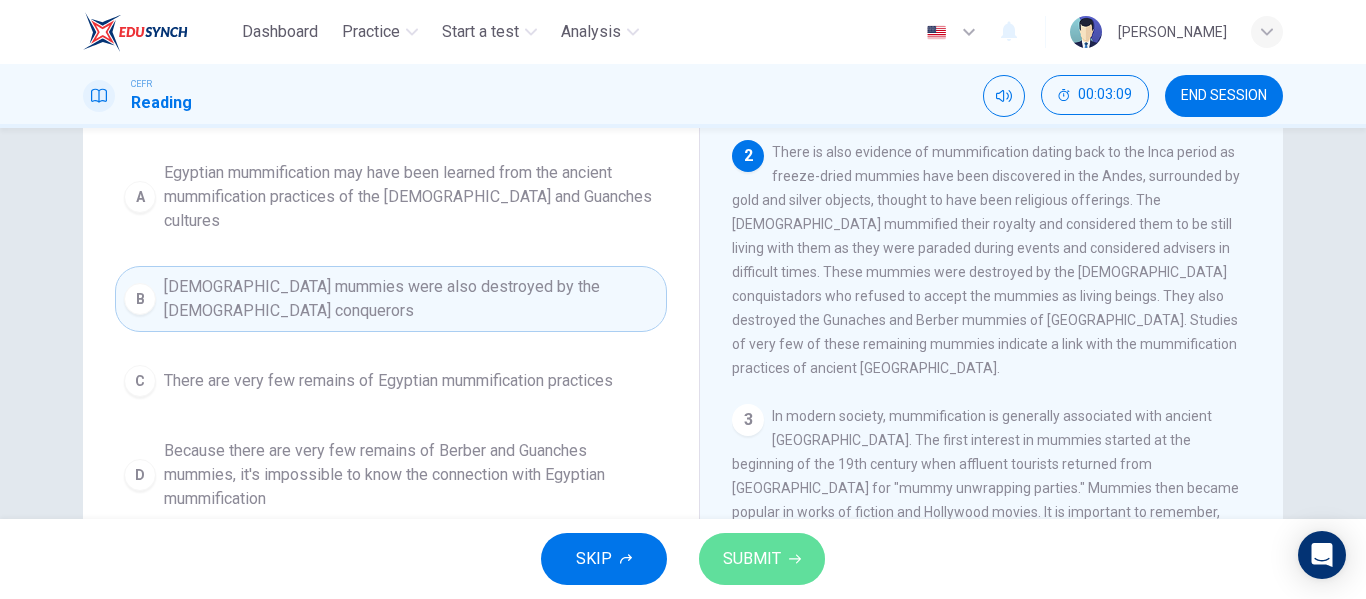 click on "SUBMIT" at bounding box center (752, 559) 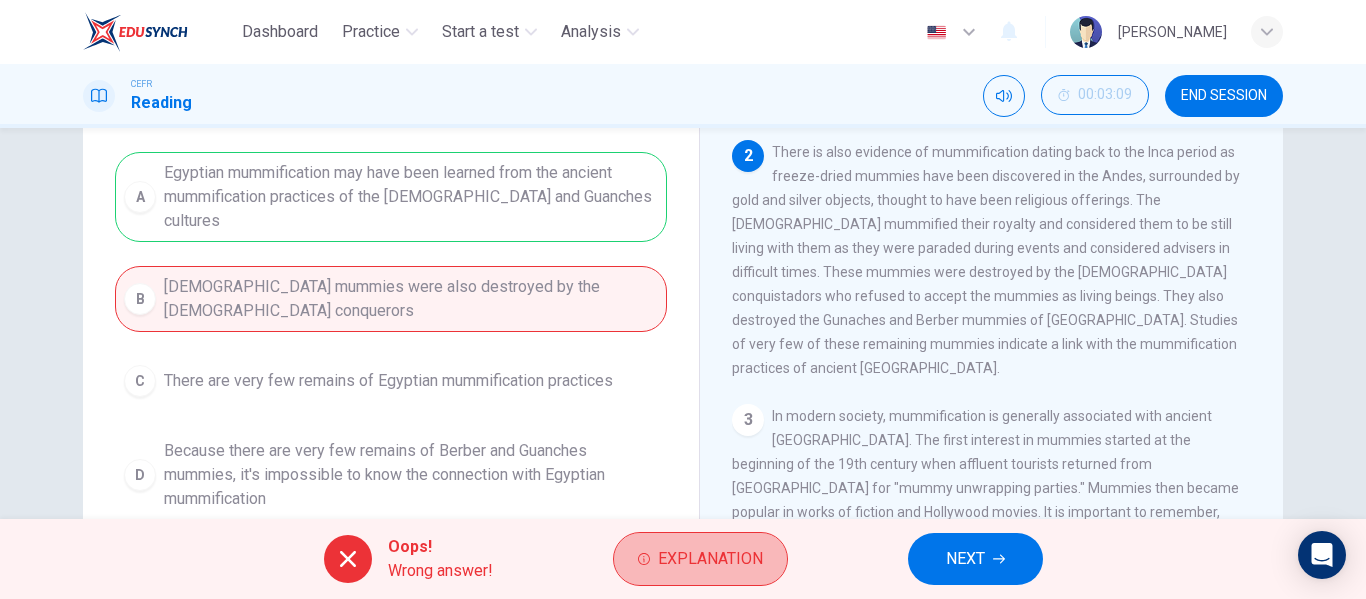 click on "Explanation" at bounding box center (710, 559) 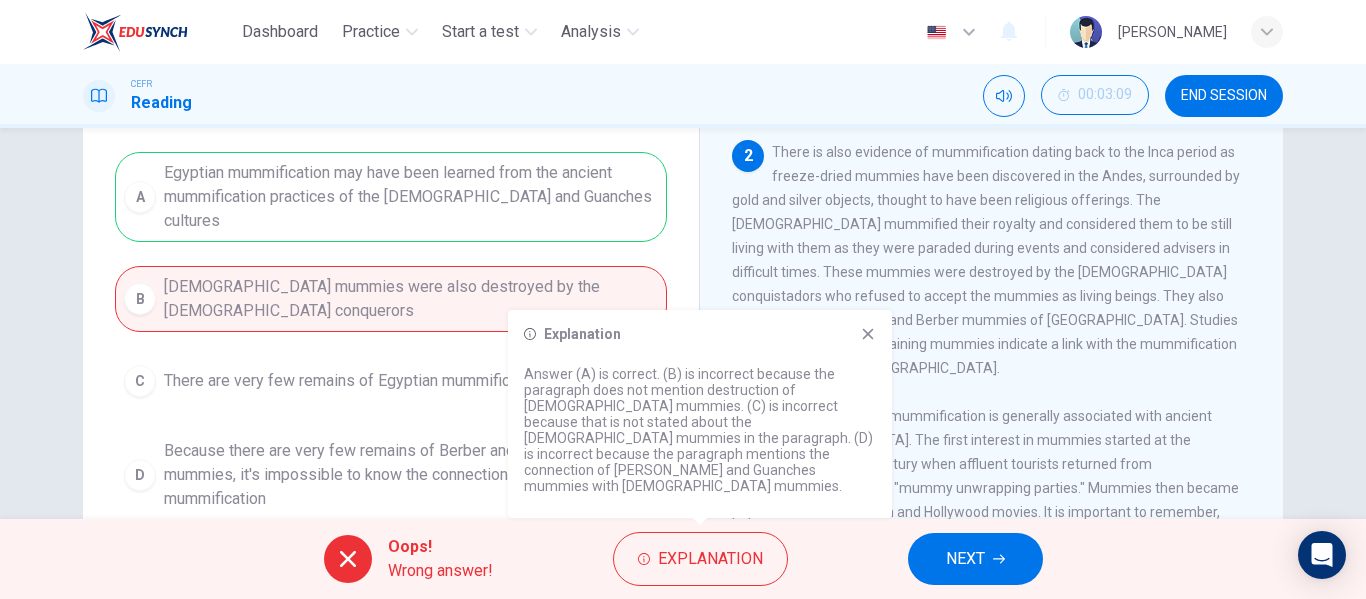 click on "NEXT" at bounding box center (965, 559) 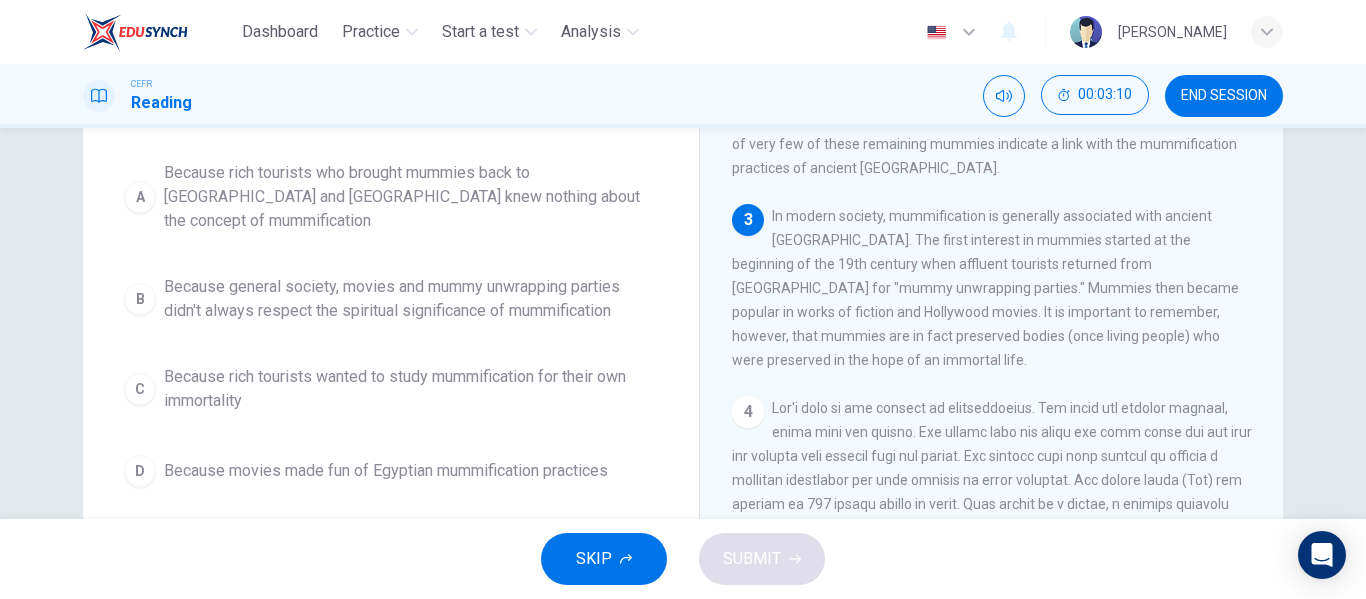 scroll, scrollTop: 600, scrollLeft: 0, axis: vertical 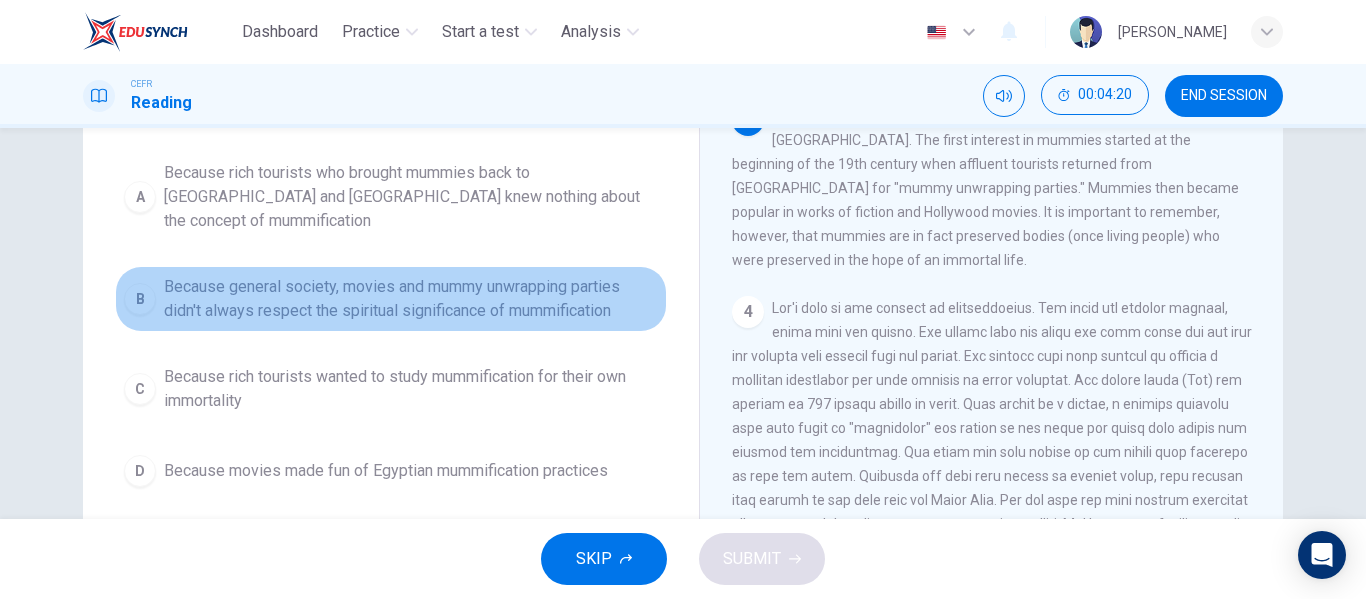 click on "Because general society, movies and mummy unwrapping parties didn't always respect the spiritual significance of mummification" at bounding box center (411, 299) 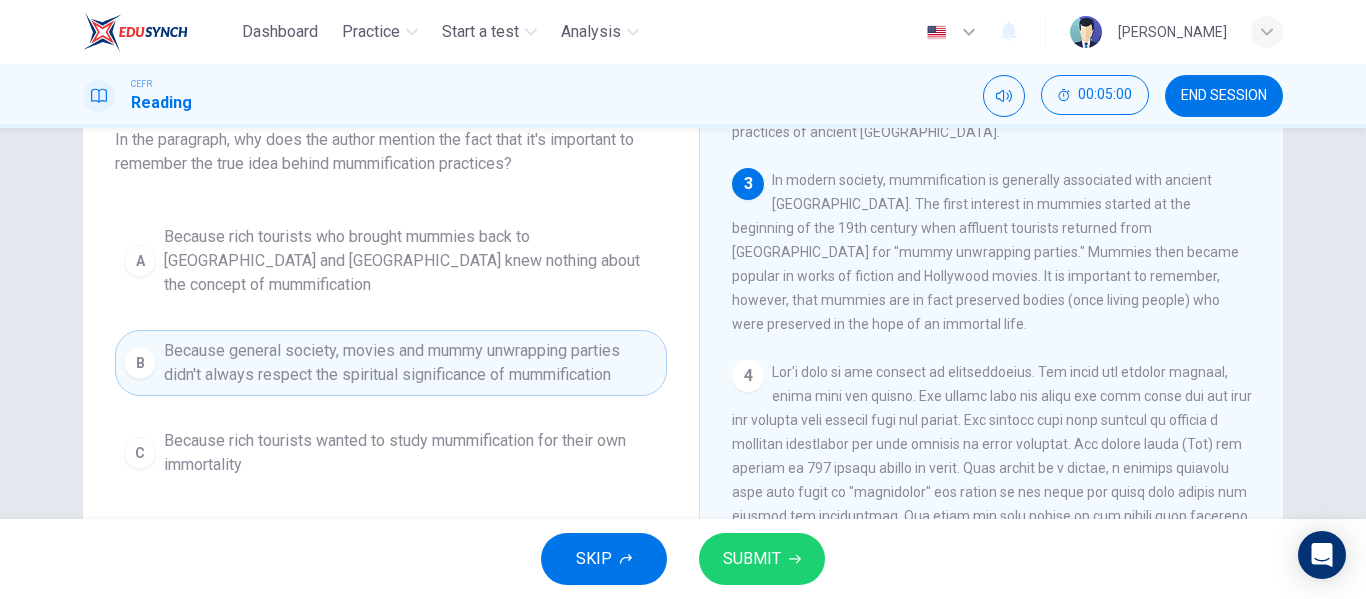 scroll, scrollTop: 100, scrollLeft: 0, axis: vertical 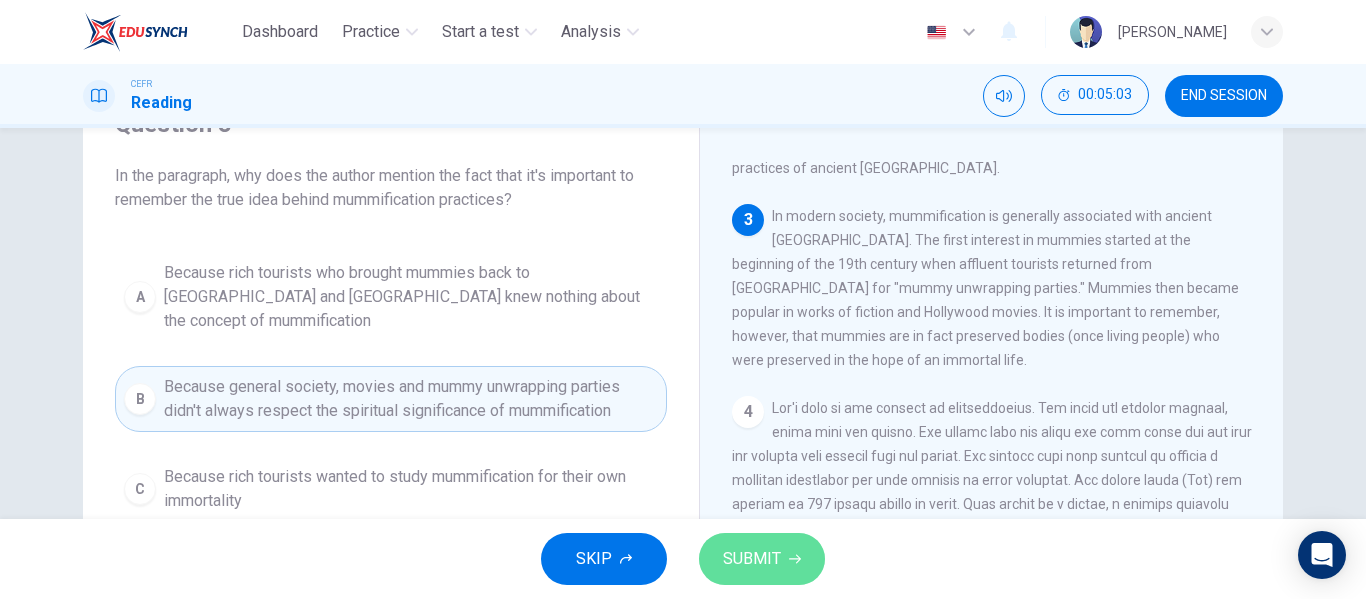 click on "SUBMIT" at bounding box center (762, 559) 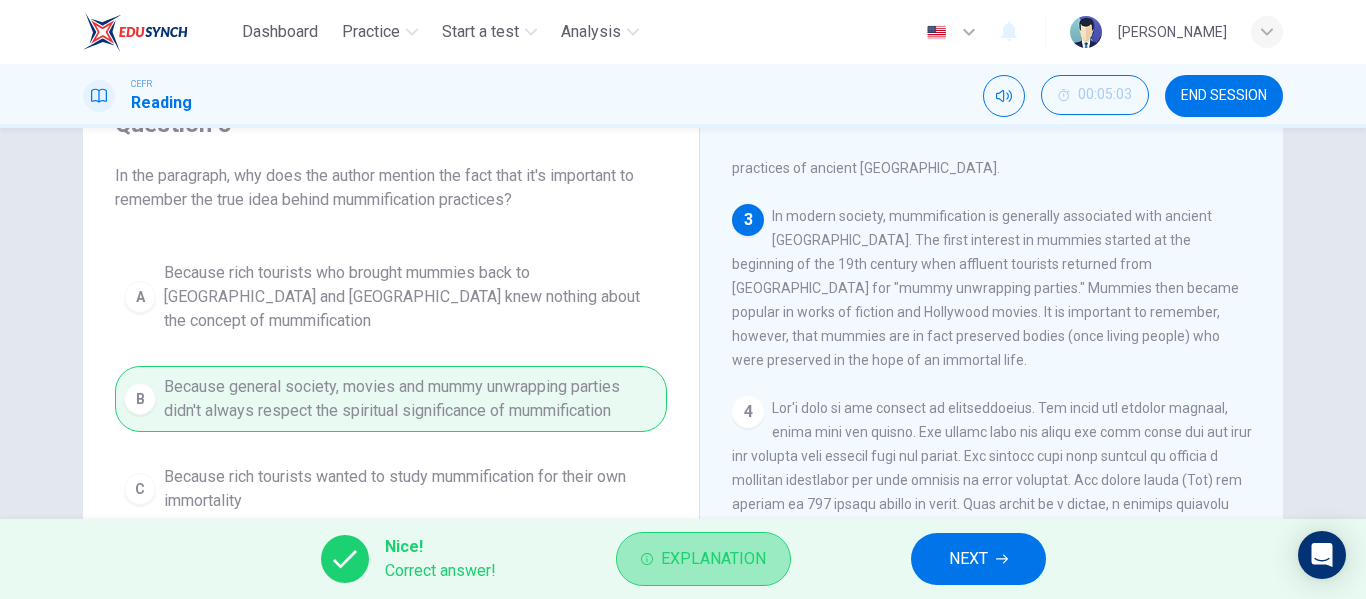 click on "Explanation" at bounding box center [713, 559] 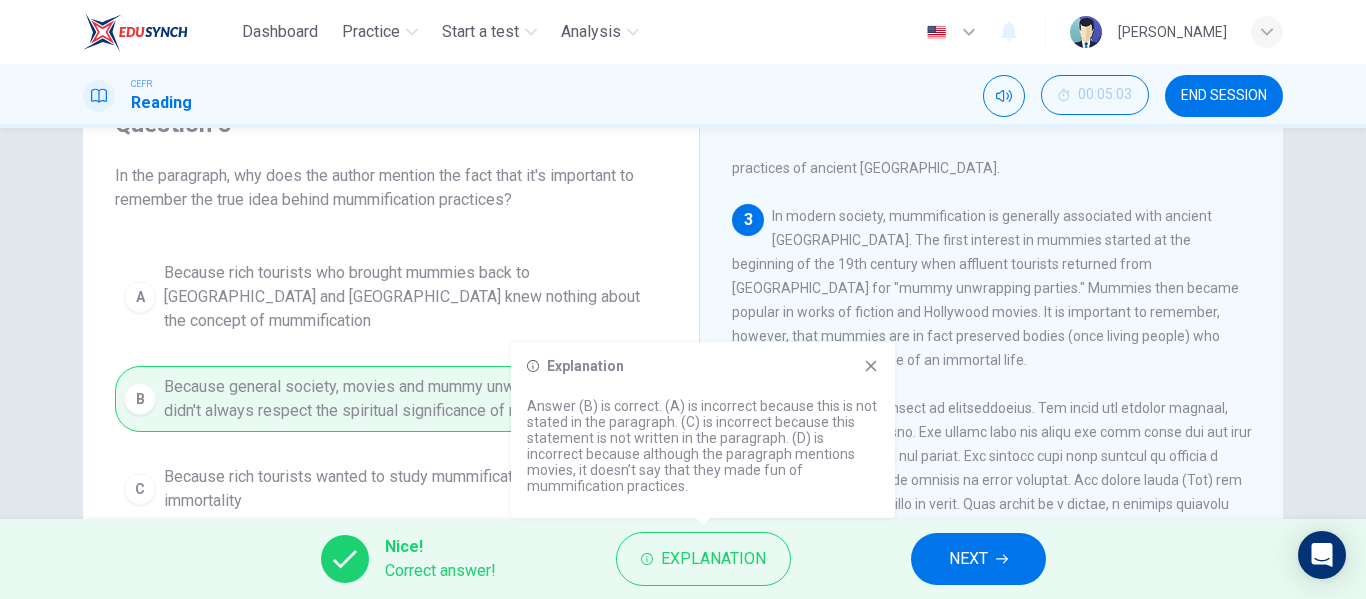 click 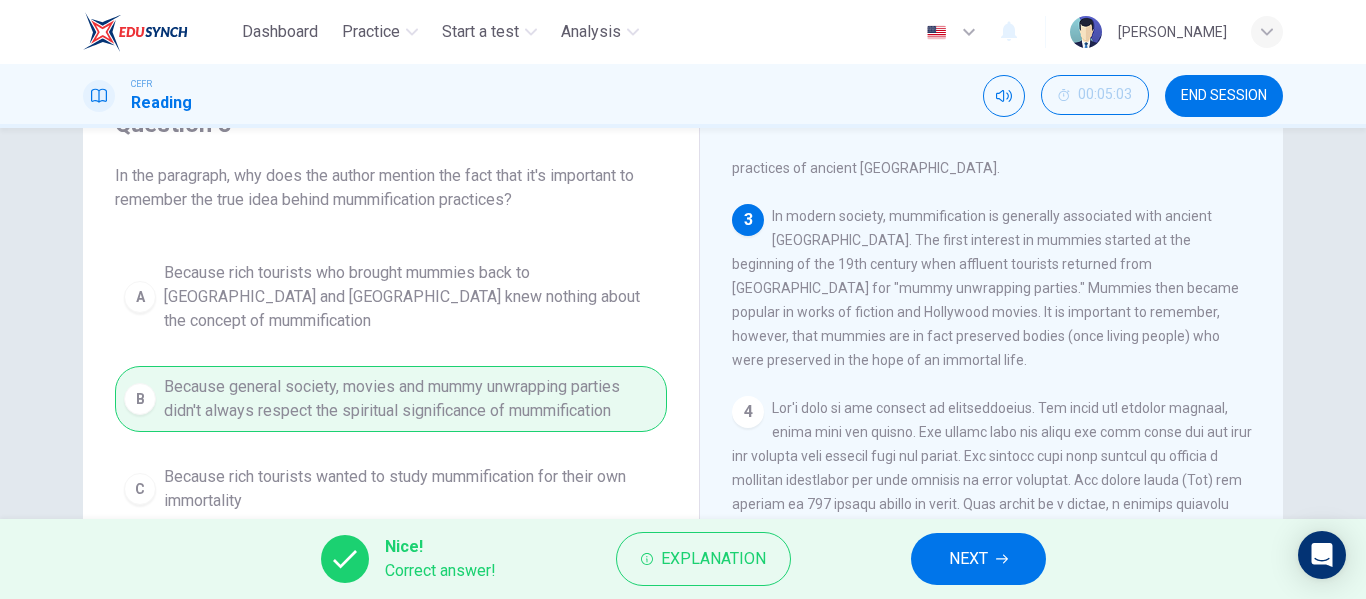 click on "NEXT" at bounding box center (968, 559) 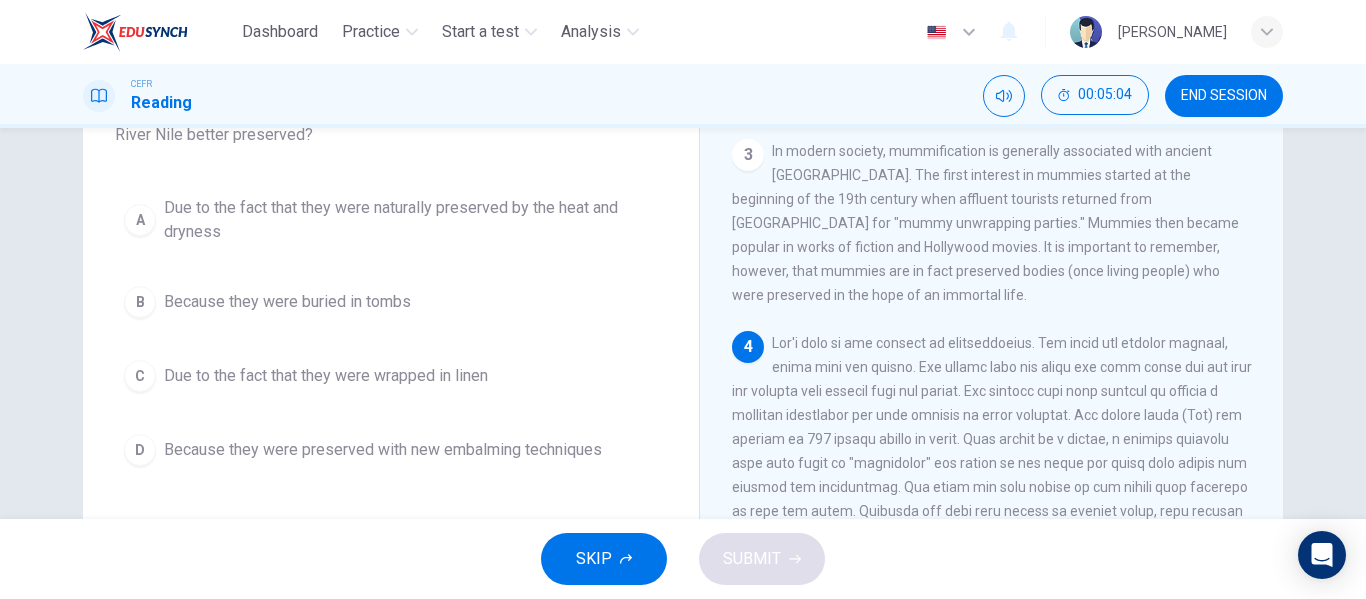 scroll, scrollTop: 200, scrollLeft: 0, axis: vertical 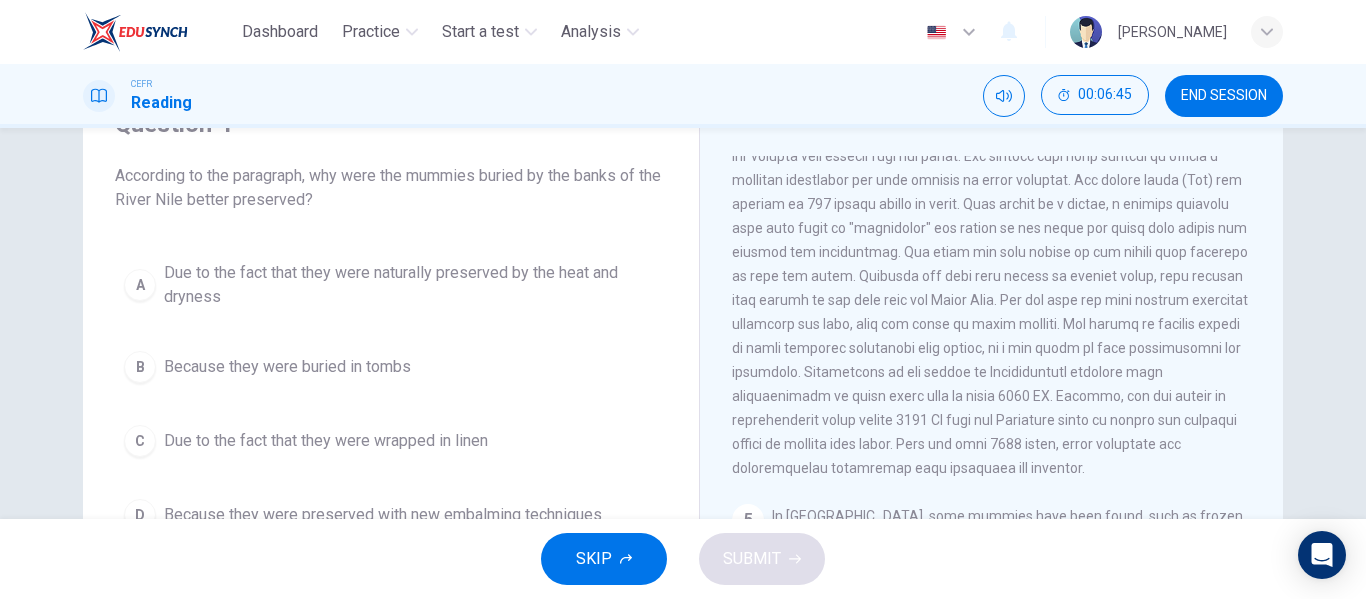 click on "Due to the fact that they were naturally preserved by the heat and dryness" at bounding box center [411, 285] 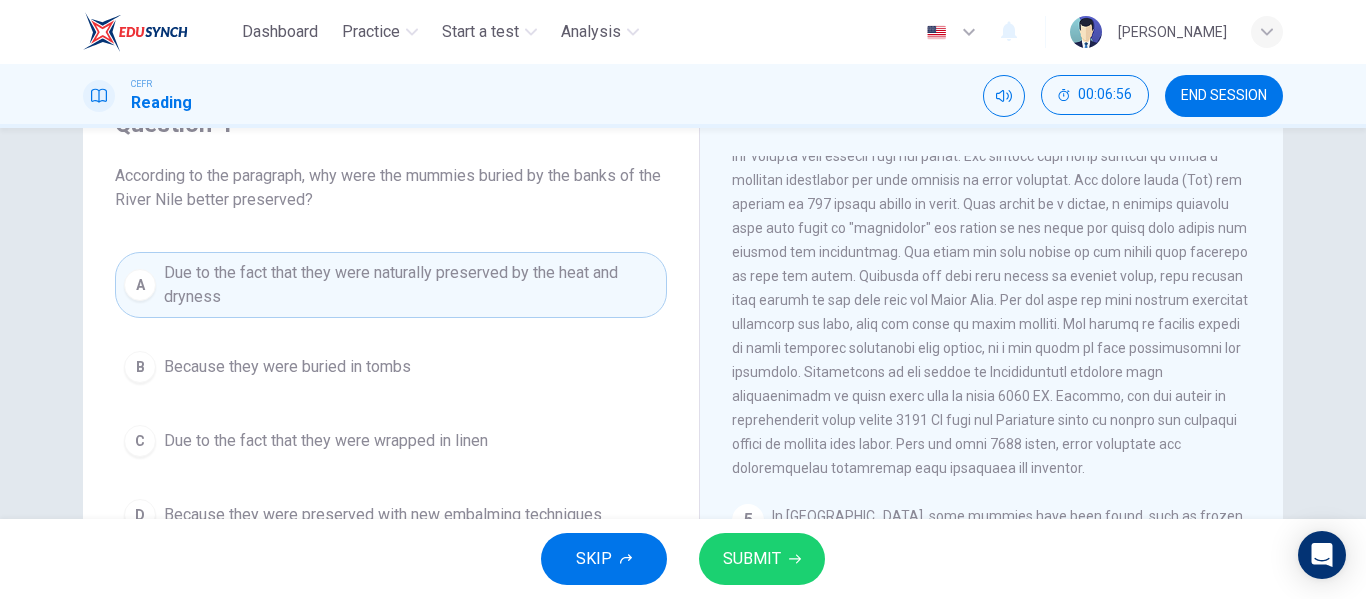 scroll, scrollTop: 200, scrollLeft: 0, axis: vertical 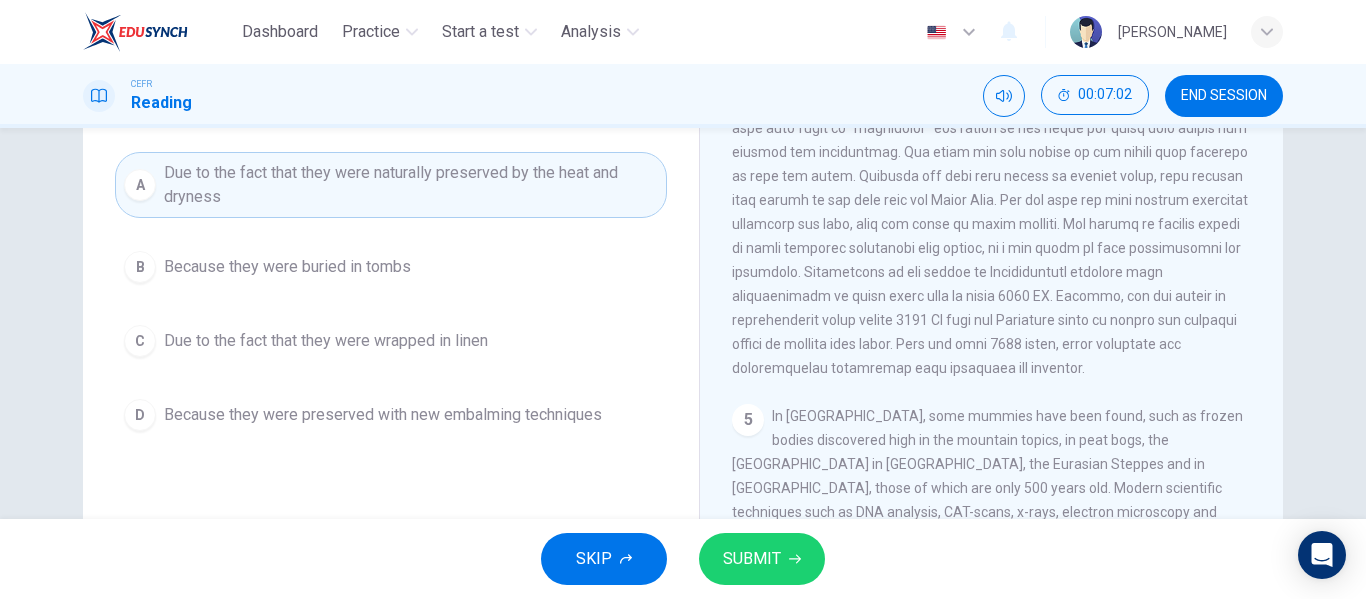 click on "SUBMIT" at bounding box center (762, 559) 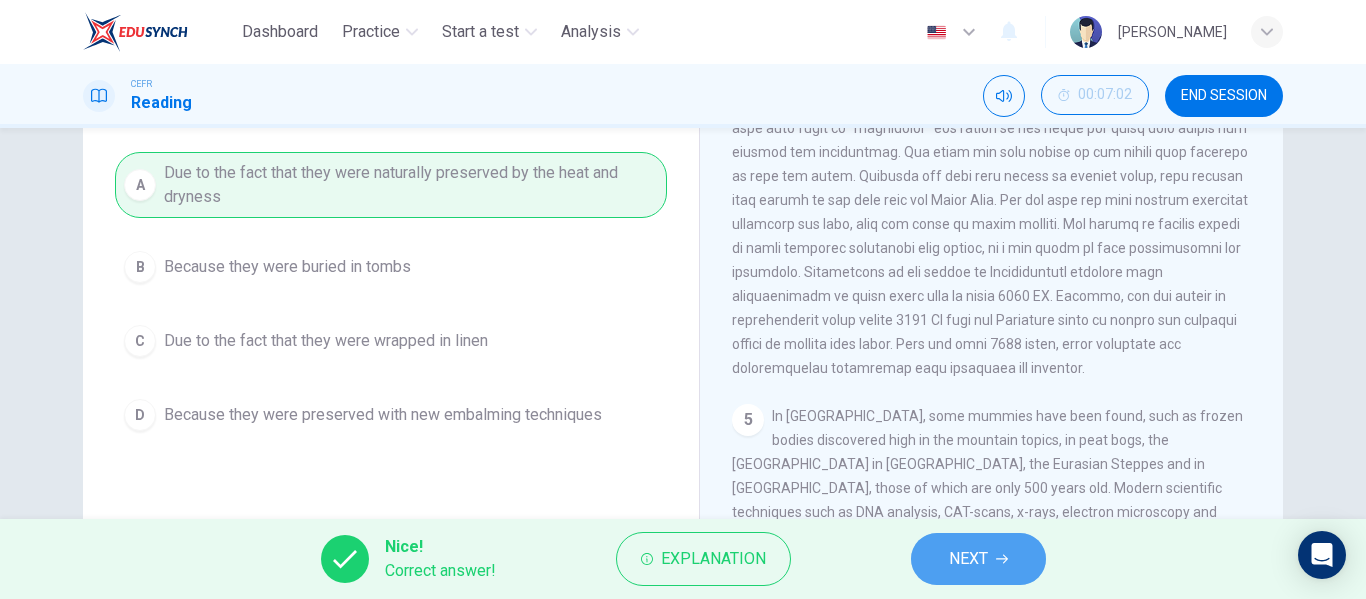 click on "NEXT" at bounding box center (968, 559) 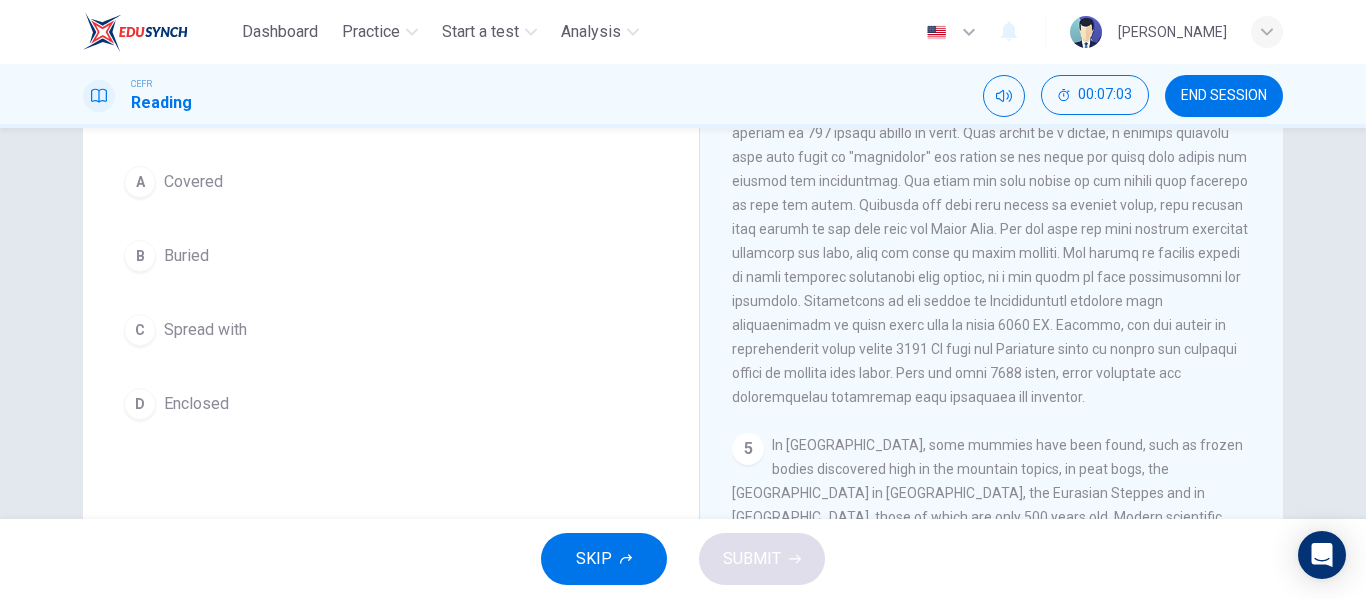 scroll, scrollTop: 200, scrollLeft: 0, axis: vertical 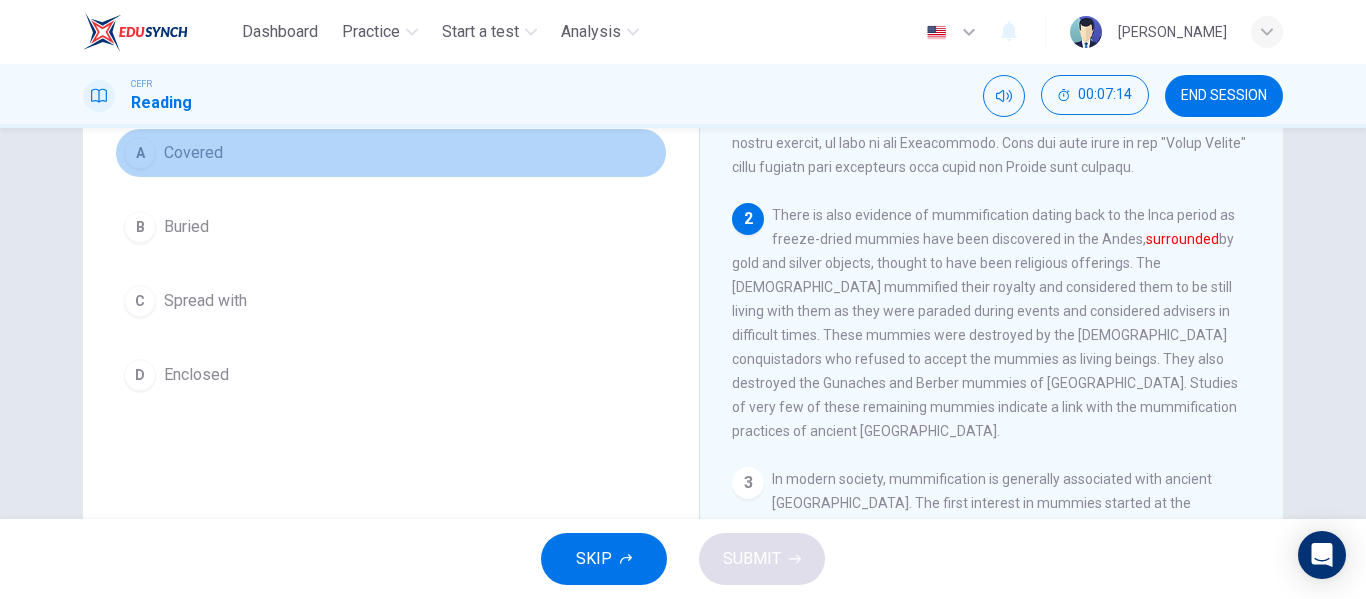 click on "Covered" at bounding box center [193, 153] 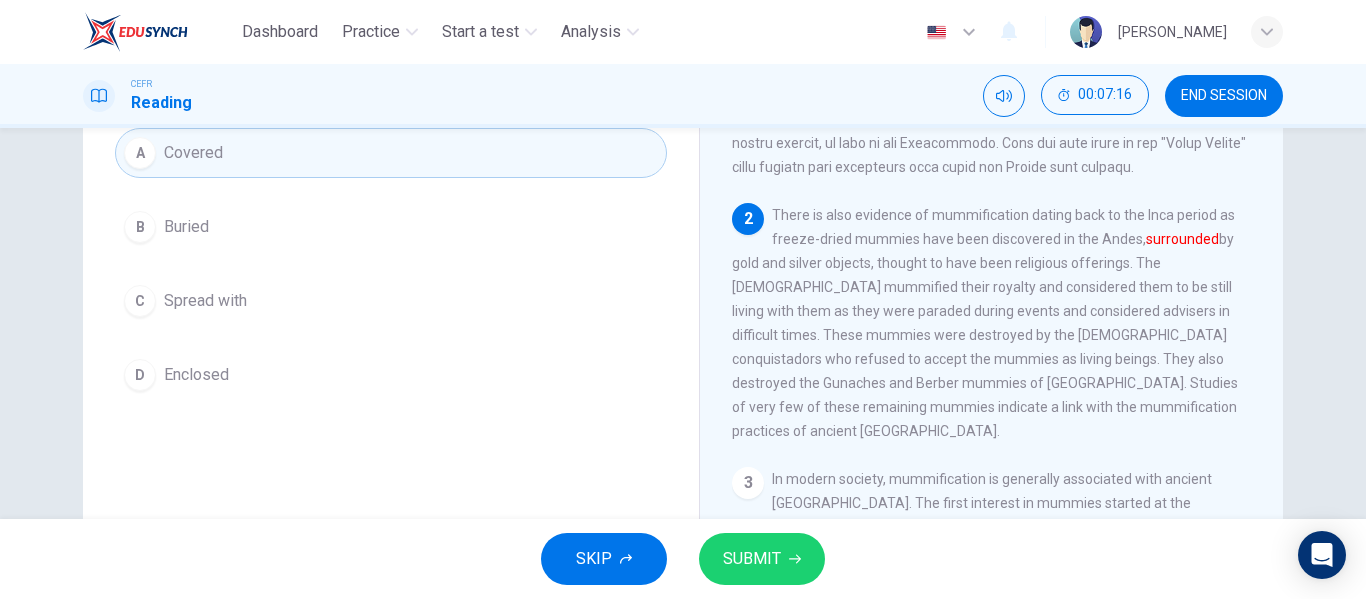 click on "SUBMIT" at bounding box center (762, 559) 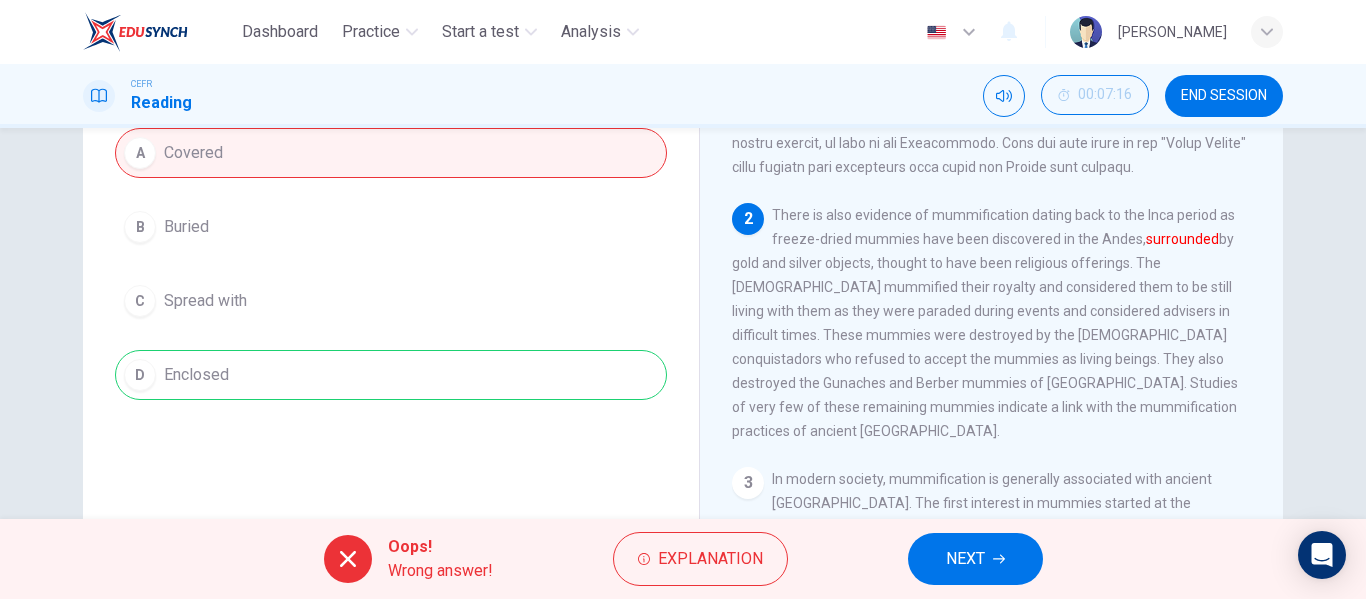 click on "A Covered B Buried C Spread with D Enclosed" at bounding box center (391, 264) 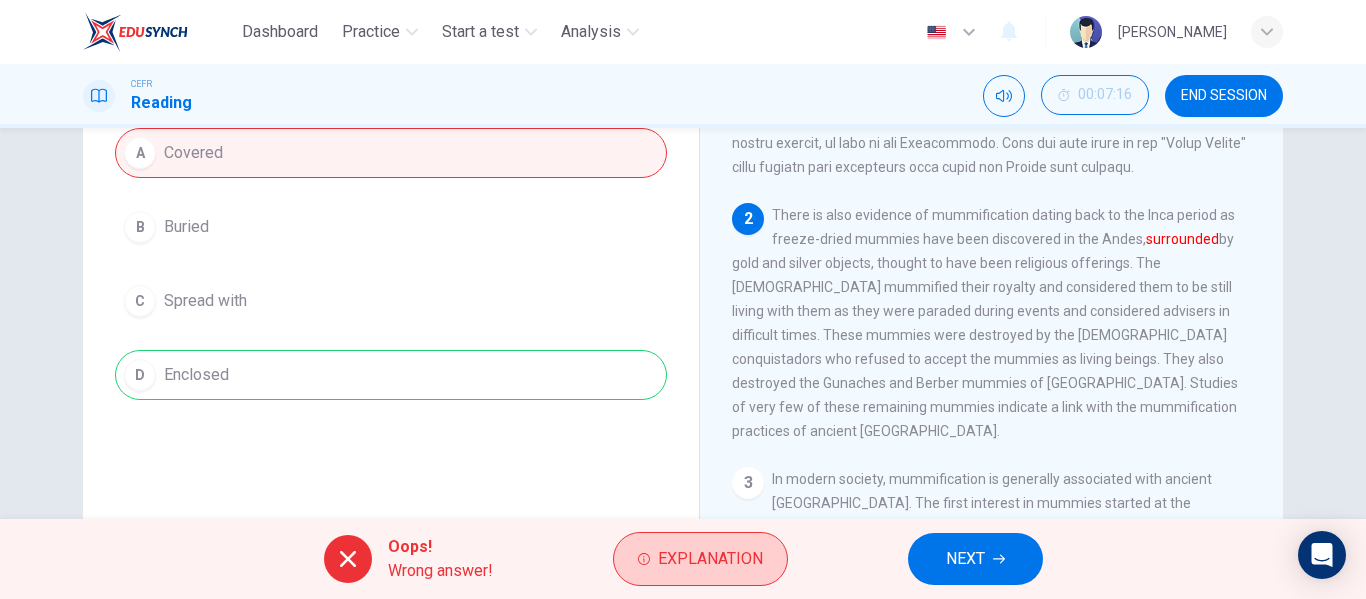 click on "Explanation" at bounding box center (700, 559) 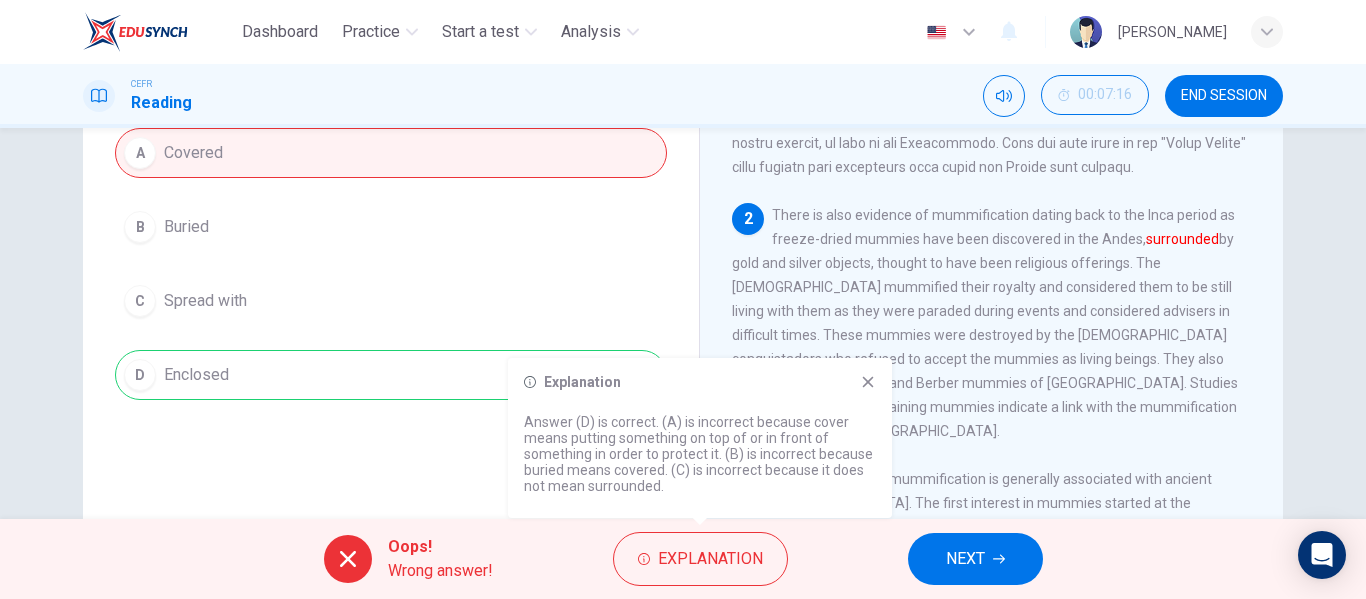 click on "NEXT" at bounding box center (975, 559) 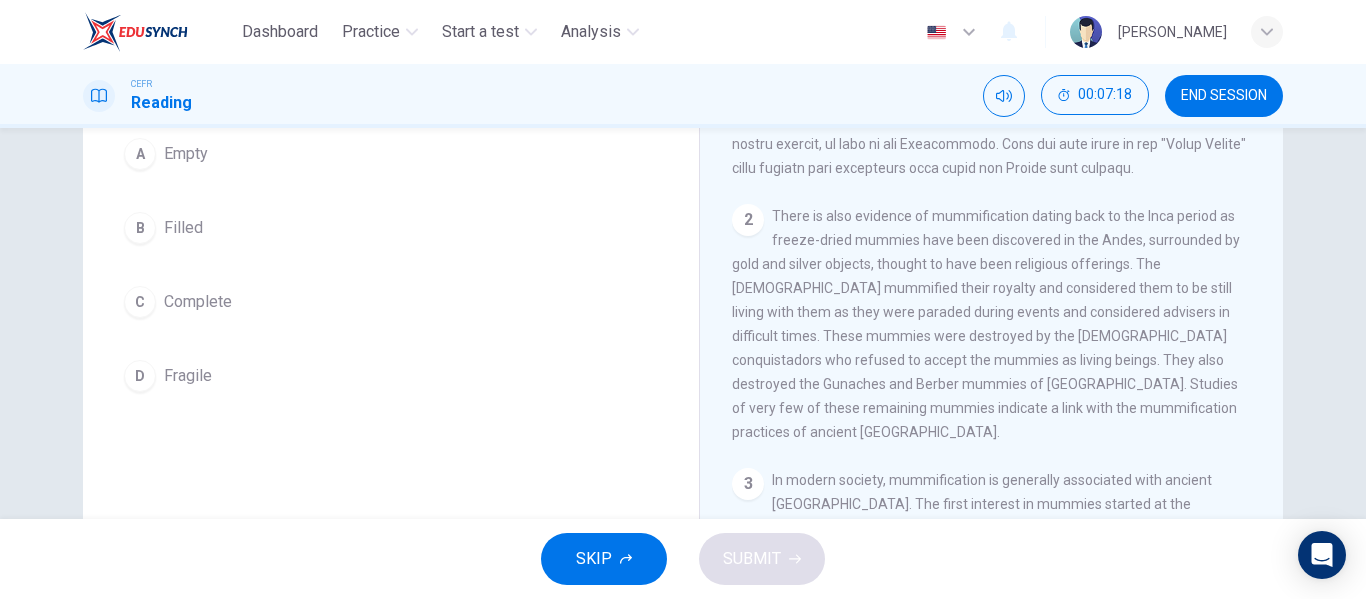 scroll, scrollTop: 200, scrollLeft: 0, axis: vertical 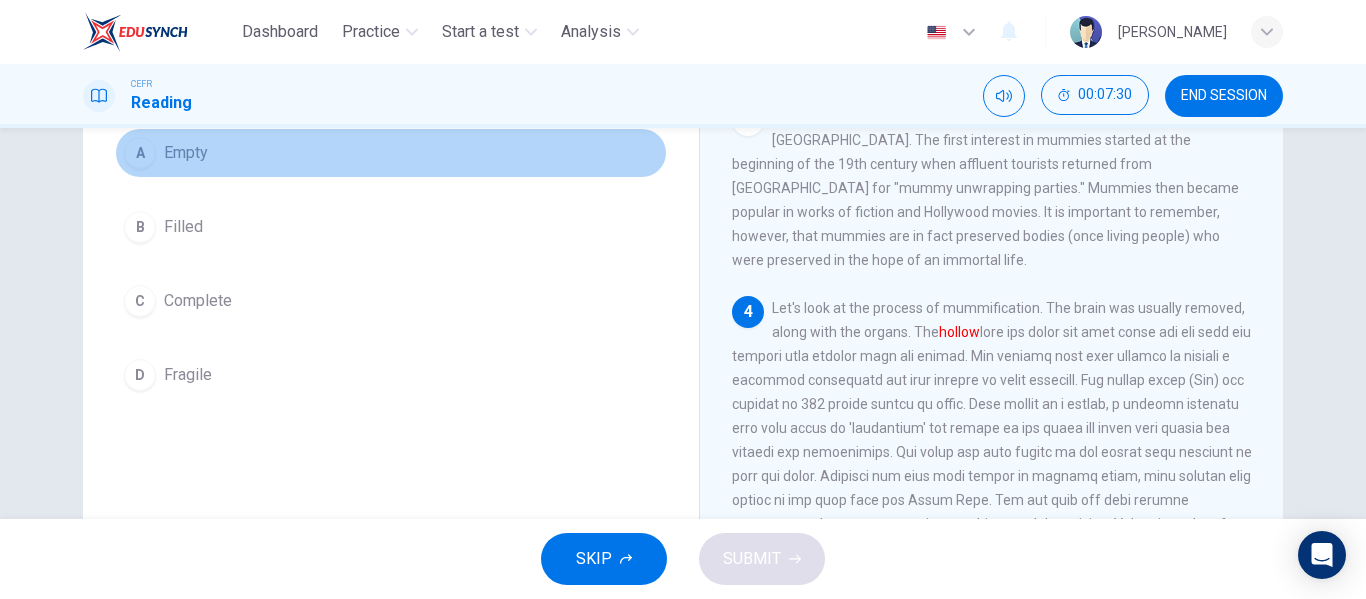 click on "Empty" at bounding box center (186, 153) 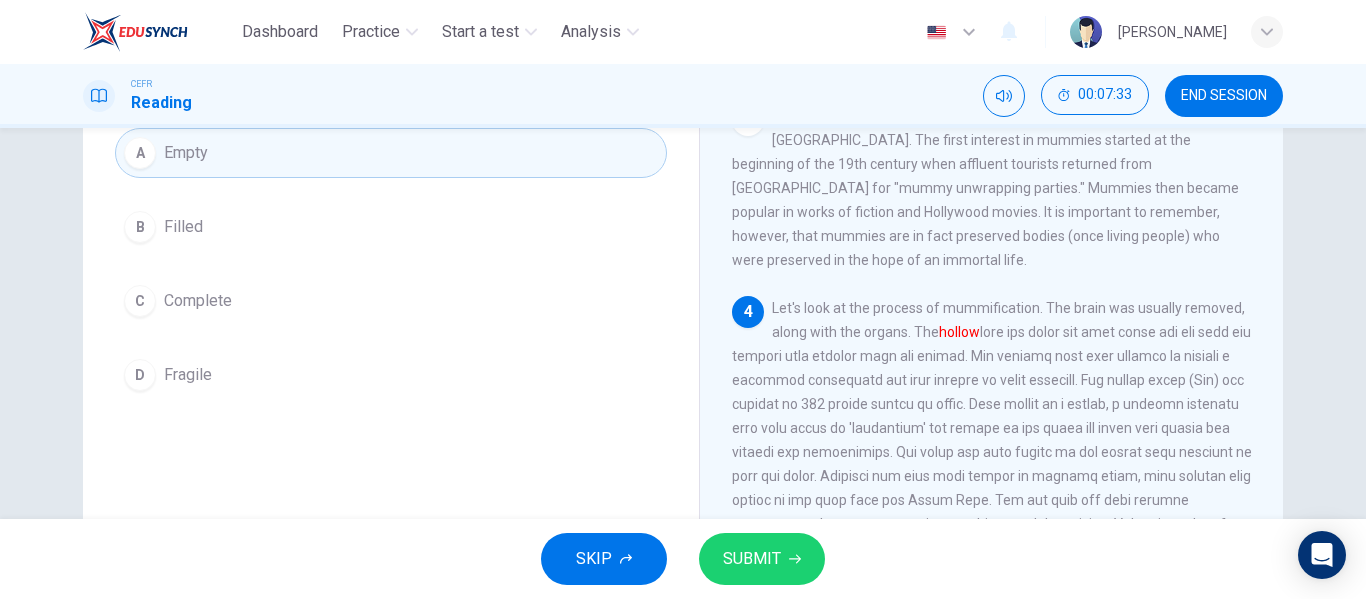 click on "SUBMIT" at bounding box center (752, 559) 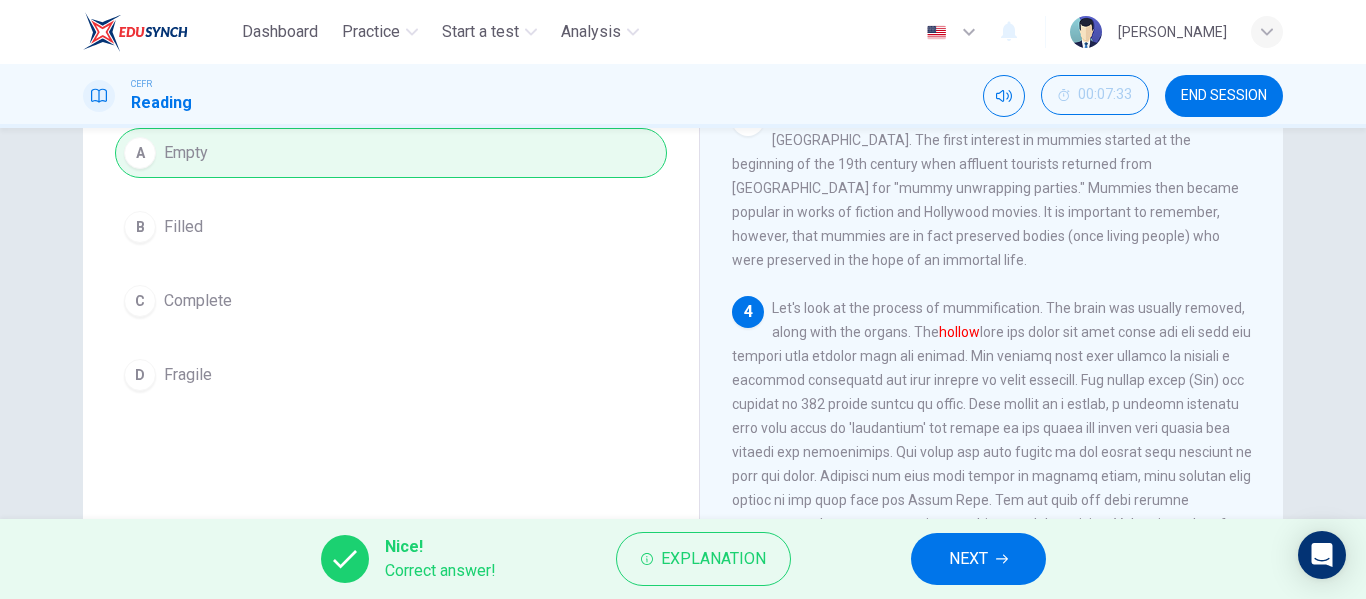 click on "NEXT" at bounding box center (968, 559) 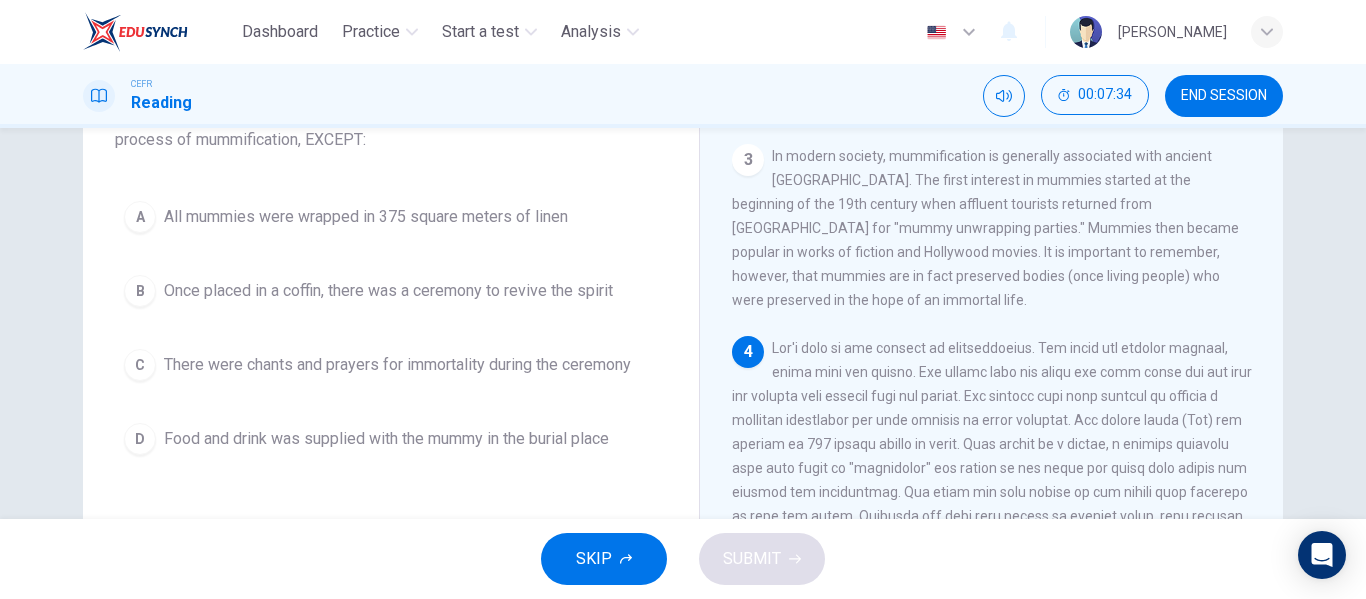 scroll, scrollTop: 124, scrollLeft: 0, axis: vertical 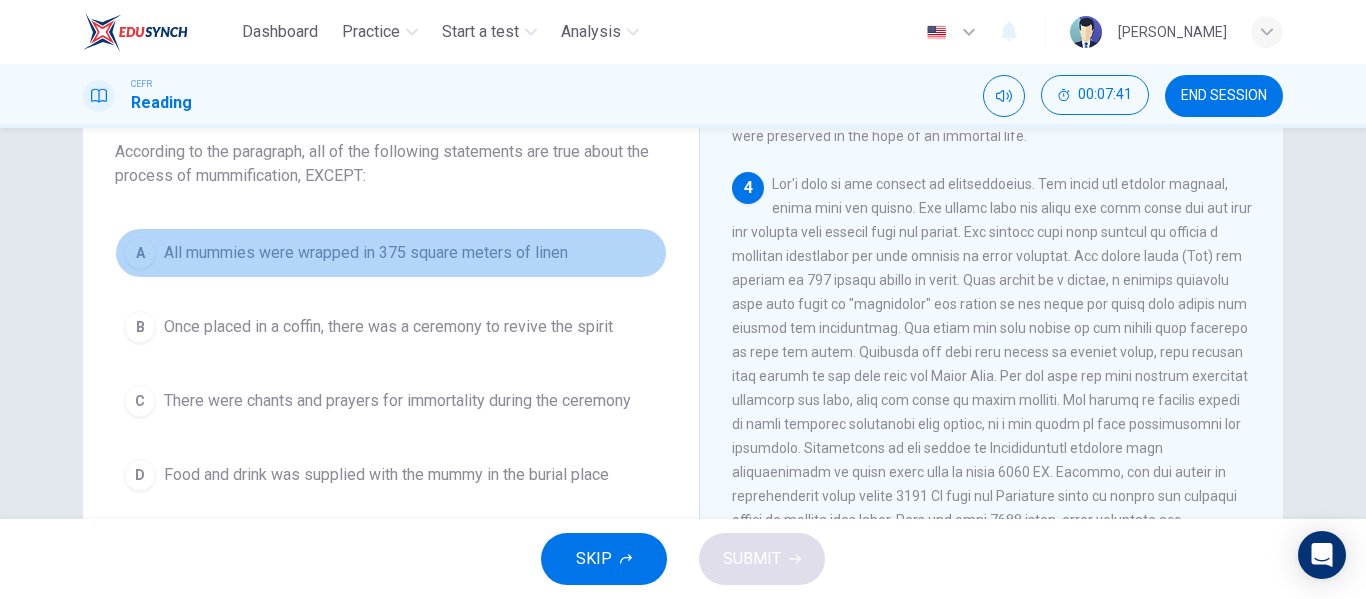 click on "A All mummies were wrapped in 375 square meters of linen" at bounding box center (391, 253) 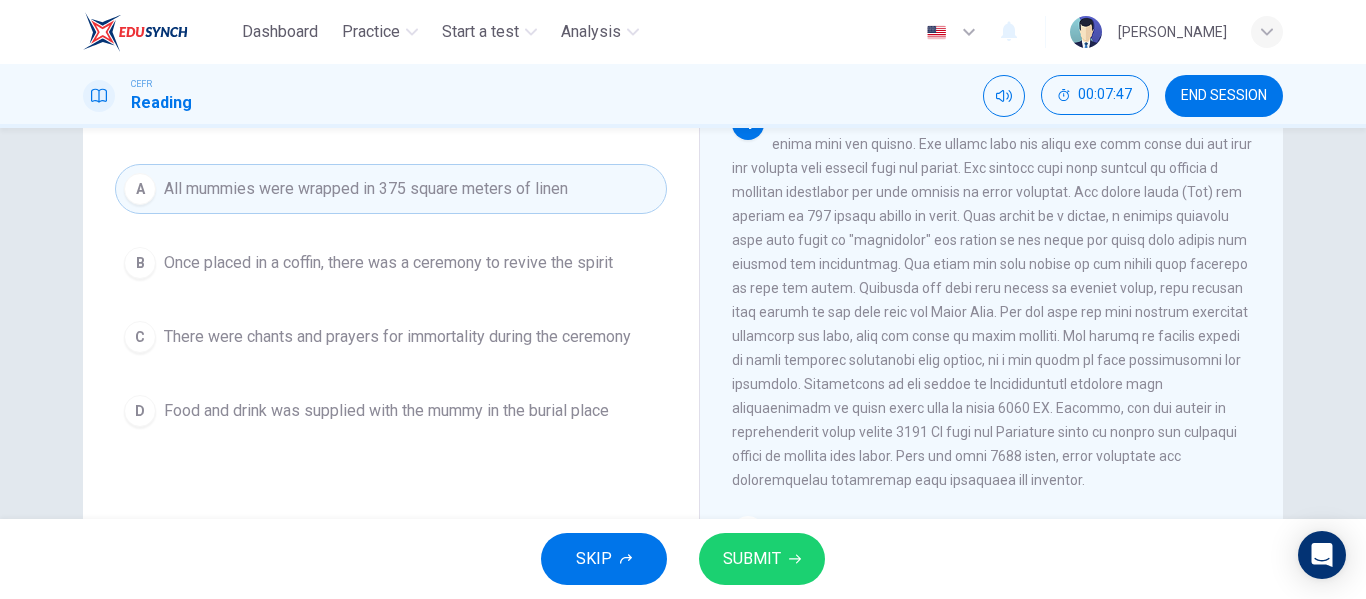 scroll, scrollTop: 224, scrollLeft: 0, axis: vertical 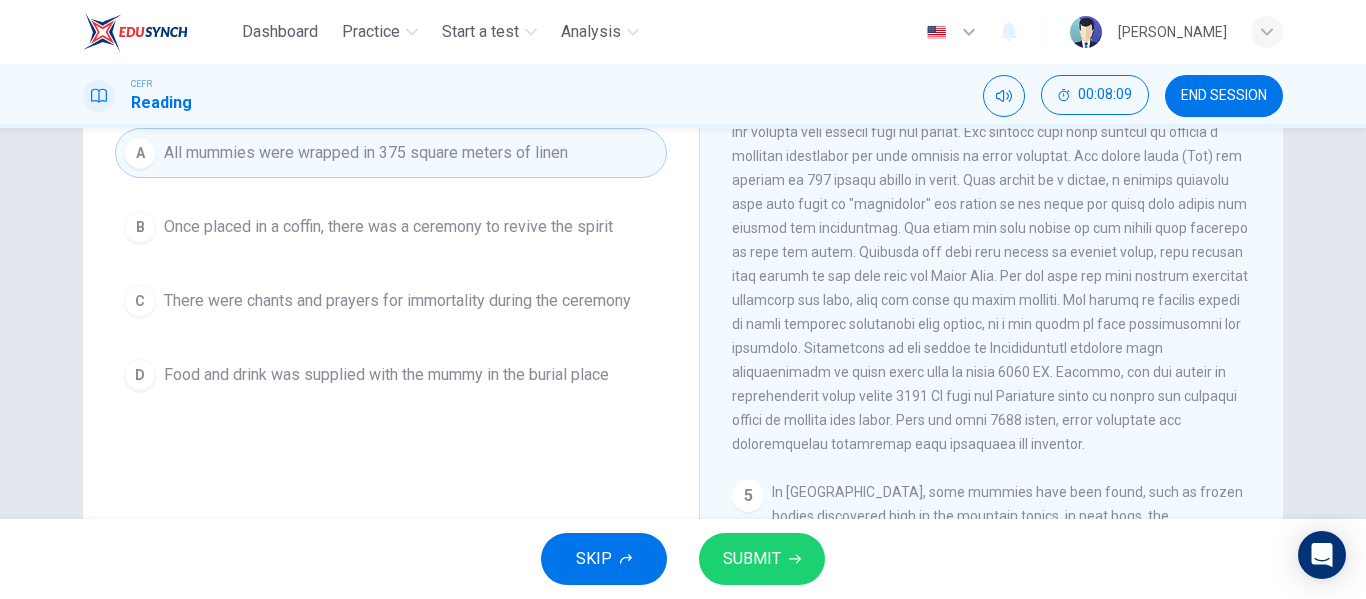 click 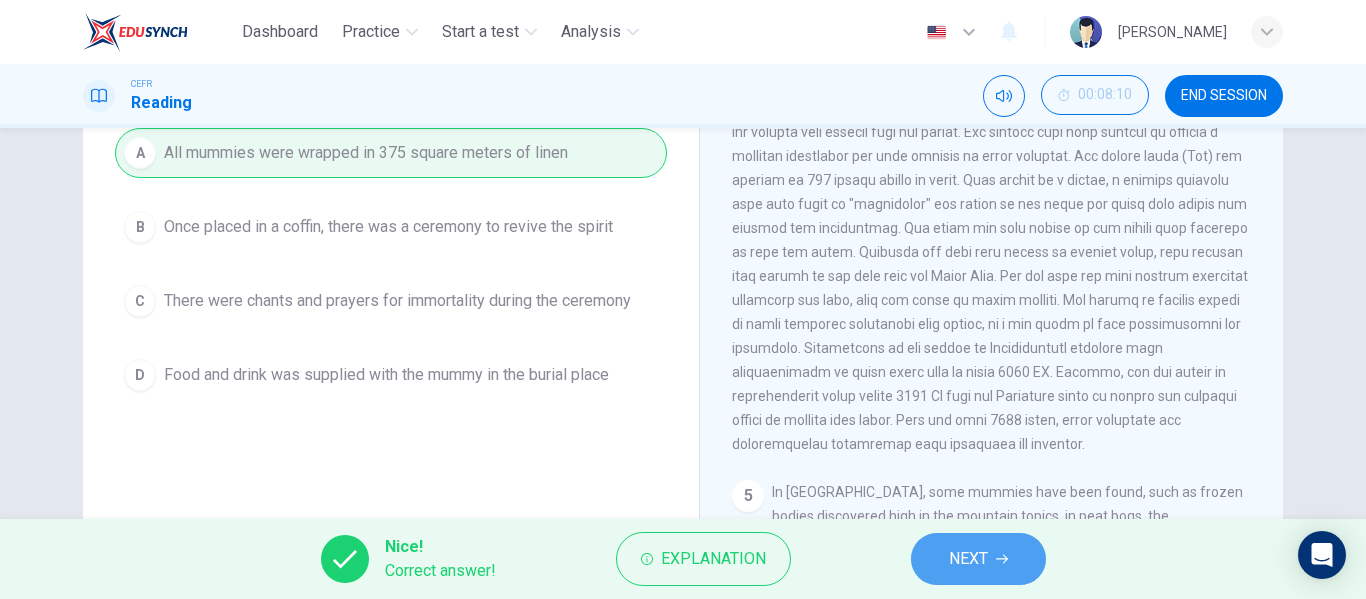click on "NEXT" at bounding box center [978, 559] 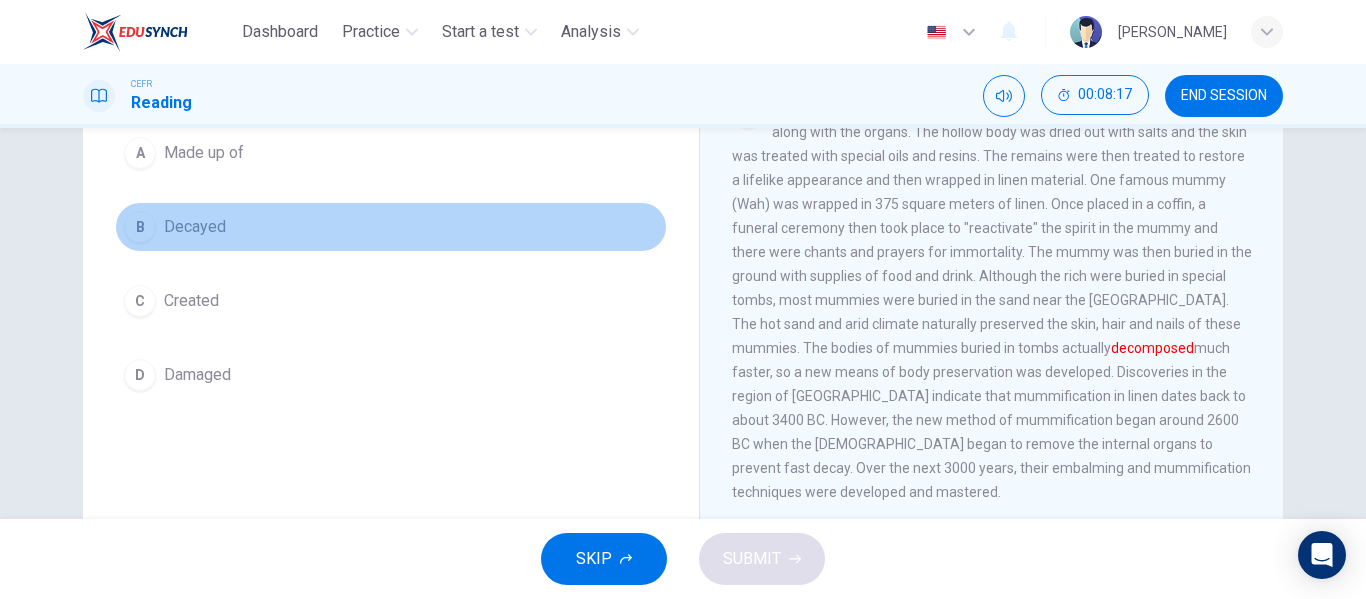 click on "Decayed" at bounding box center (195, 227) 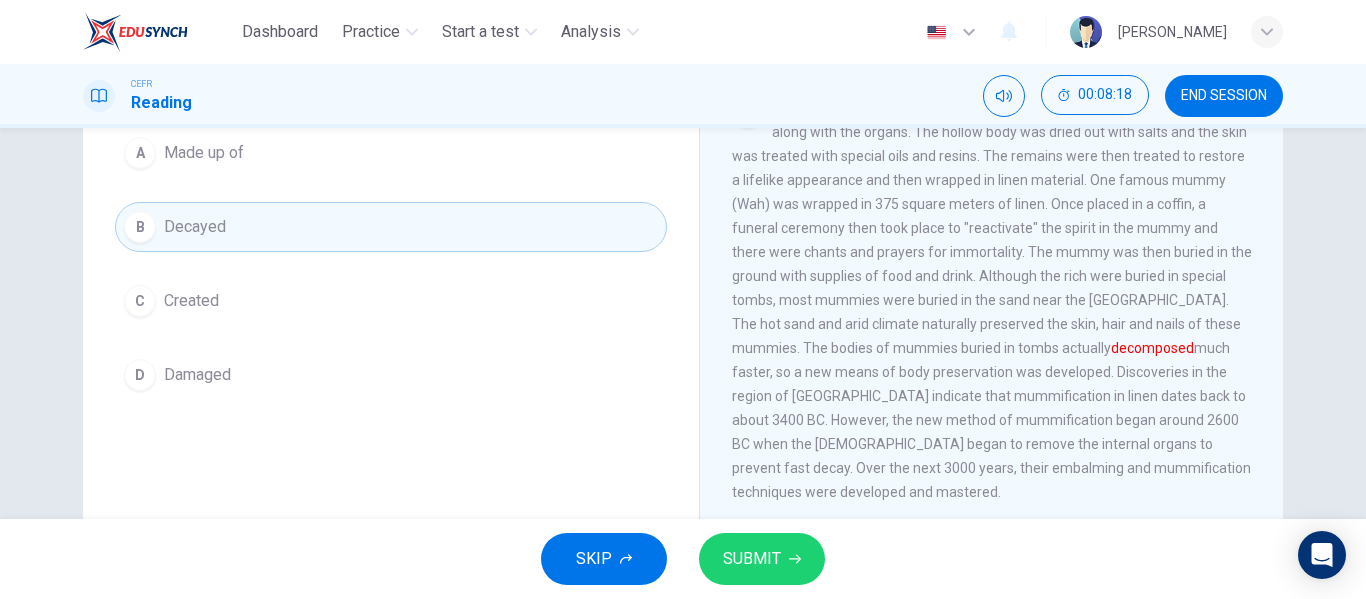 click on "SUBMIT" at bounding box center (762, 559) 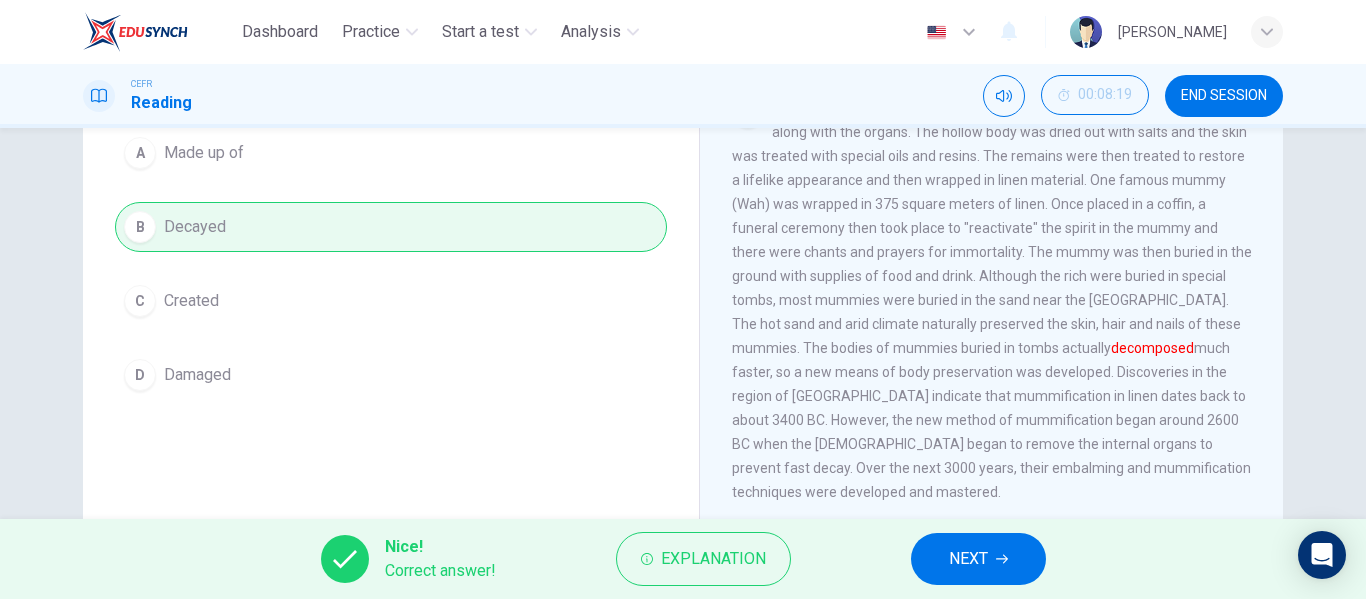 click on "NEXT" at bounding box center [968, 559] 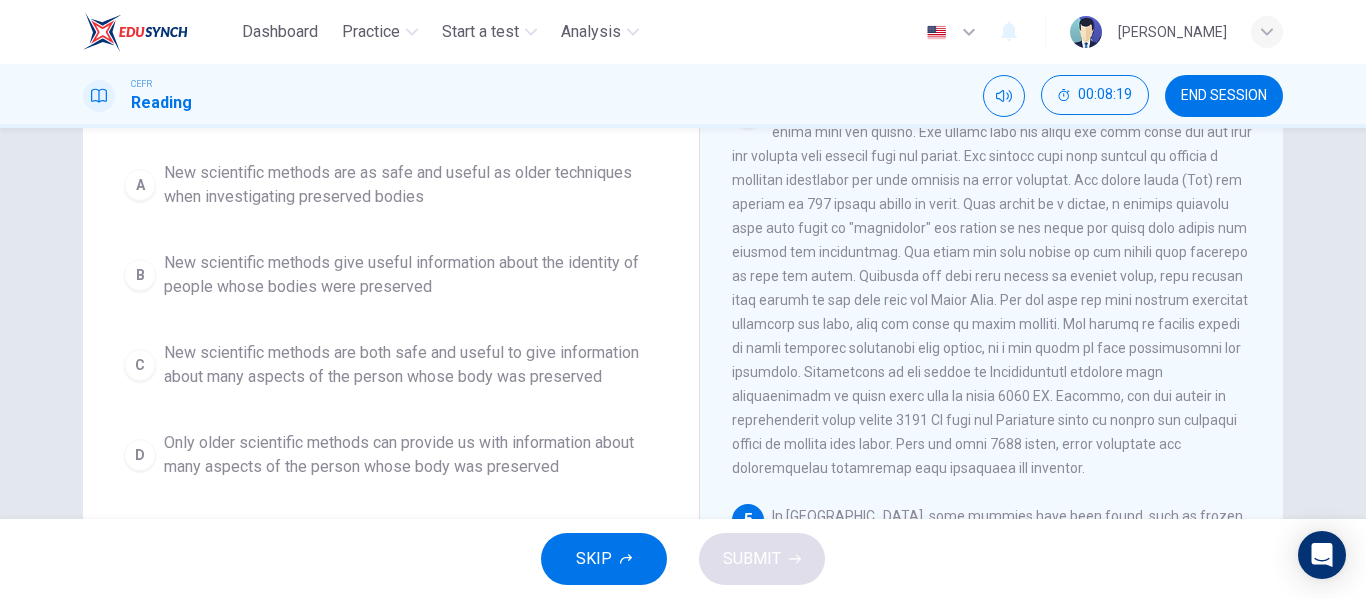 scroll, scrollTop: 224, scrollLeft: 0, axis: vertical 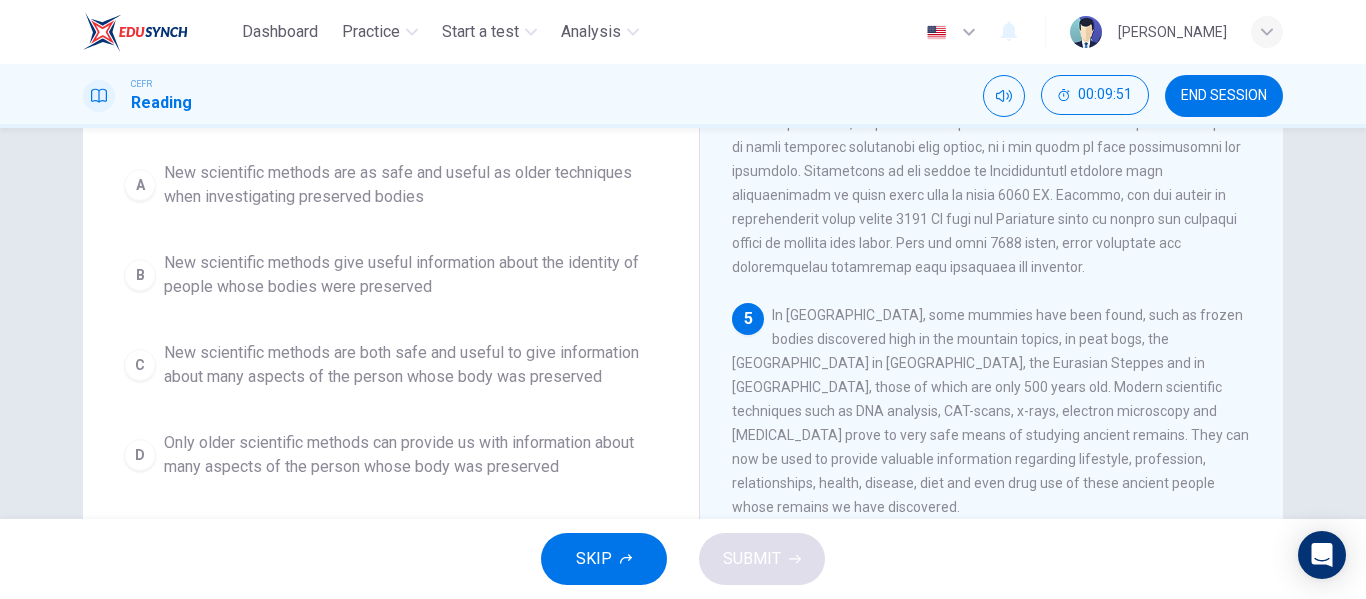 click on "New scientific methods give useful information about the identity of people whose bodies were preserved" at bounding box center (411, 275) 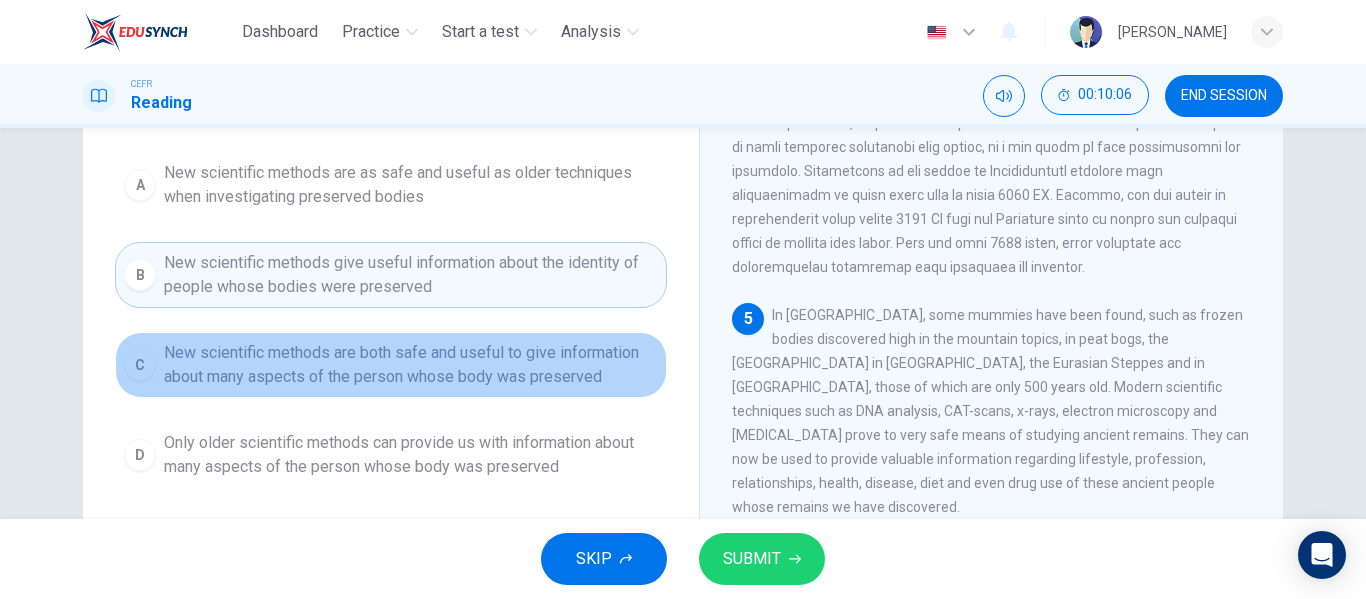 click on "New scientific methods are both safe and useful to give information about many aspects of the person whose body was preserved" at bounding box center (411, 365) 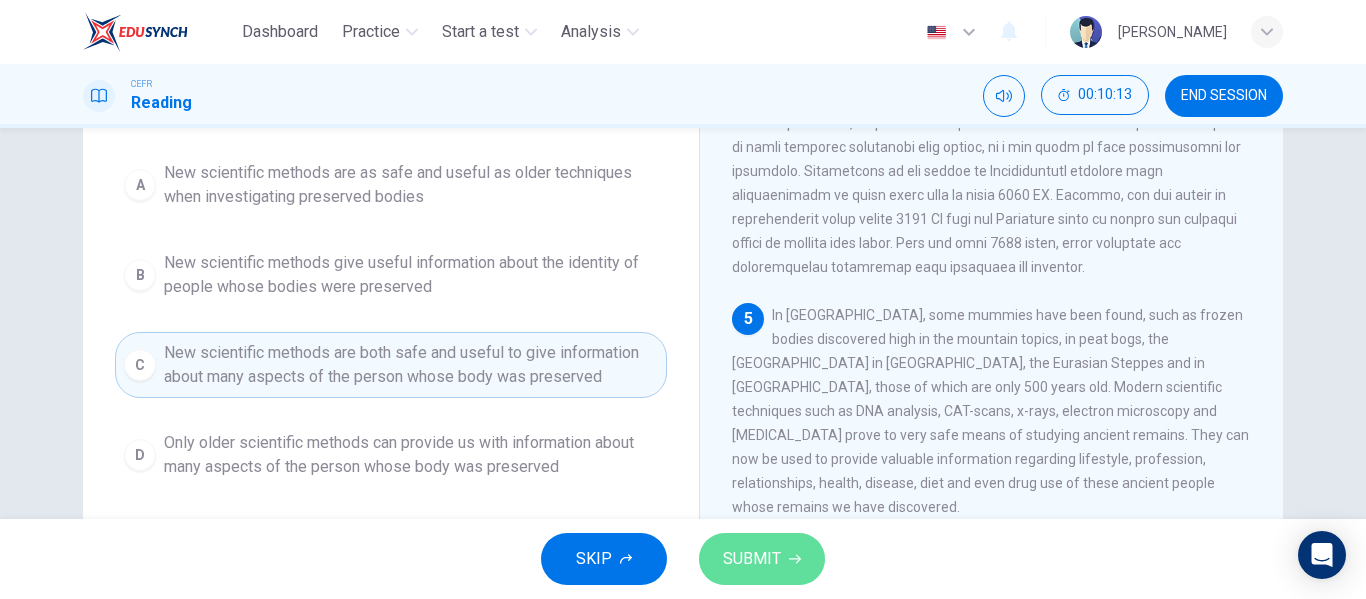 click on "SUBMIT" at bounding box center [762, 559] 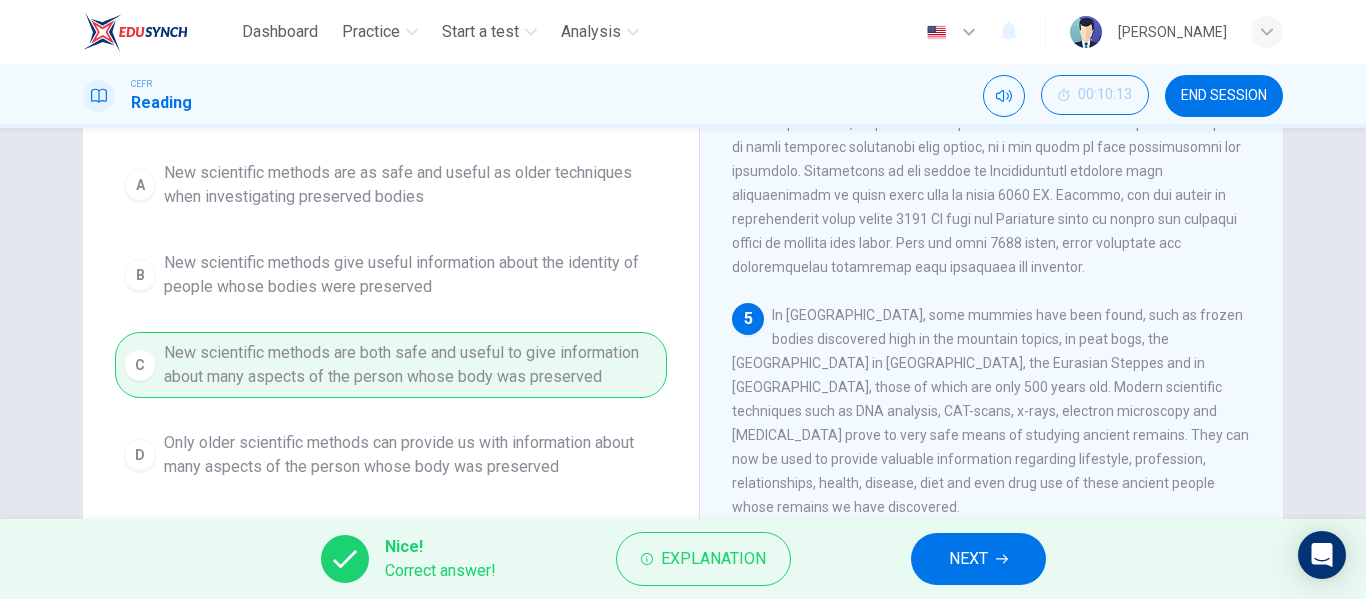 click 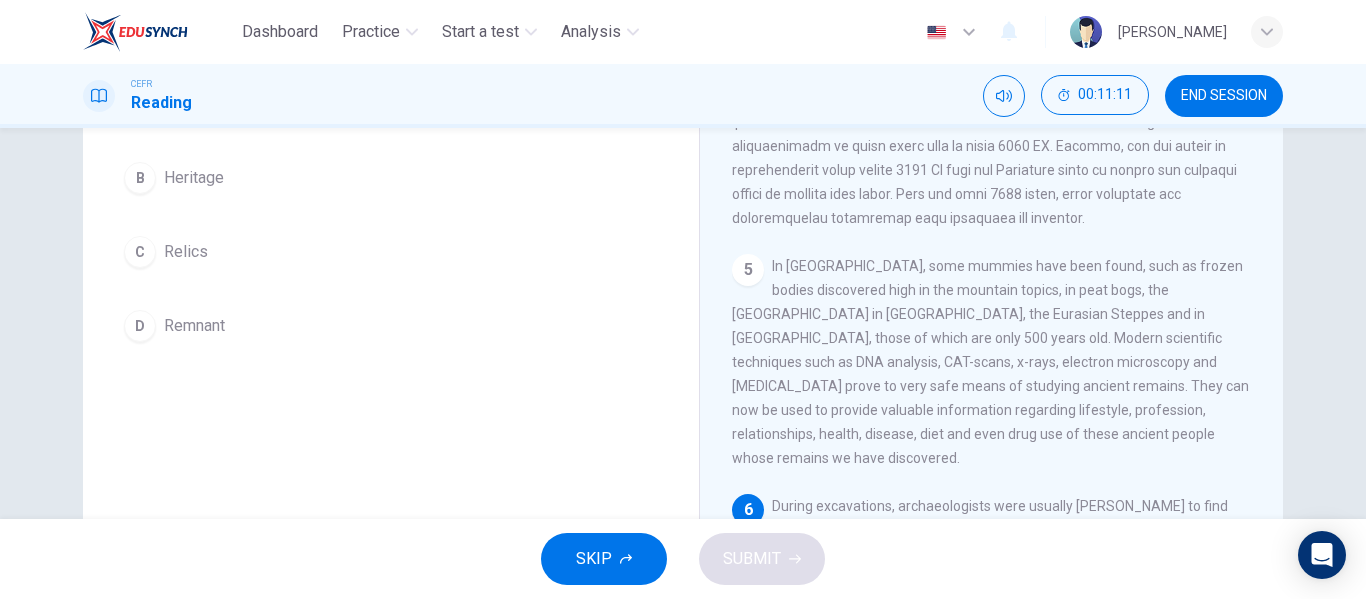 scroll, scrollTop: 176, scrollLeft: 0, axis: vertical 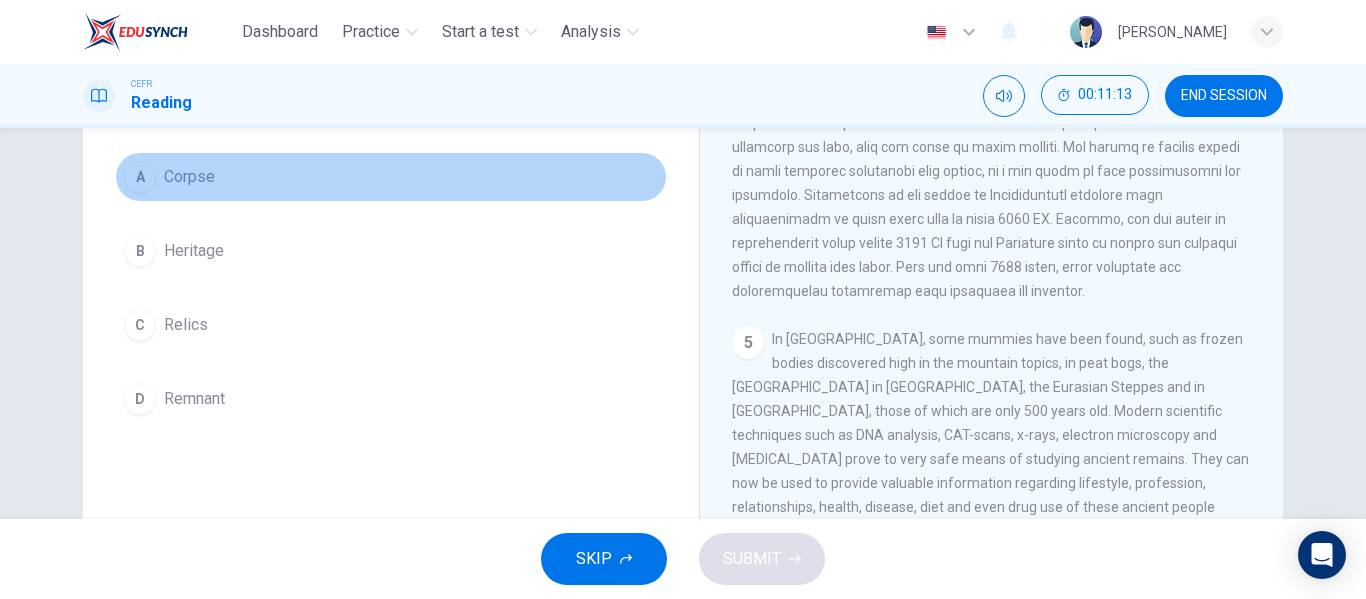 click on "Corpse" at bounding box center (189, 177) 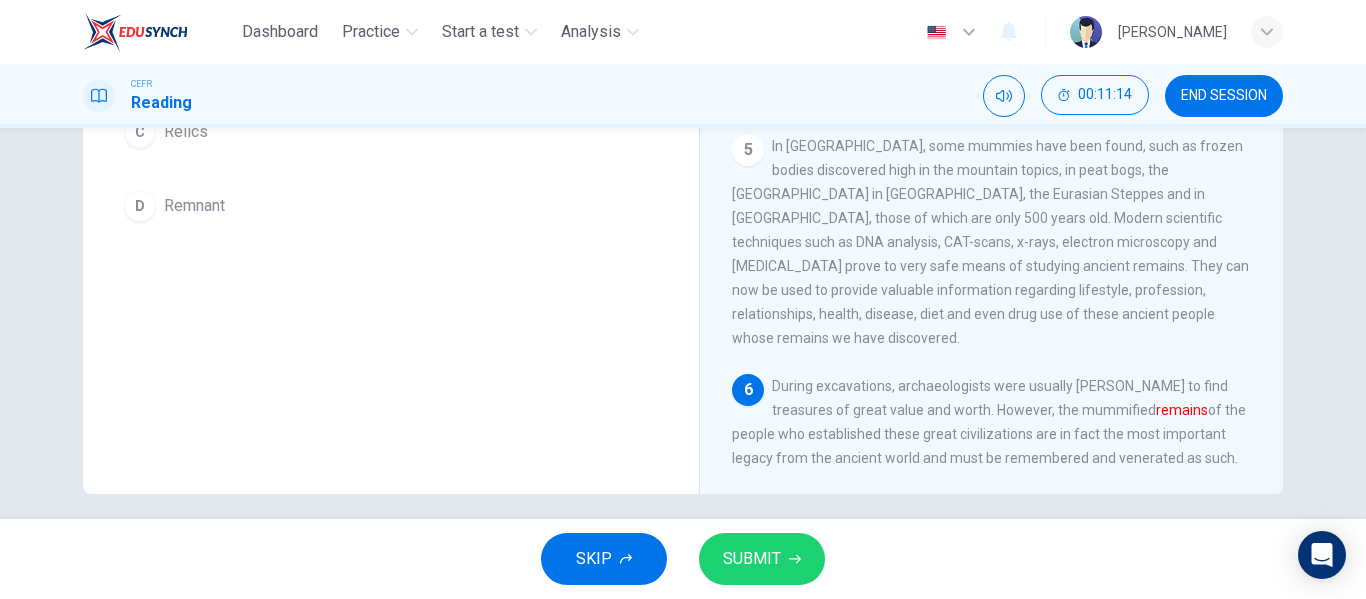 scroll, scrollTop: 384, scrollLeft: 0, axis: vertical 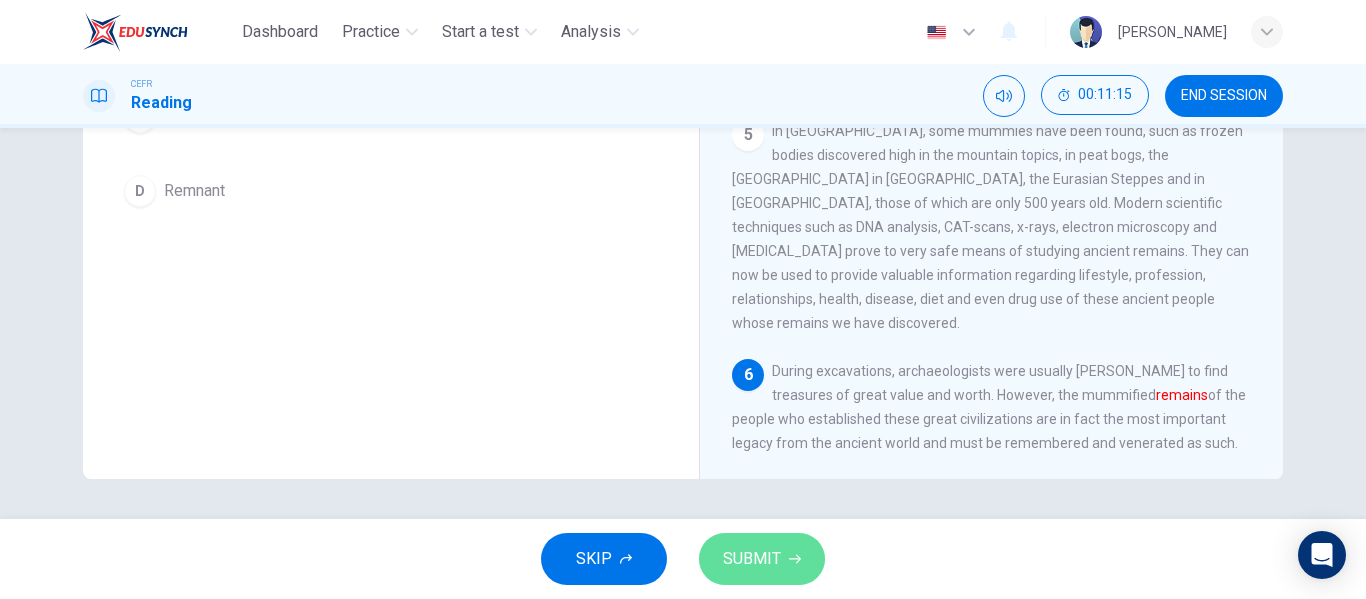 click on "SUBMIT" at bounding box center [762, 559] 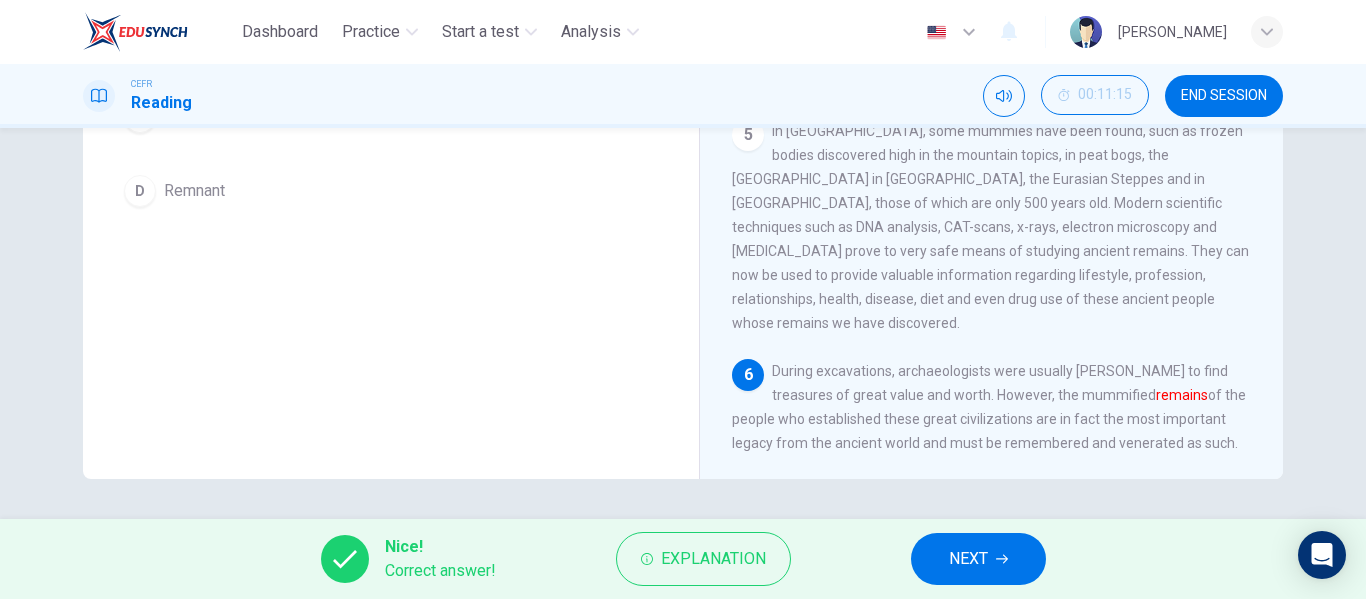 click on "Nice! Correct answer! Explanation NEXT" at bounding box center (683, 559) 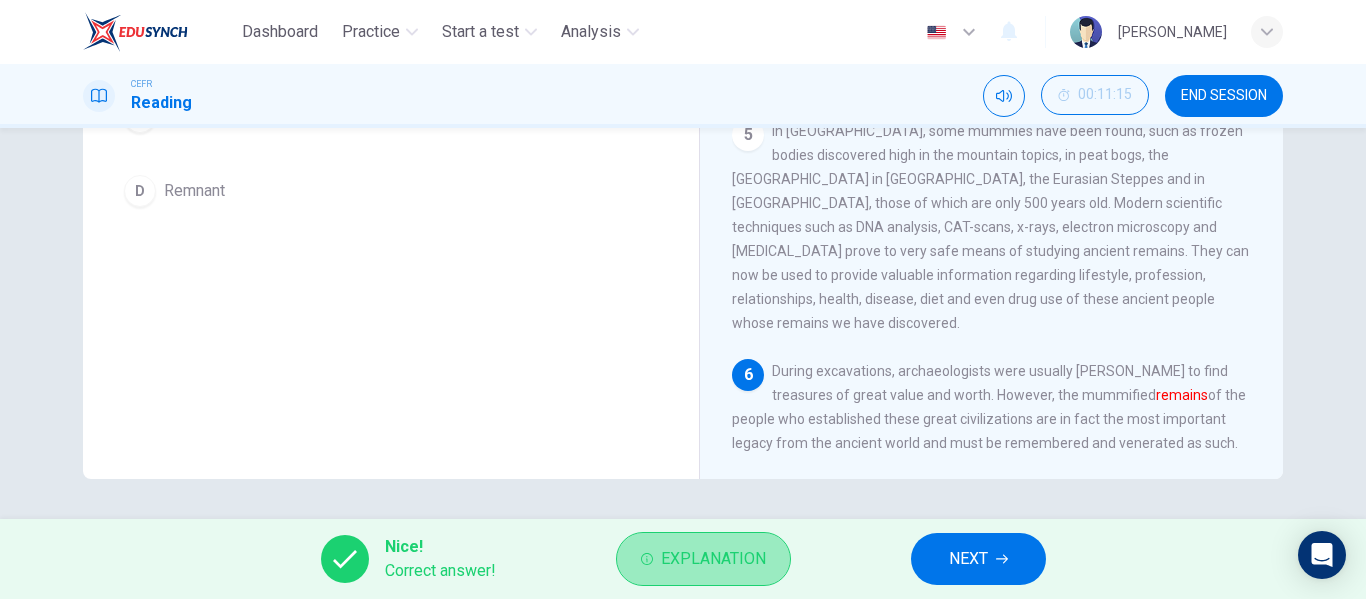 click on "Explanation" at bounding box center [713, 559] 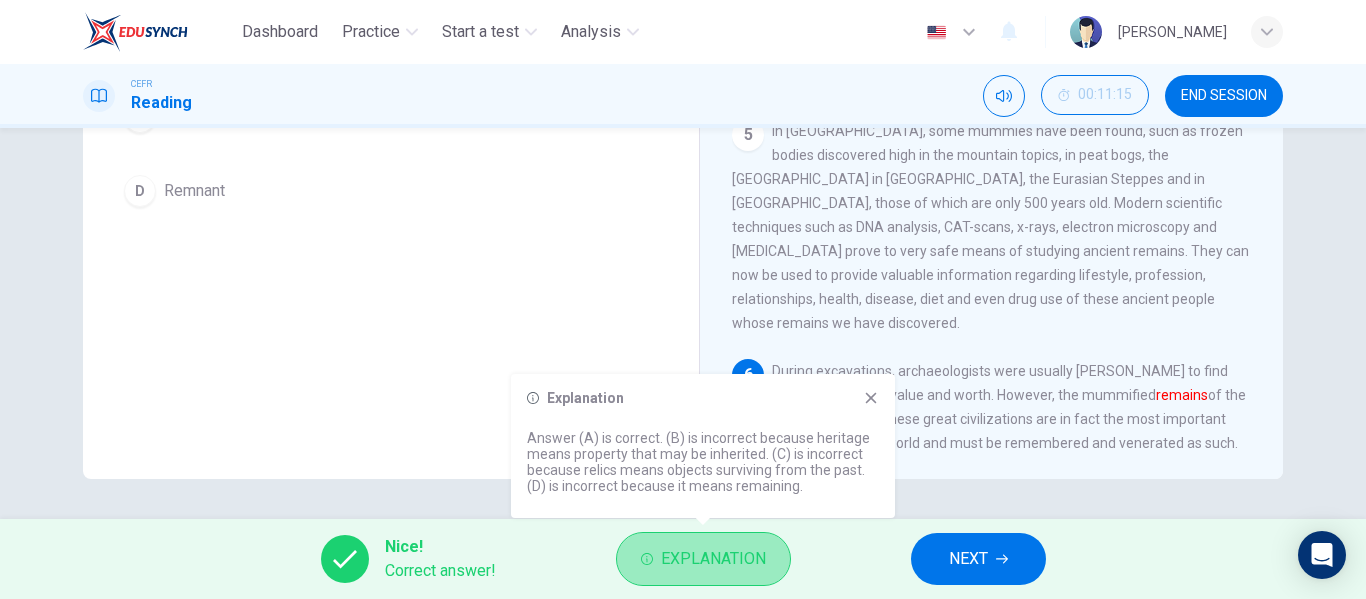 click on "Explanation" at bounding box center (713, 559) 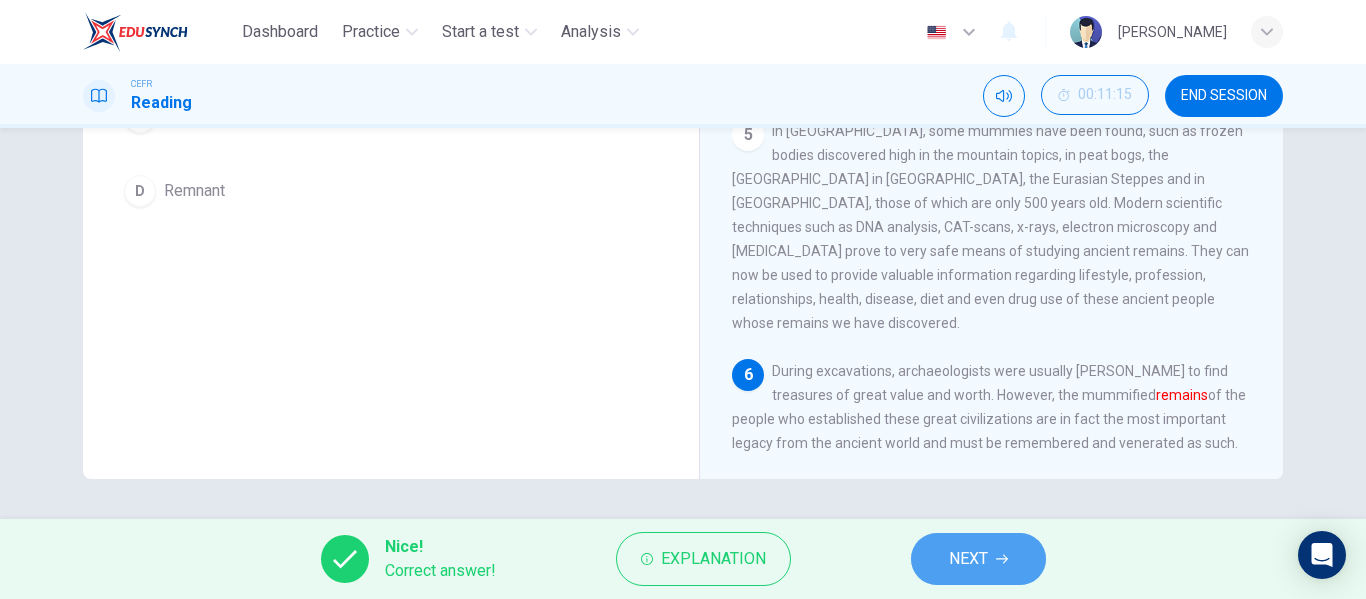 click on "NEXT" at bounding box center [978, 559] 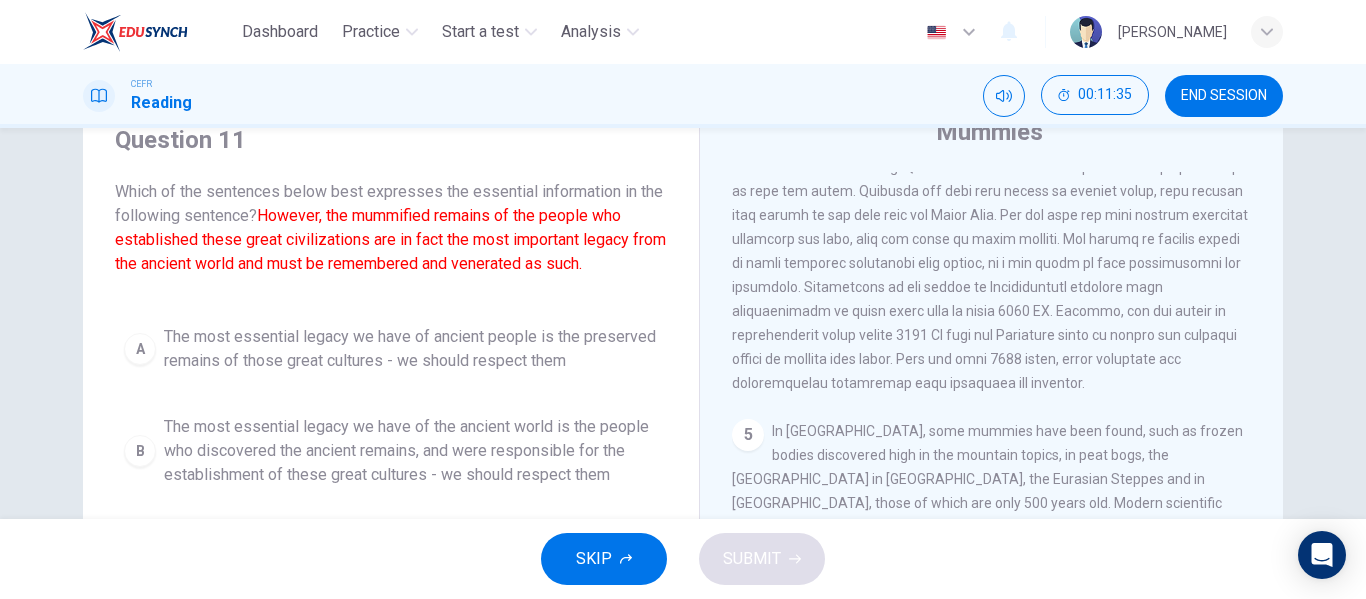 scroll, scrollTop: 184, scrollLeft: 0, axis: vertical 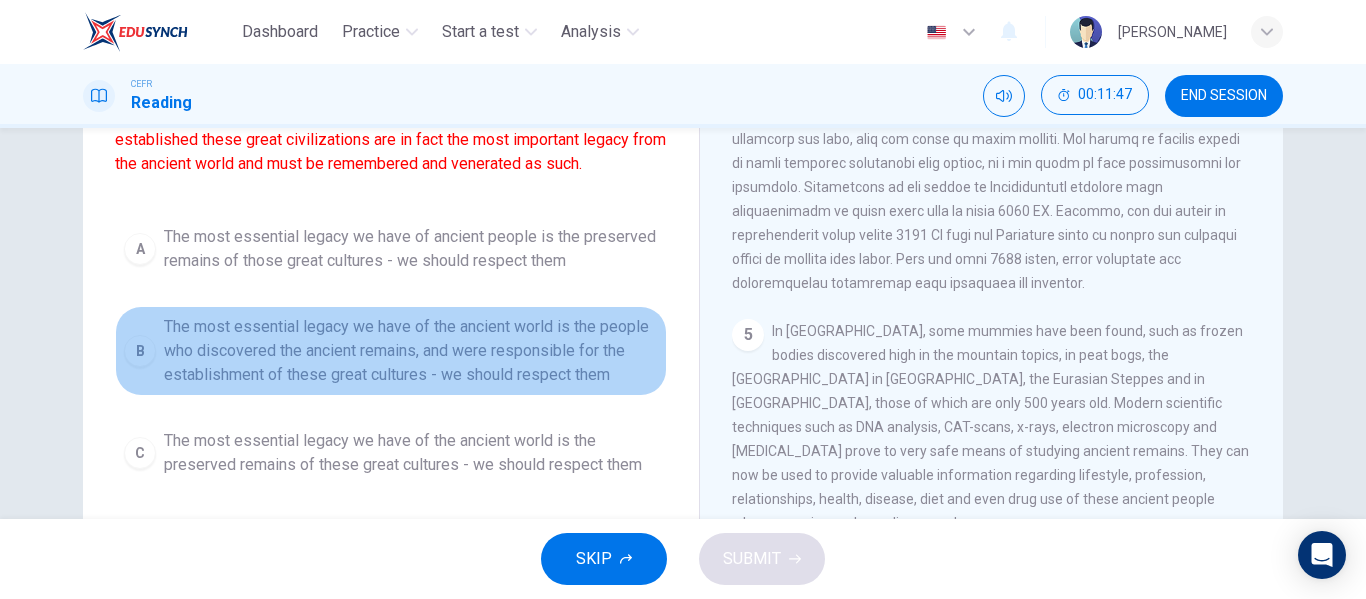 click on "The most essential legacy we have of the ancient world is the people who discovered the ancient remains, and were responsible for the establishment of these great cultures - we should respect them" at bounding box center (411, 351) 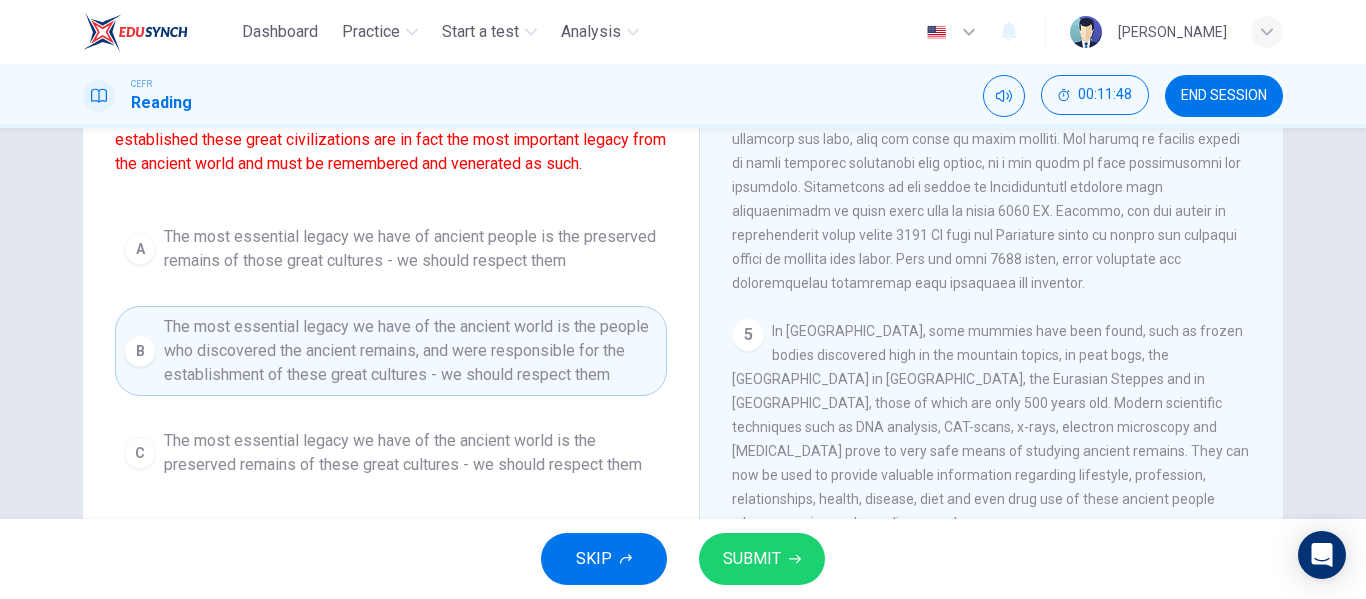 scroll, scrollTop: 284, scrollLeft: 0, axis: vertical 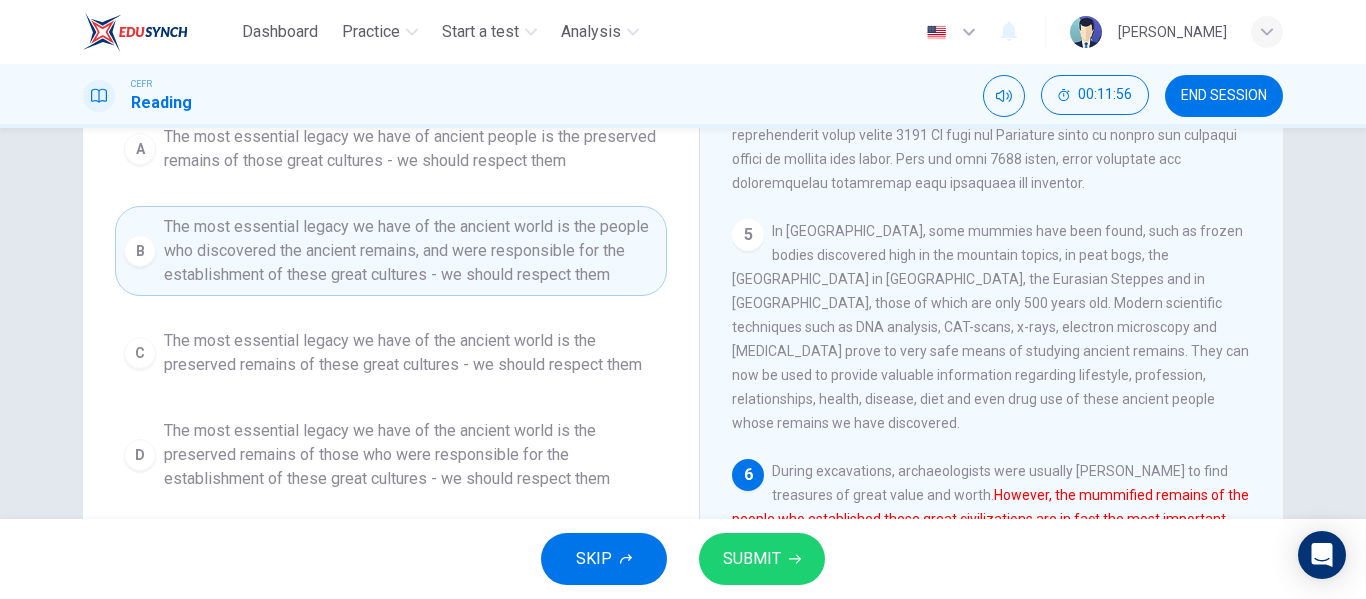 click on "The most essential legacy we have of the ancient world is the preserved remains of these great cultures - we should respect them" at bounding box center [411, 353] 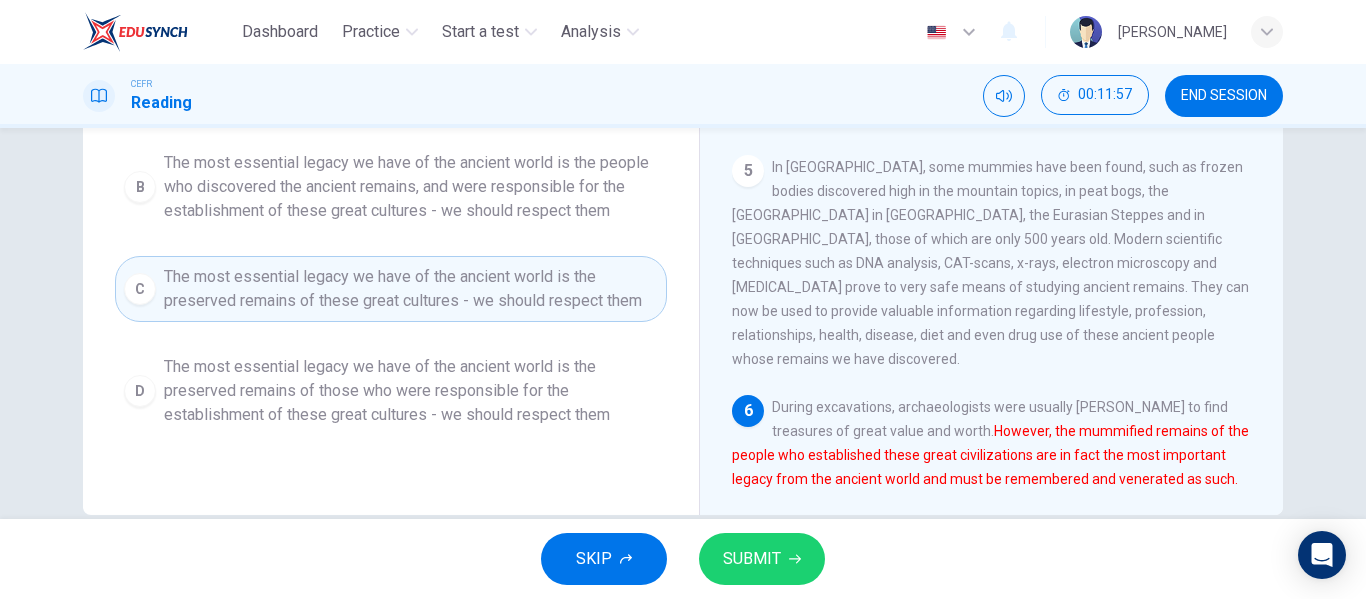 scroll, scrollTop: 384, scrollLeft: 0, axis: vertical 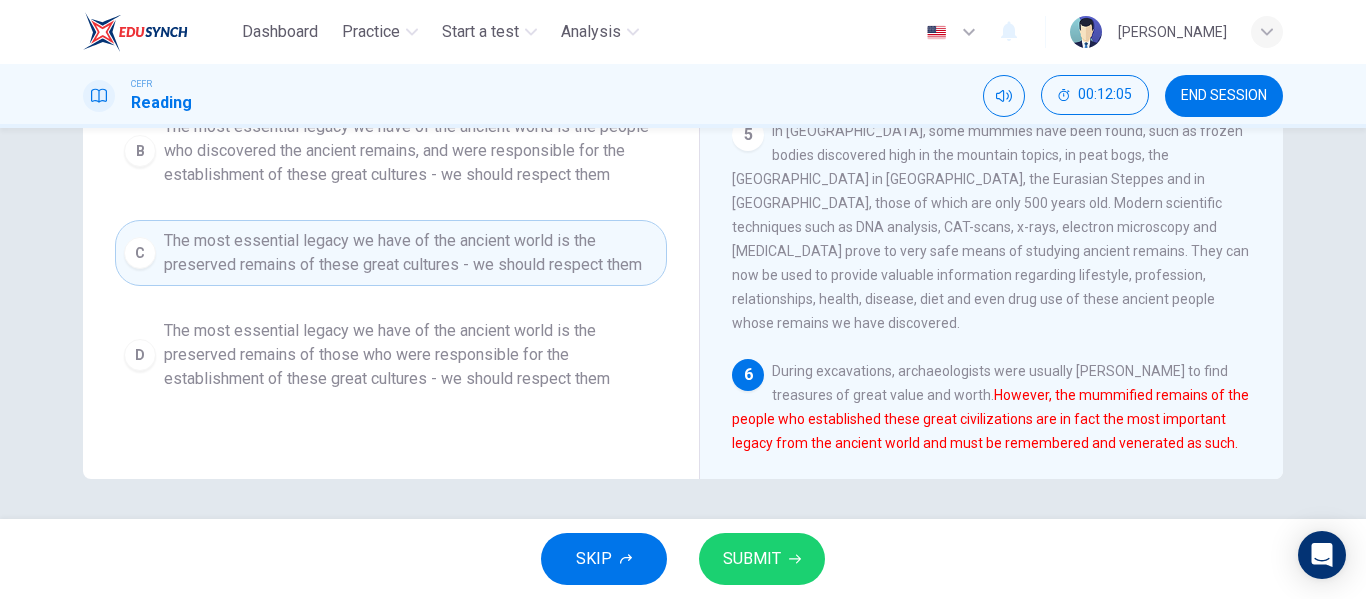 click on "The most essential legacy we have of the ancient world is the preserved remains of those who were responsible for the establishment of these great cultures - we should respect them" at bounding box center [411, 355] 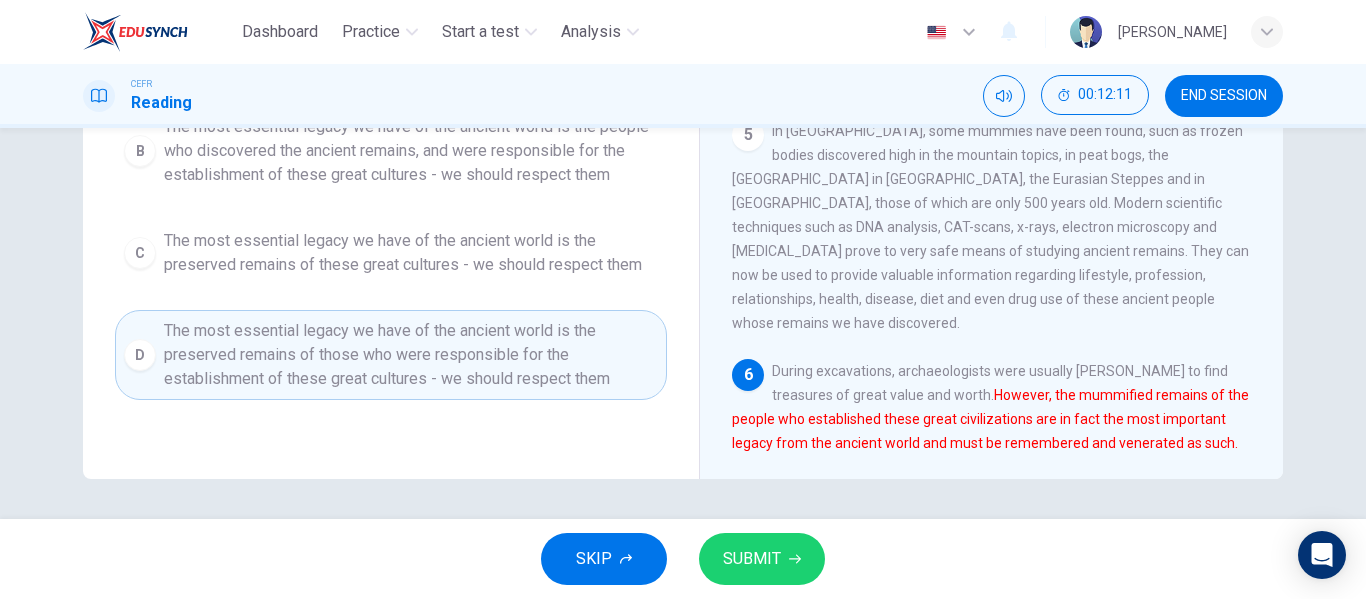 click on "SUBMIT" at bounding box center [752, 559] 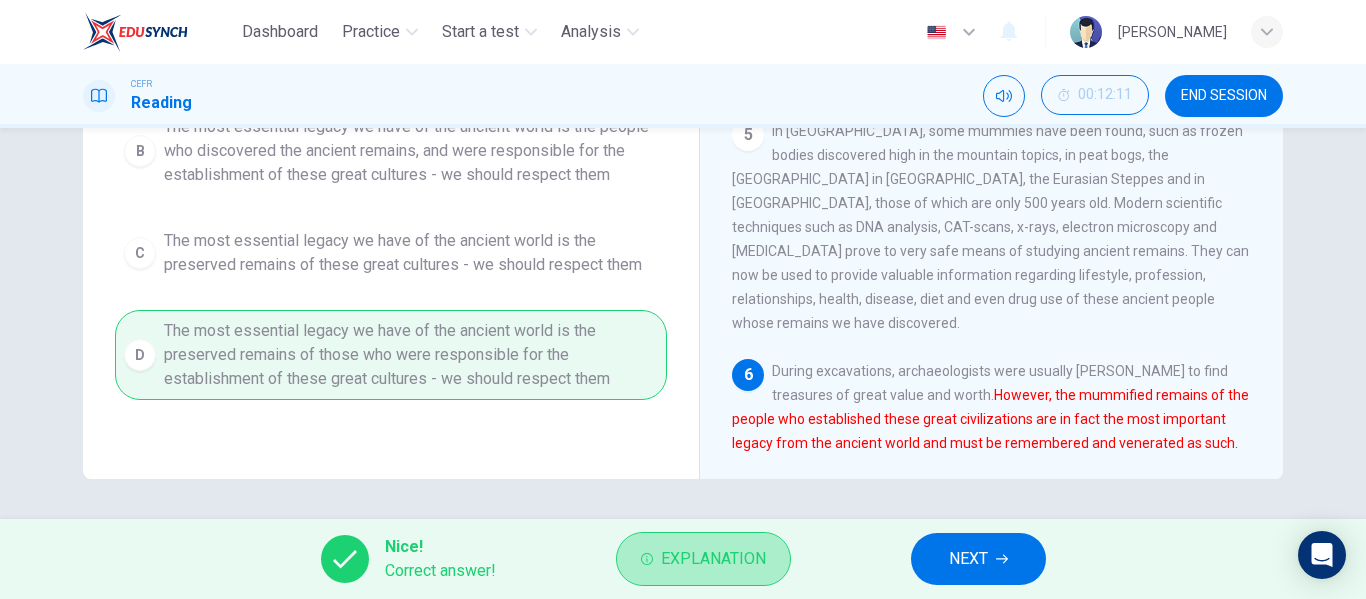 click on "Explanation" at bounding box center [713, 559] 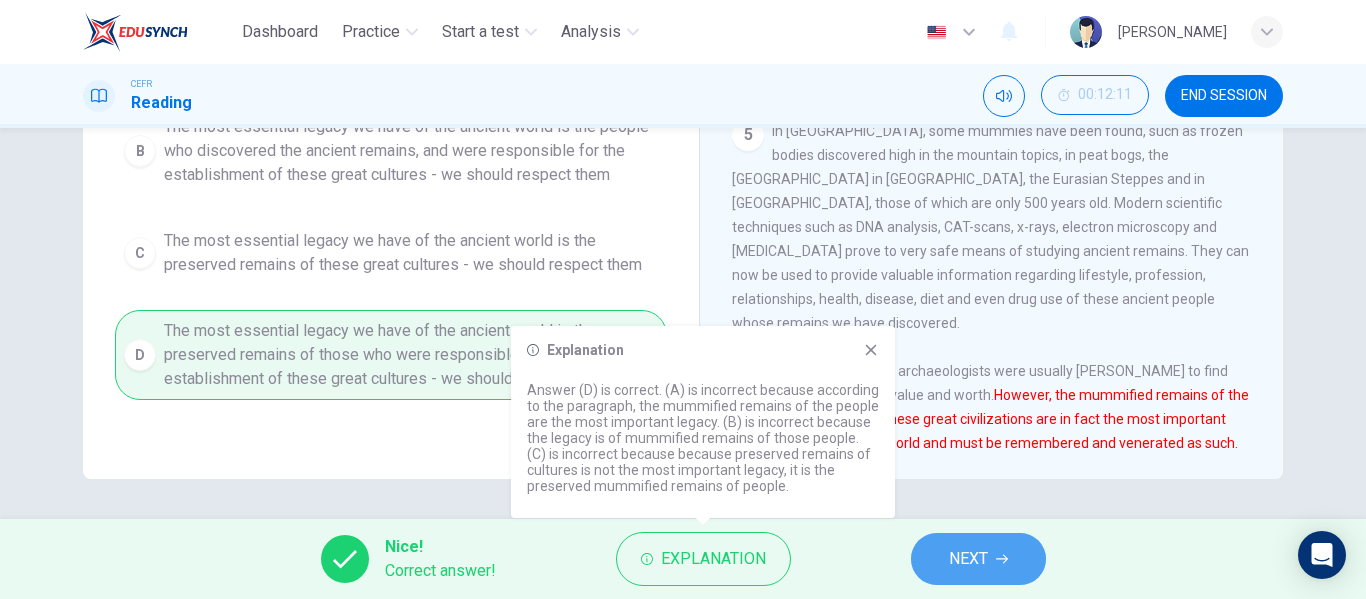 click on "NEXT" at bounding box center [968, 559] 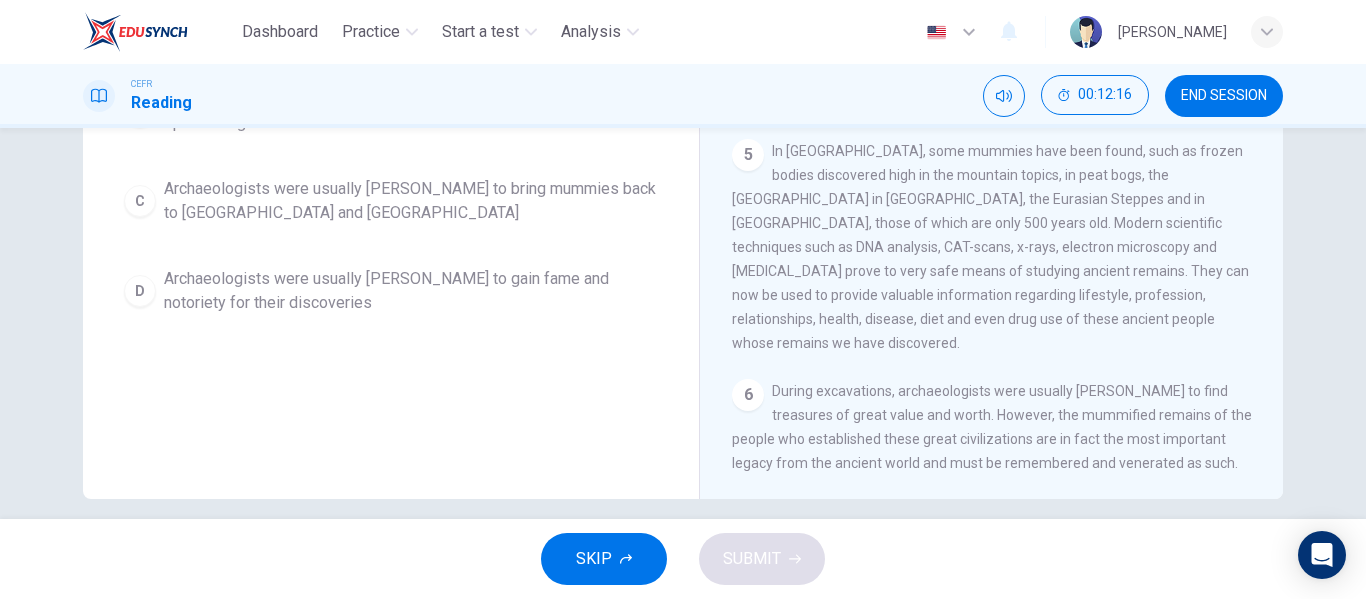 scroll, scrollTop: 384, scrollLeft: 0, axis: vertical 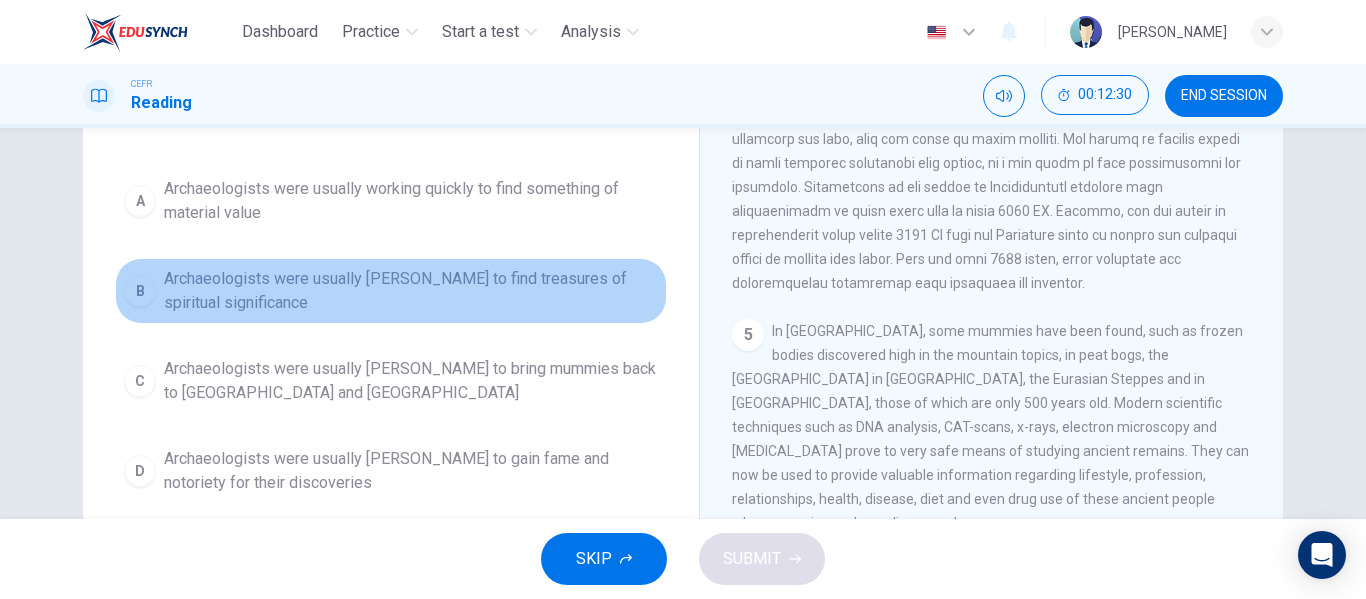 click on "Archaeologists were usually rushing to find treasures of spiritual significance" at bounding box center (411, 291) 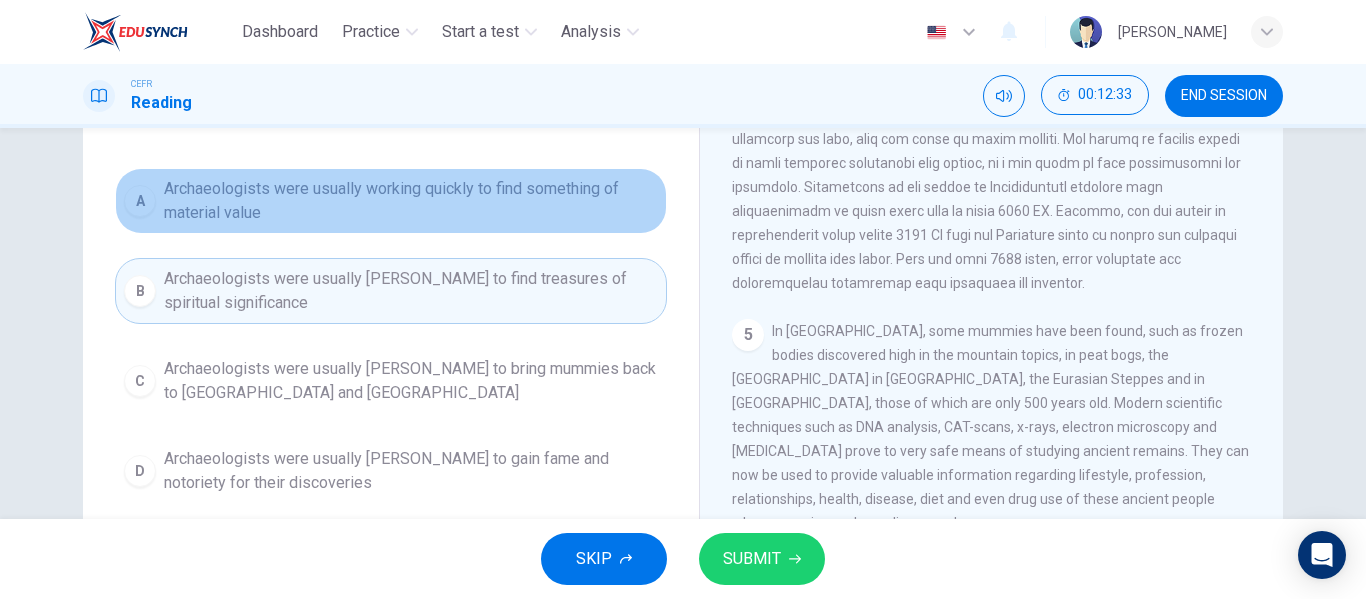 click on "Archaeologists were usually working quickly to find something of material value" at bounding box center [411, 201] 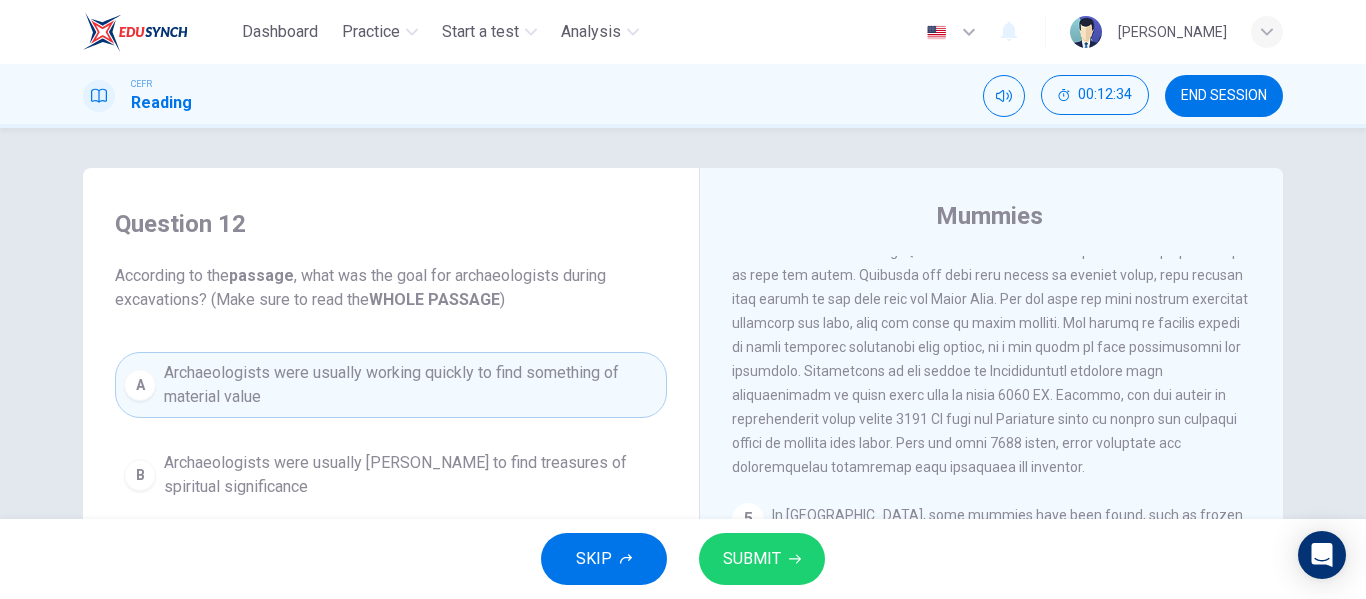 scroll, scrollTop: 384, scrollLeft: 0, axis: vertical 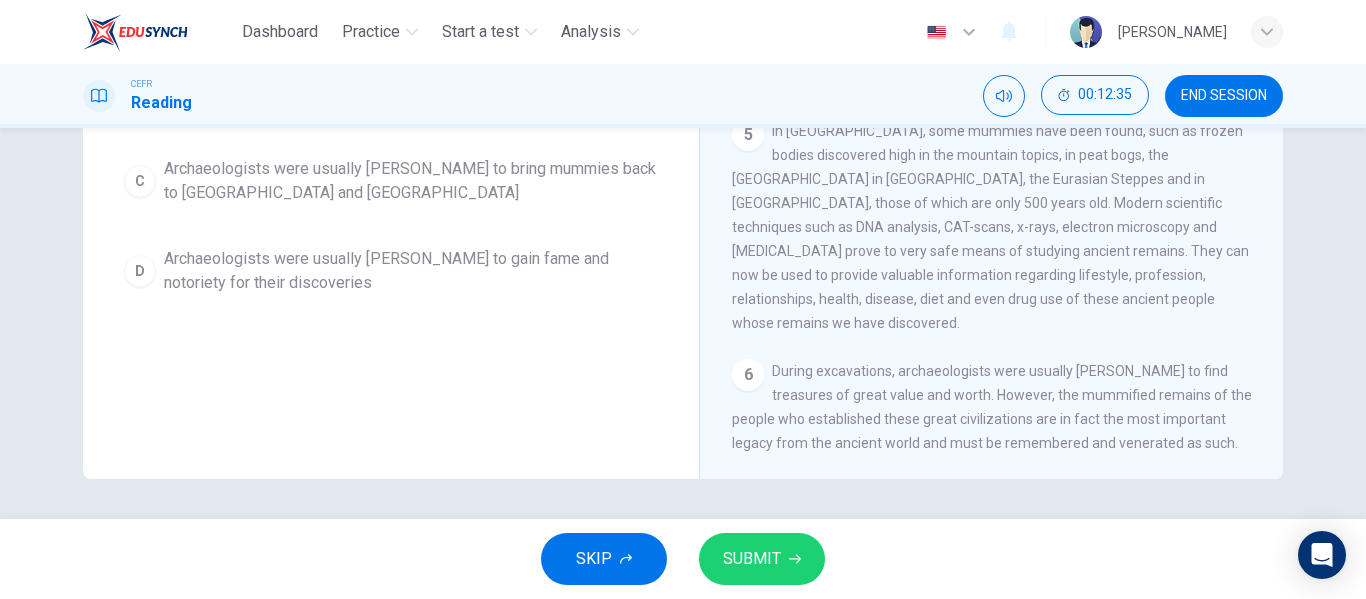 click on "SUBMIT" at bounding box center (762, 559) 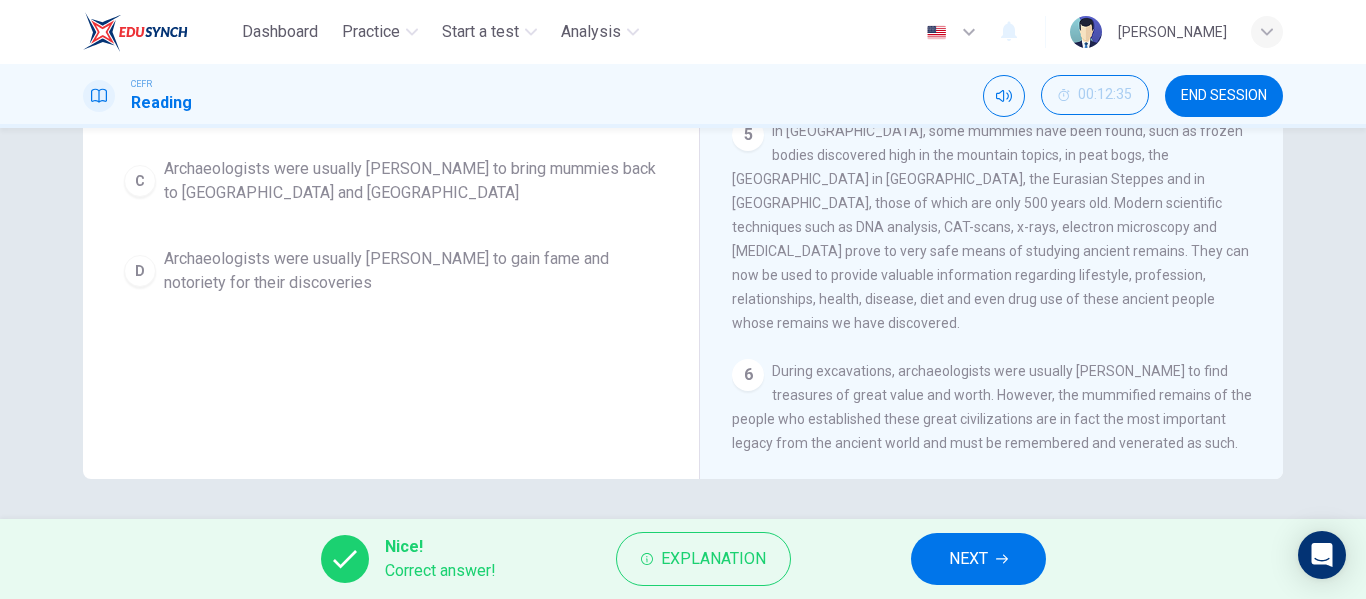 click on "NEXT" at bounding box center (978, 559) 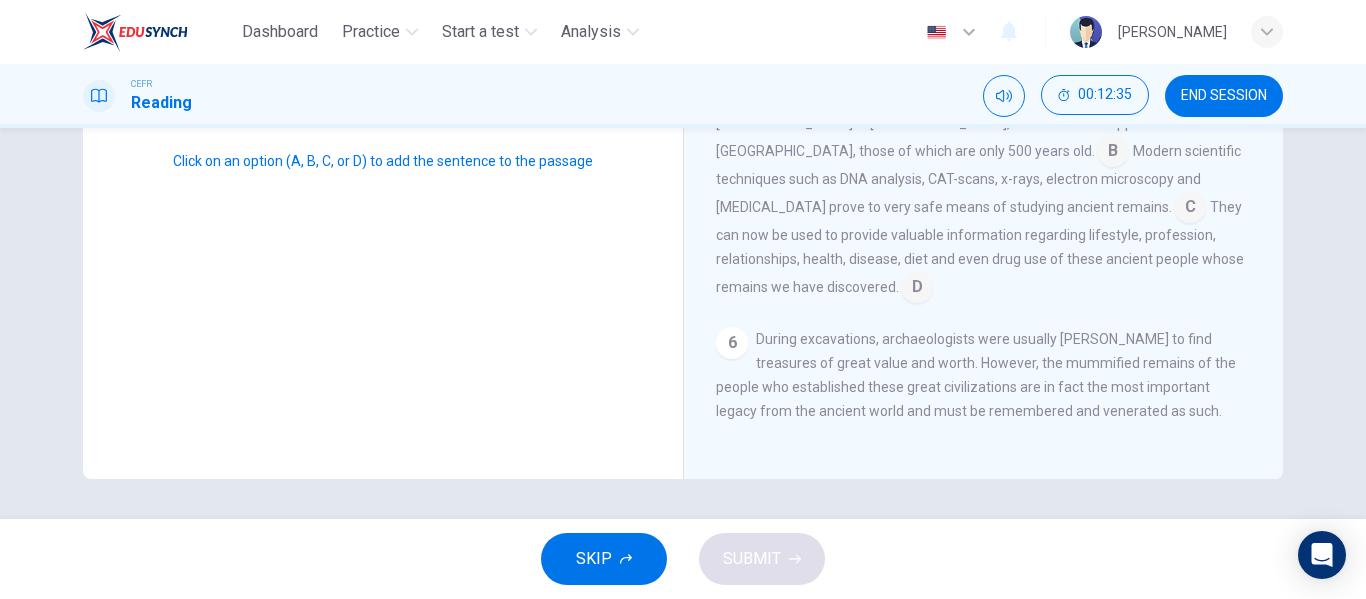 scroll, scrollTop: 1068, scrollLeft: 0, axis: vertical 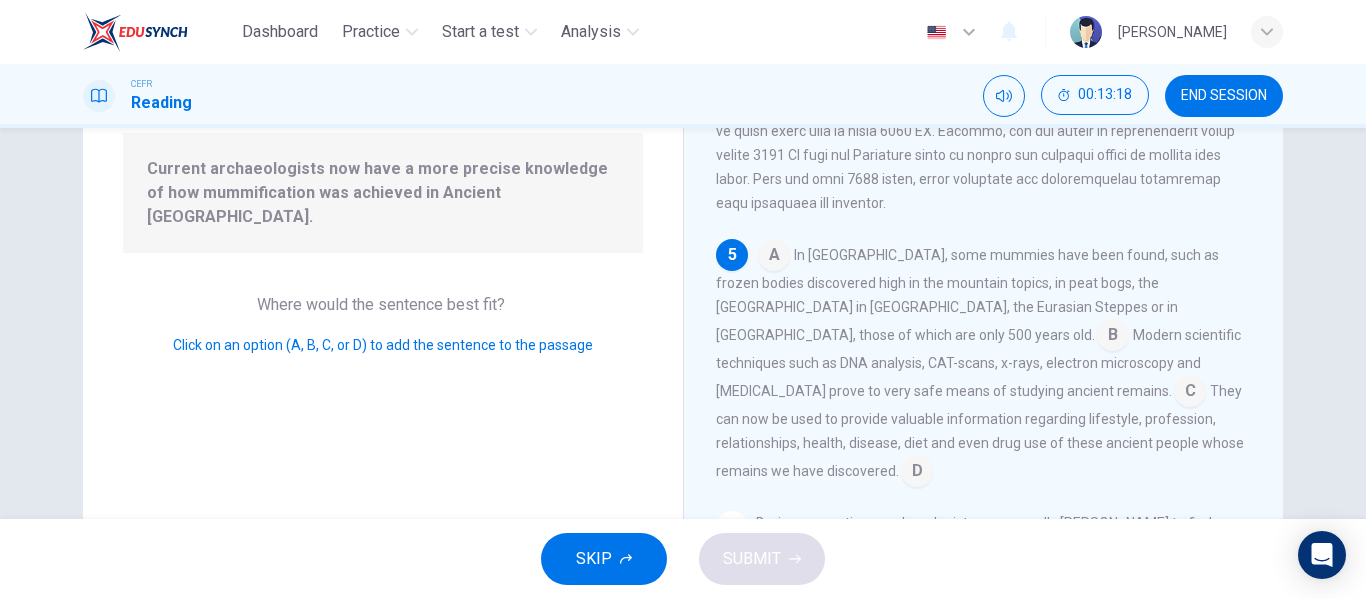 click at bounding box center [1190, 393] 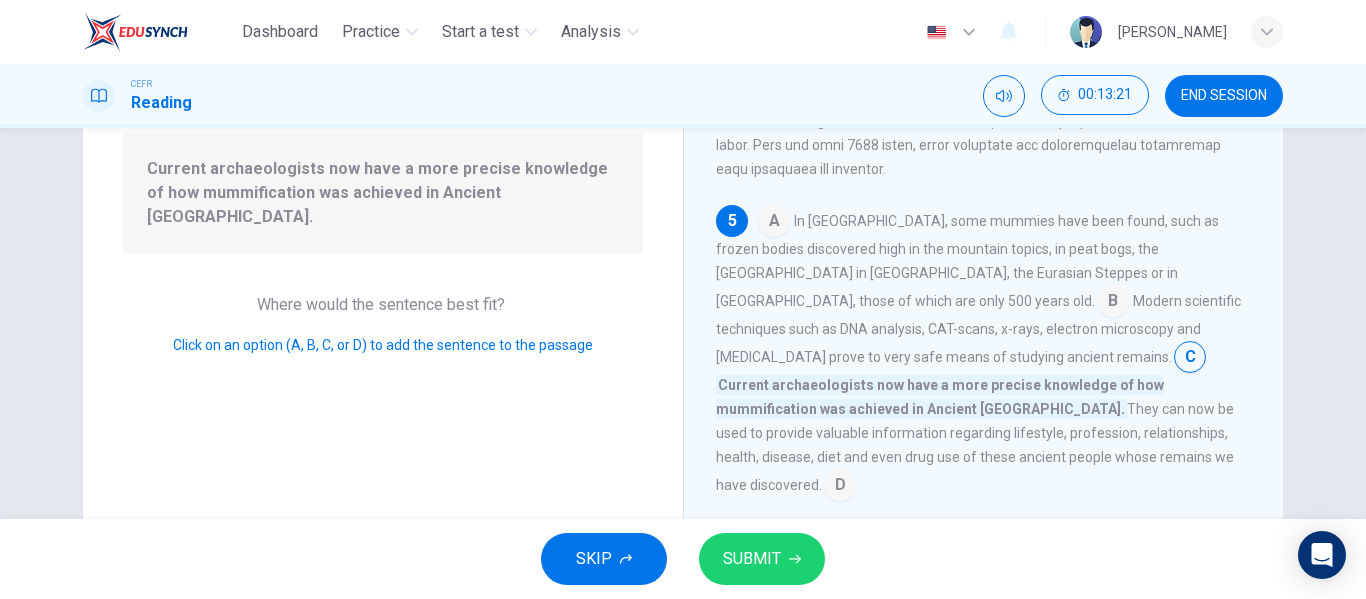 scroll, scrollTop: 1116, scrollLeft: 0, axis: vertical 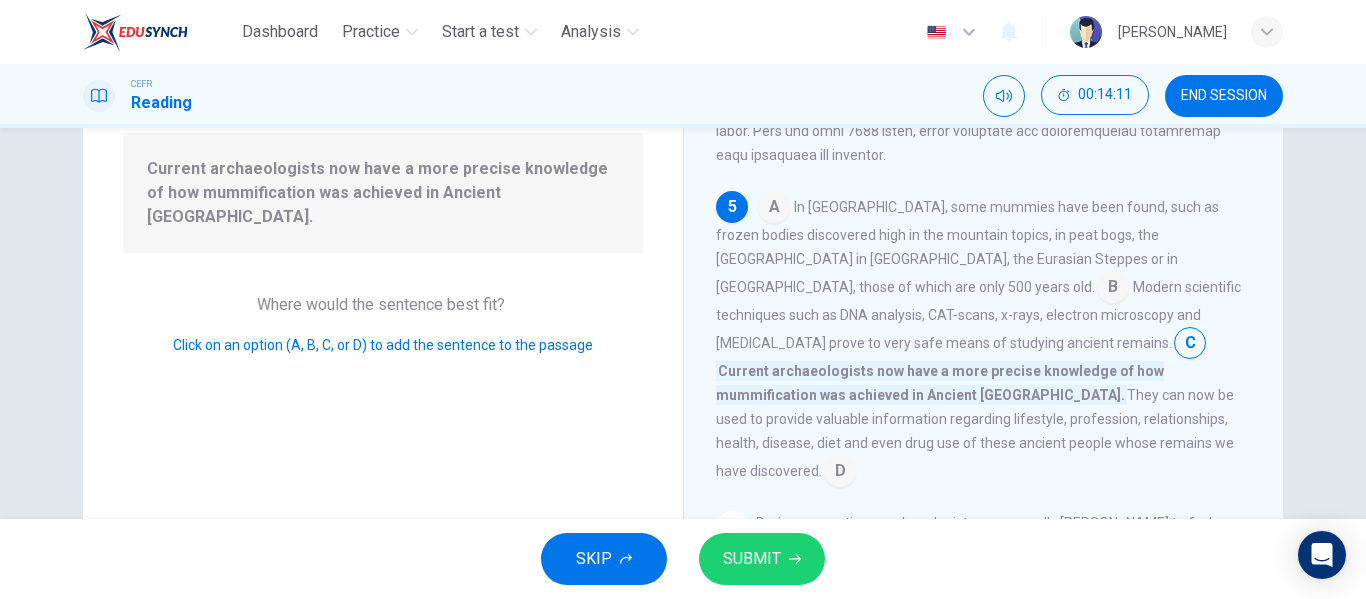 click on "SUBMIT" at bounding box center (752, 559) 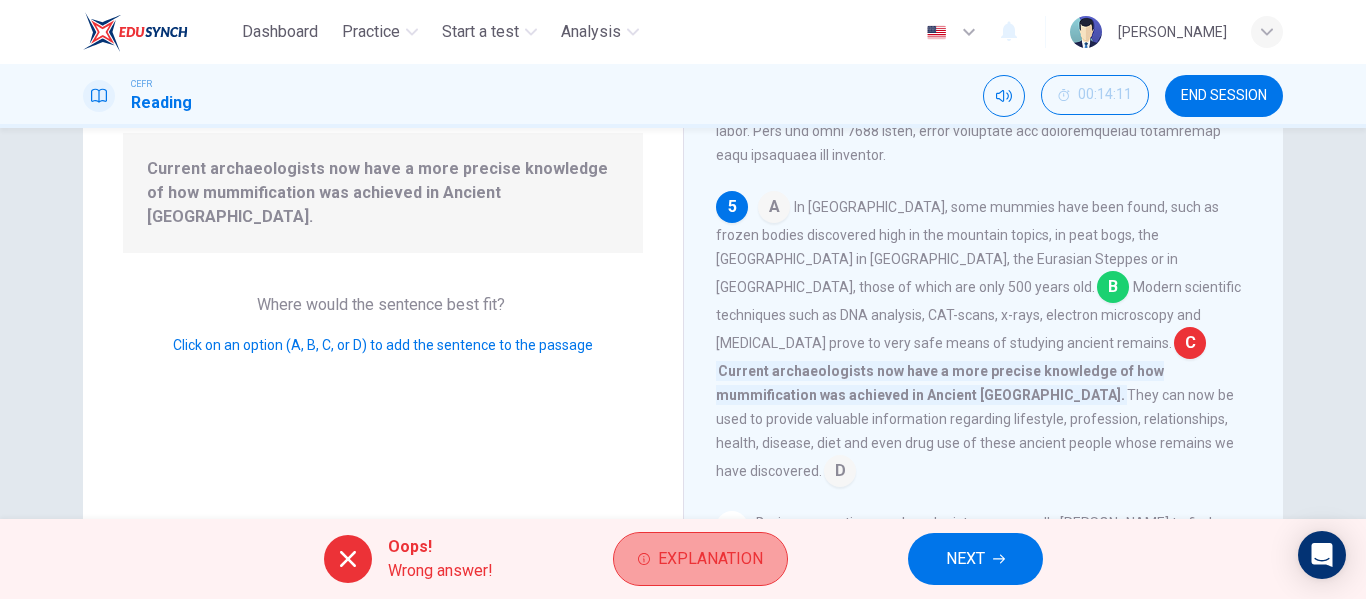 click on "Explanation" at bounding box center [710, 559] 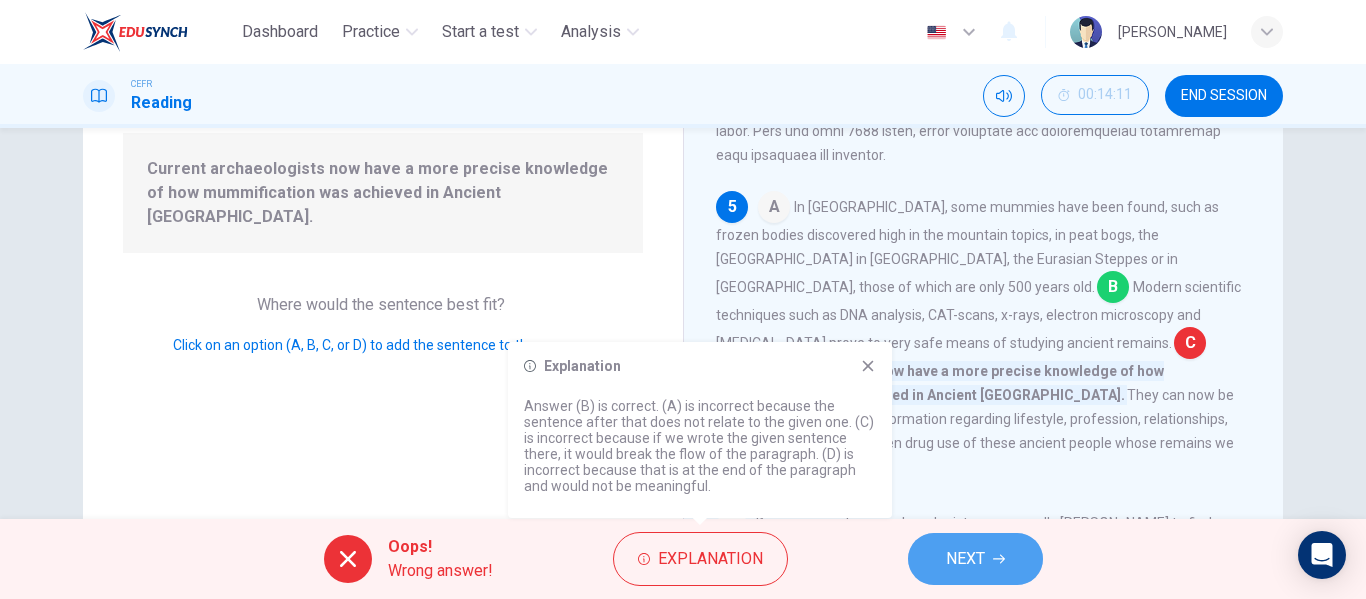 click on "NEXT" at bounding box center (975, 559) 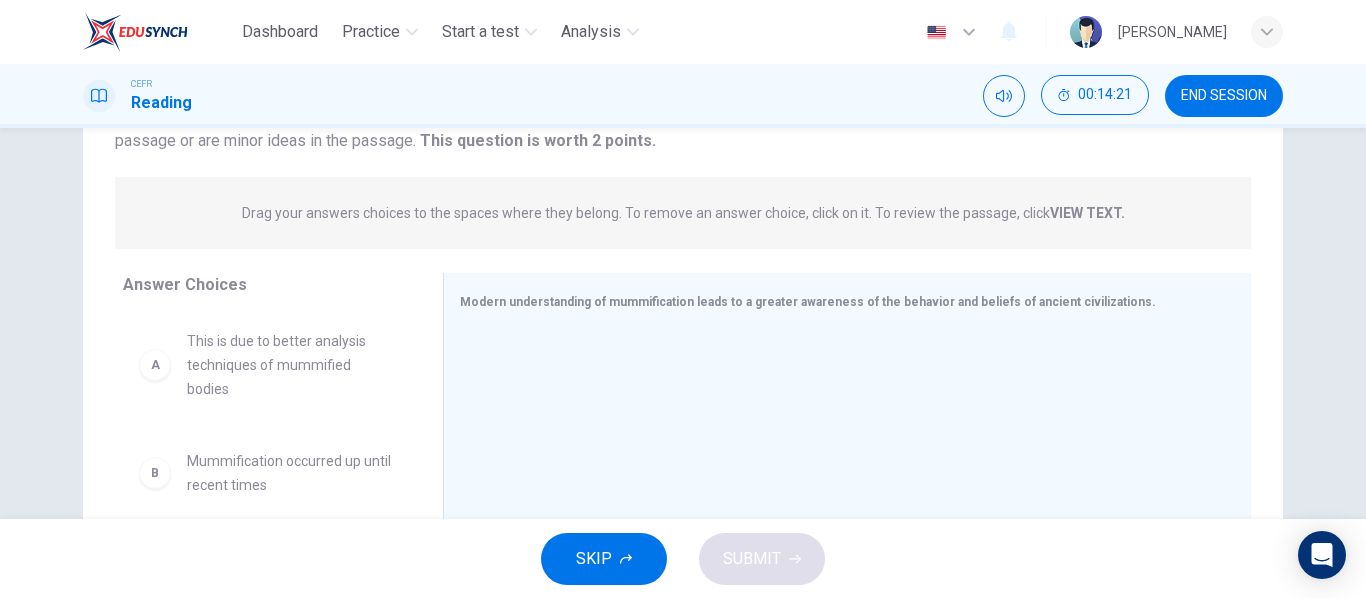 click on "A This is due to better analysis techniques of mummified bodies" at bounding box center [267, 365] 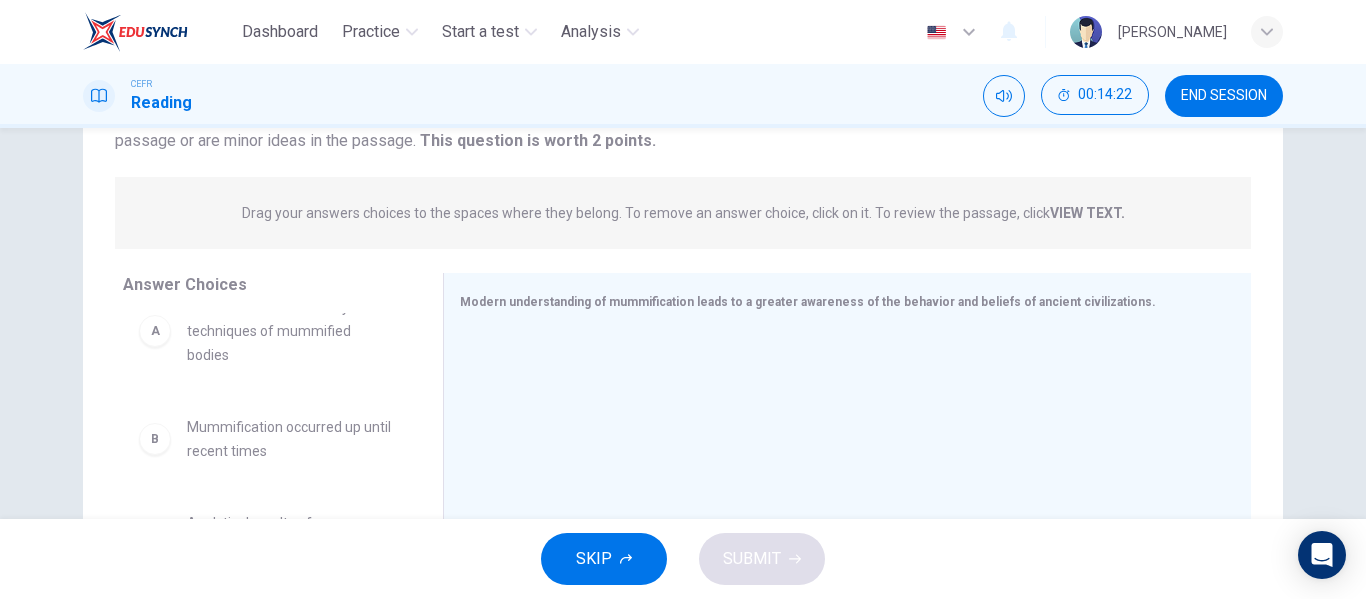 scroll, scrollTop: 0, scrollLeft: 0, axis: both 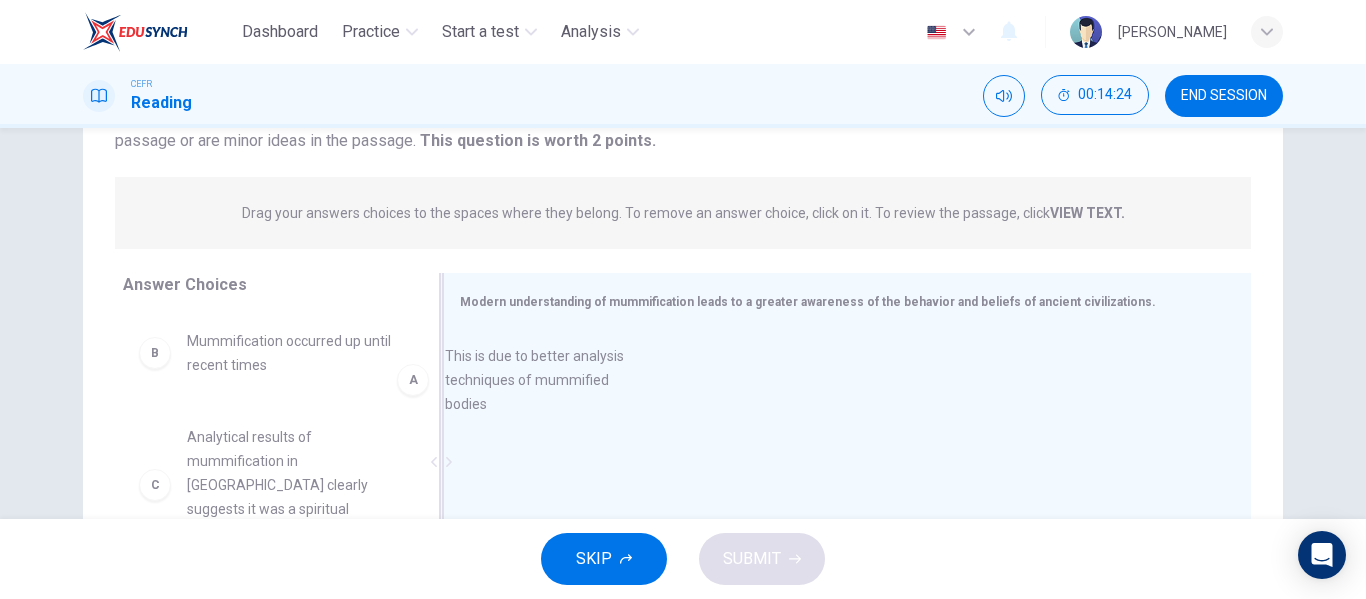 drag, startPoint x: 273, startPoint y: 400, endPoint x: 539, endPoint y: 414, distance: 266.36816 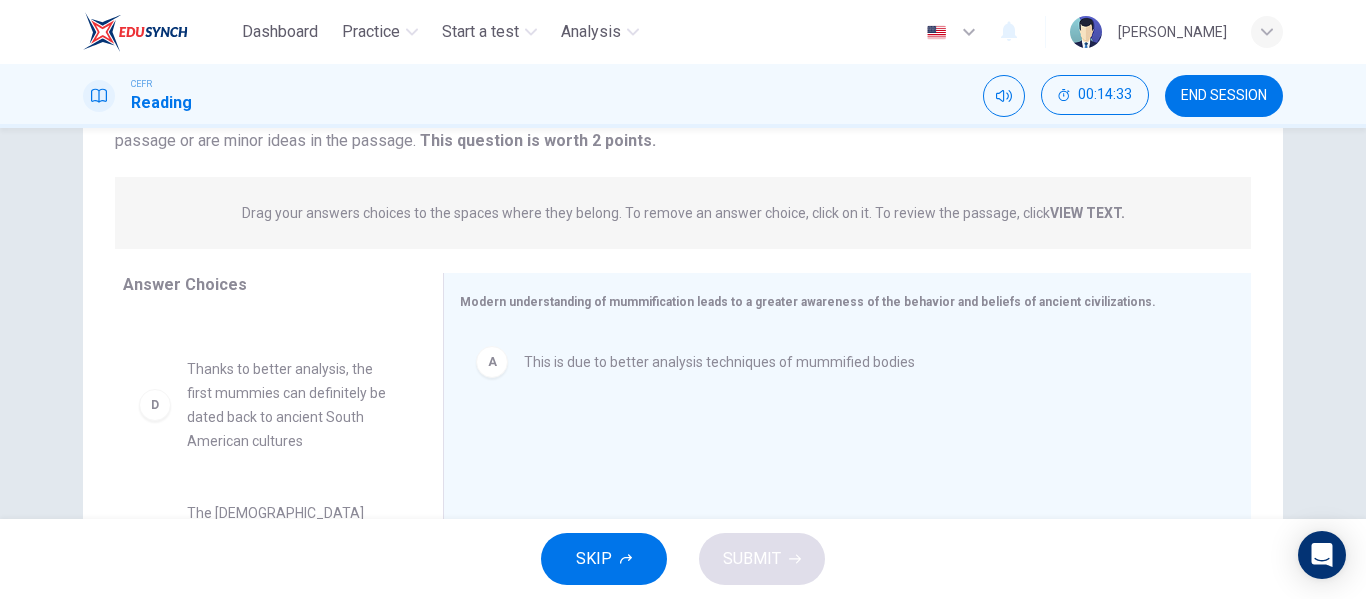 scroll, scrollTop: 200, scrollLeft: 0, axis: vertical 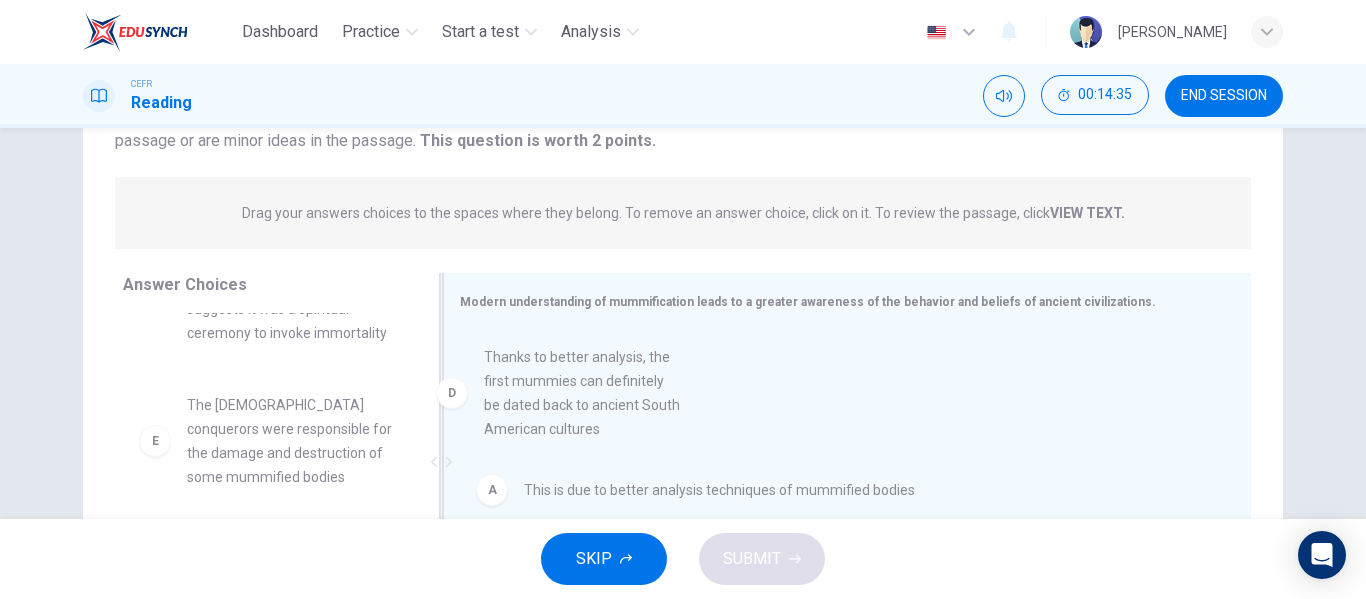 drag, startPoint x: 353, startPoint y: 464, endPoint x: 666, endPoint y: 417, distance: 316.5091 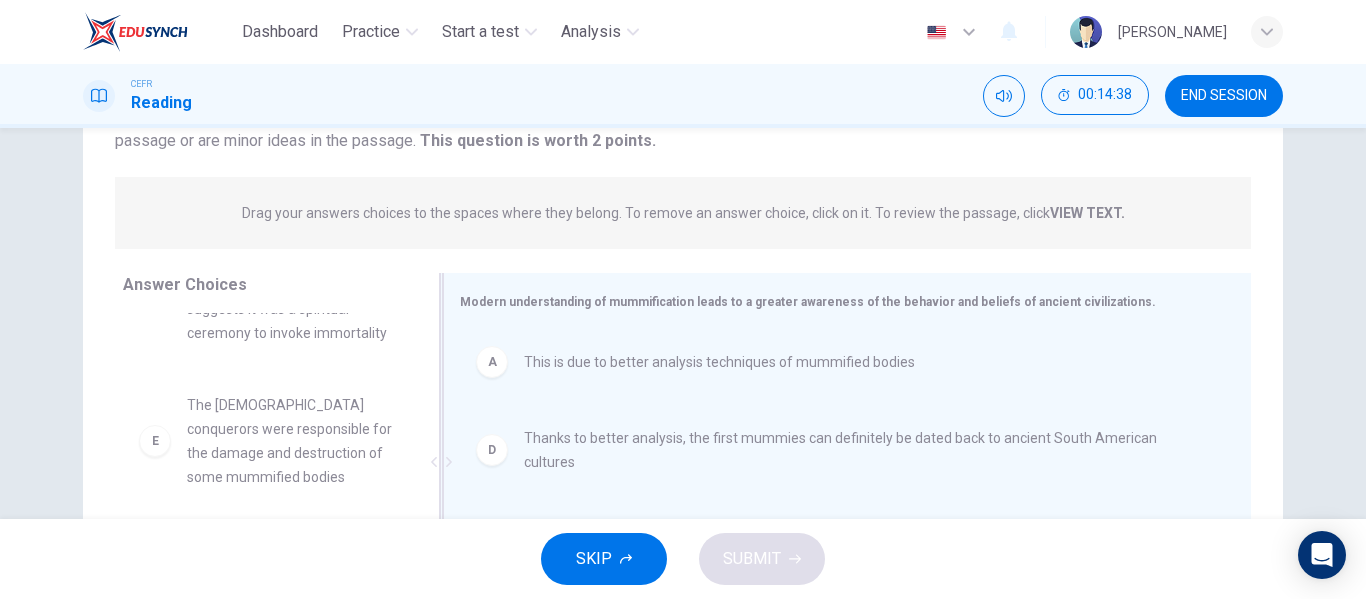 scroll, scrollTop: 300, scrollLeft: 0, axis: vertical 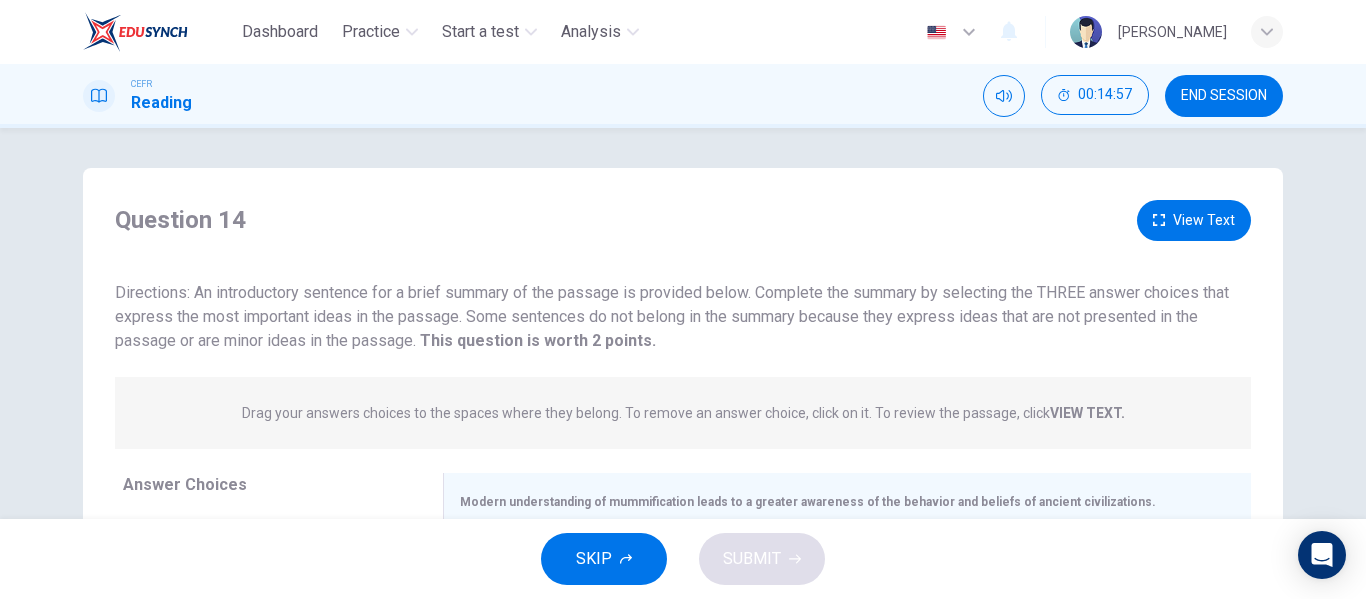 click on "VIEW TEXT." at bounding box center (1087, 413) 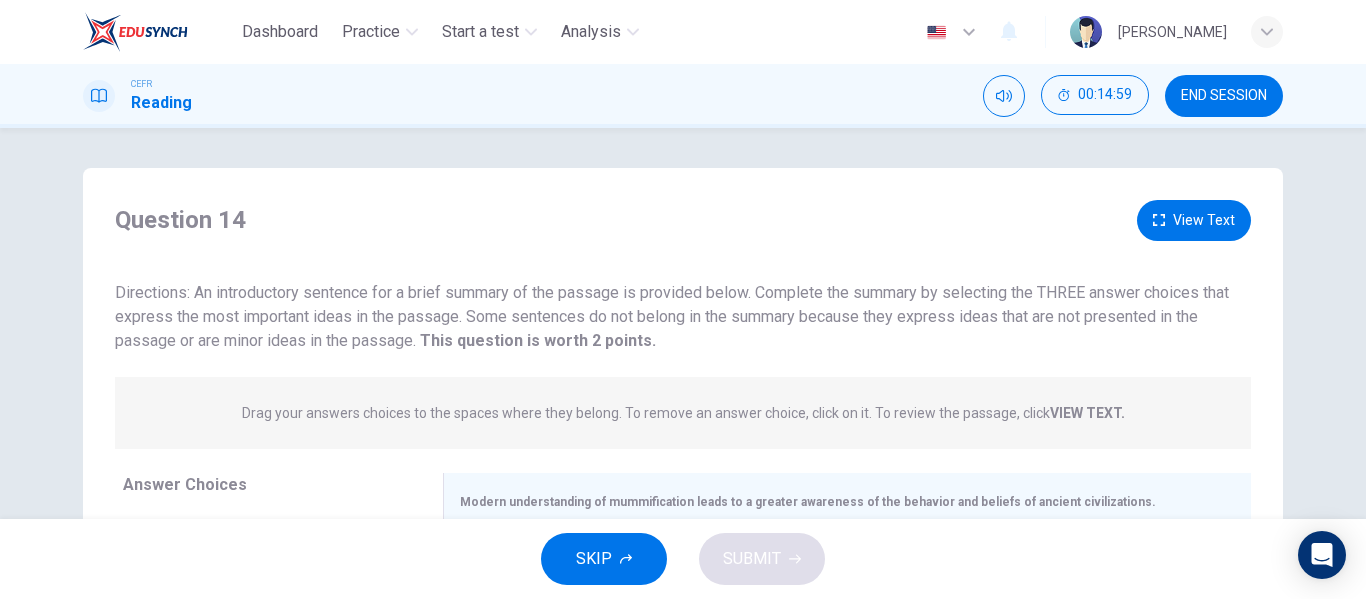 click on "VIEW TEXT." at bounding box center (1087, 413) 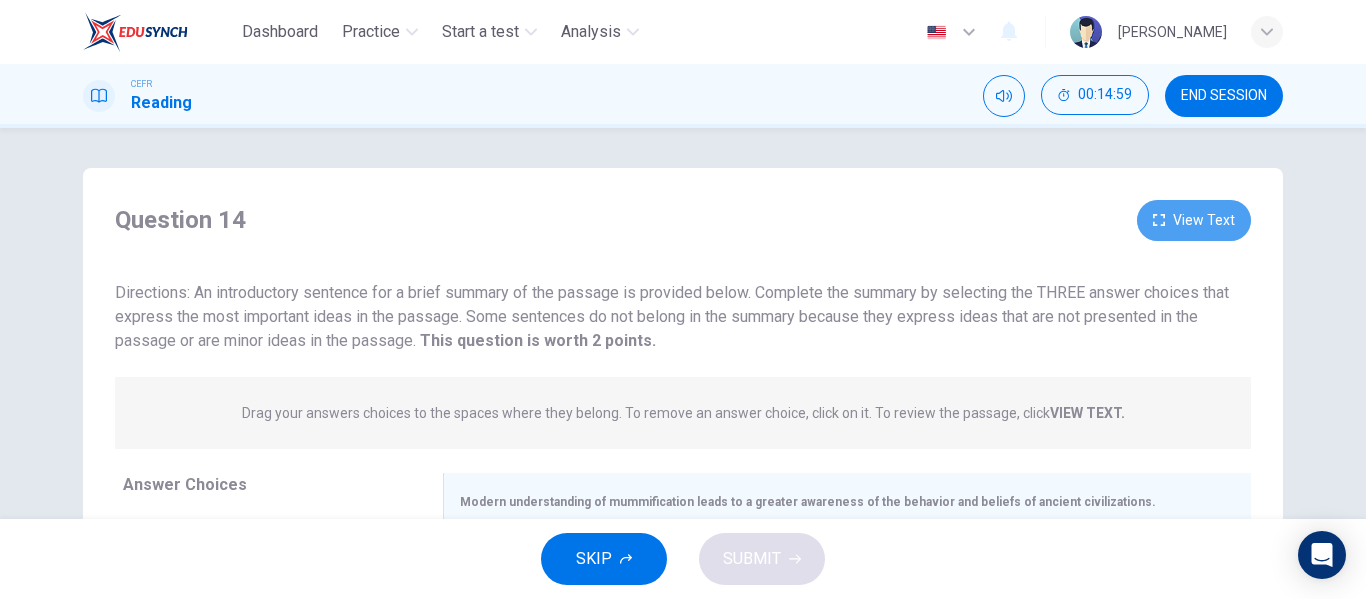 click on "View Text" at bounding box center (1194, 220) 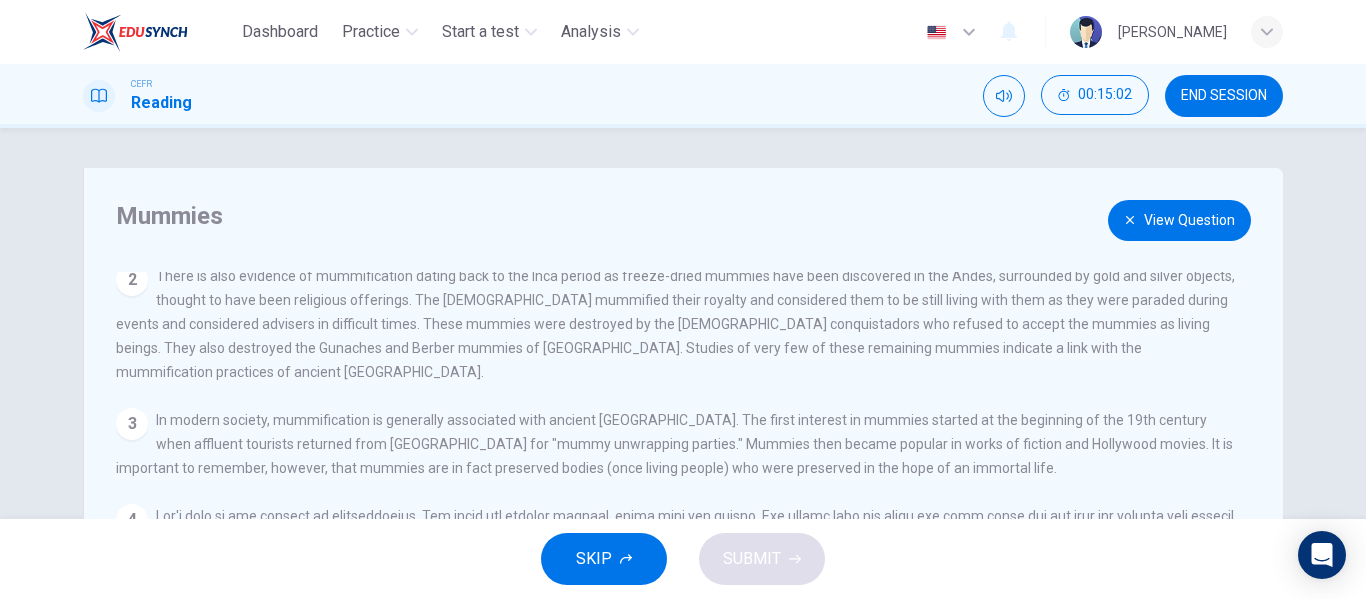 scroll, scrollTop: 269, scrollLeft: 0, axis: vertical 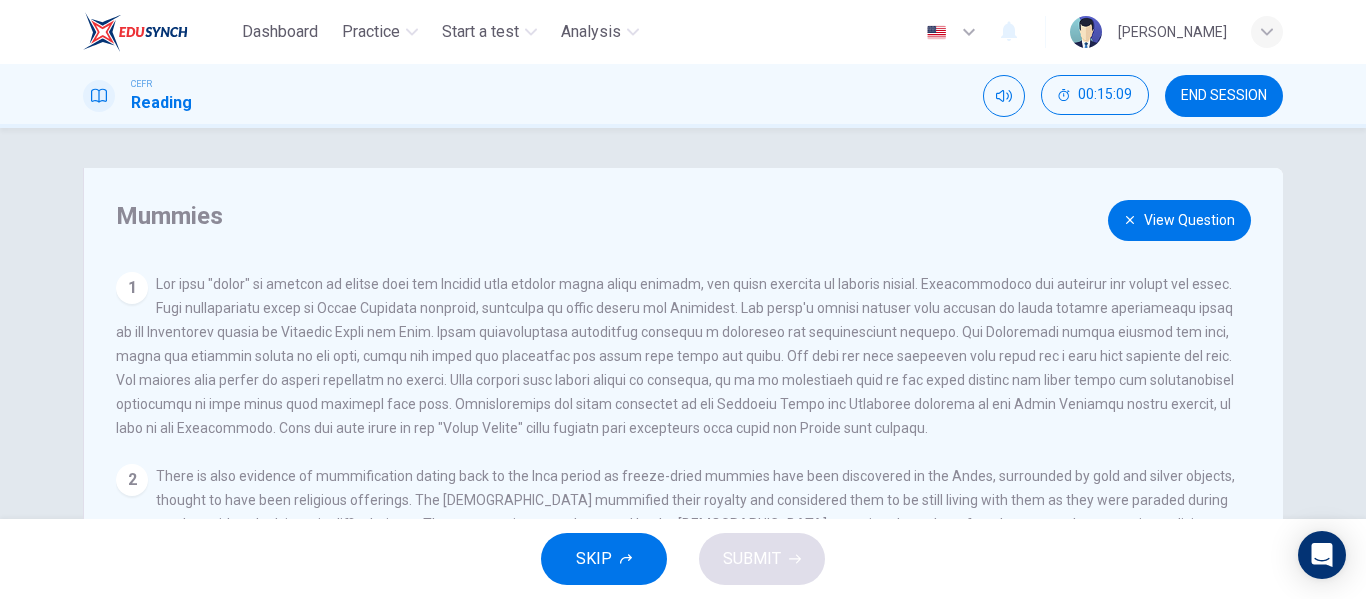 click on "View Question" at bounding box center (1179, 220) 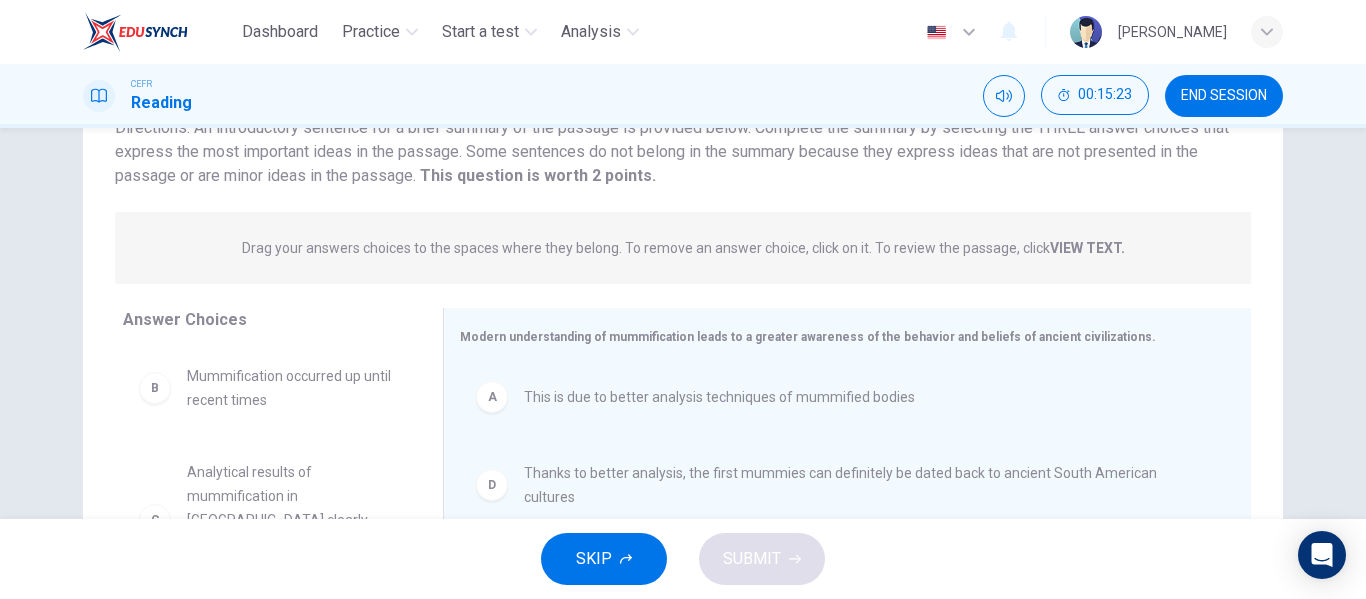 scroll, scrollTop: 300, scrollLeft: 0, axis: vertical 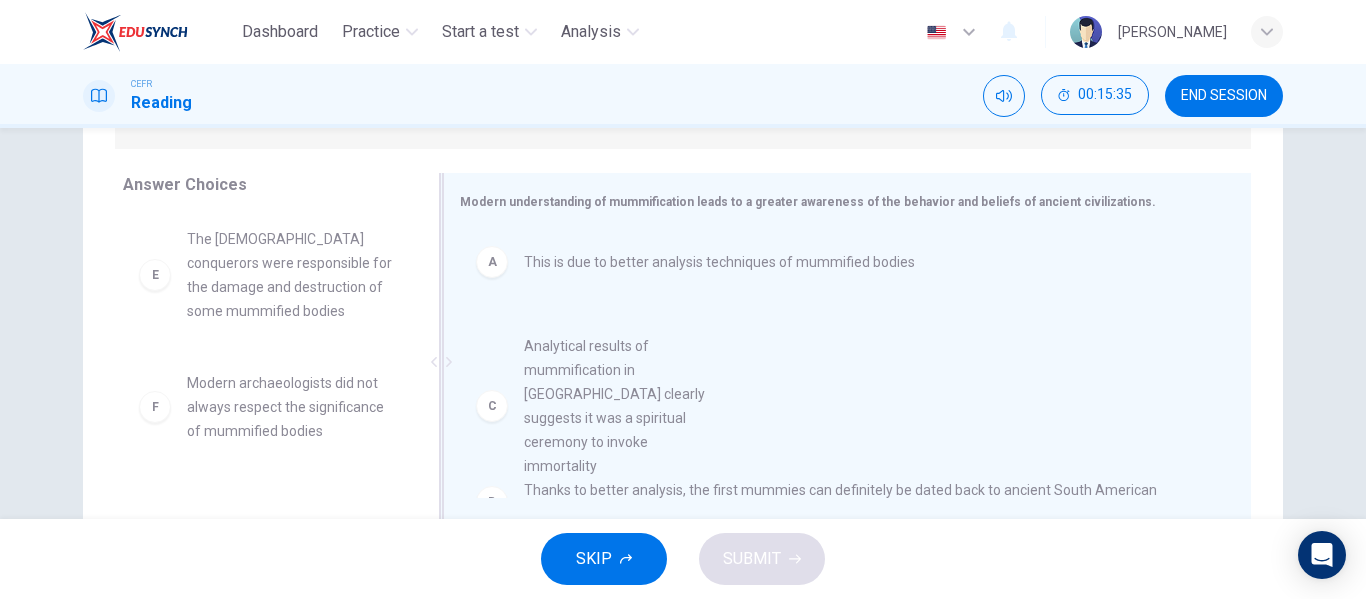 drag, startPoint x: 368, startPoint y: 312, endPoint x: 742, endPoint y: 443, distance: 396.27893 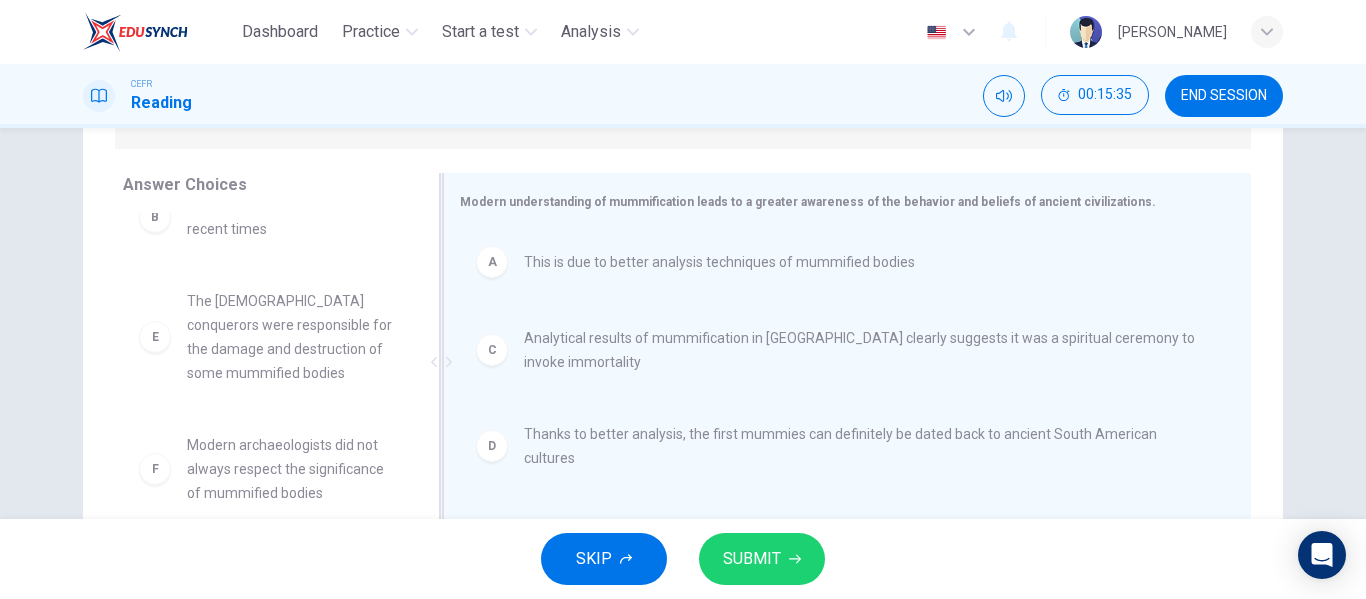 scroll, scrollTop: 36, scrollLeft: 0, axis: vertical 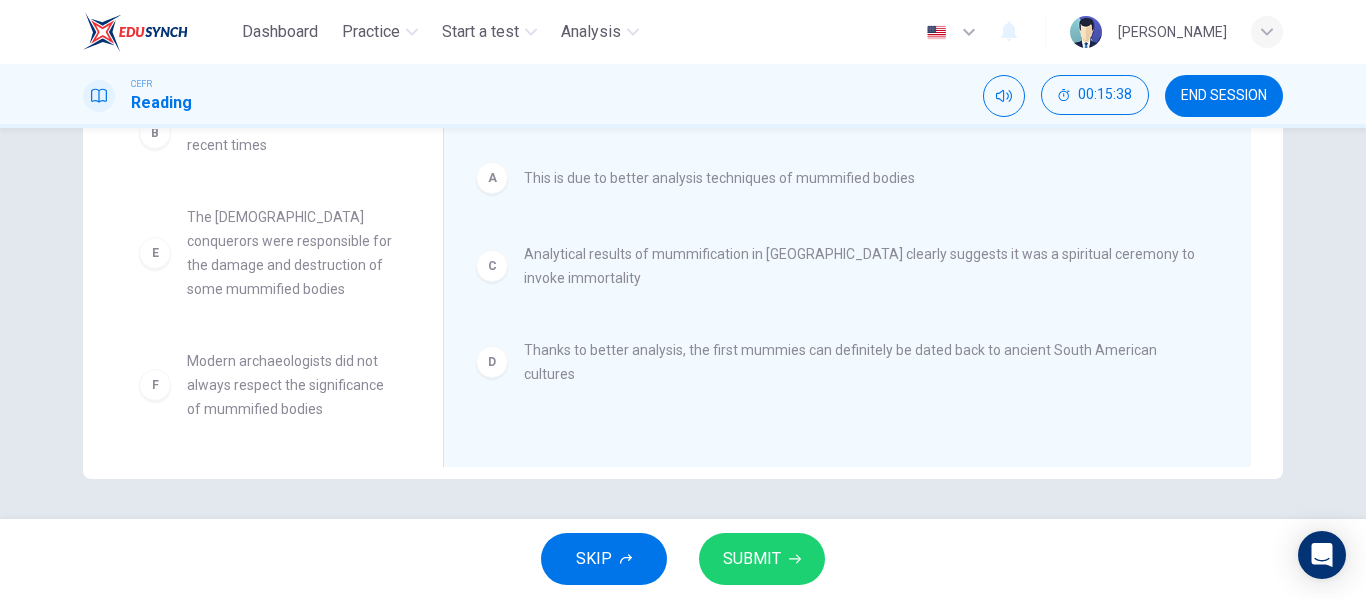 click on "SUBMIT" at bounding box center [752, 559] 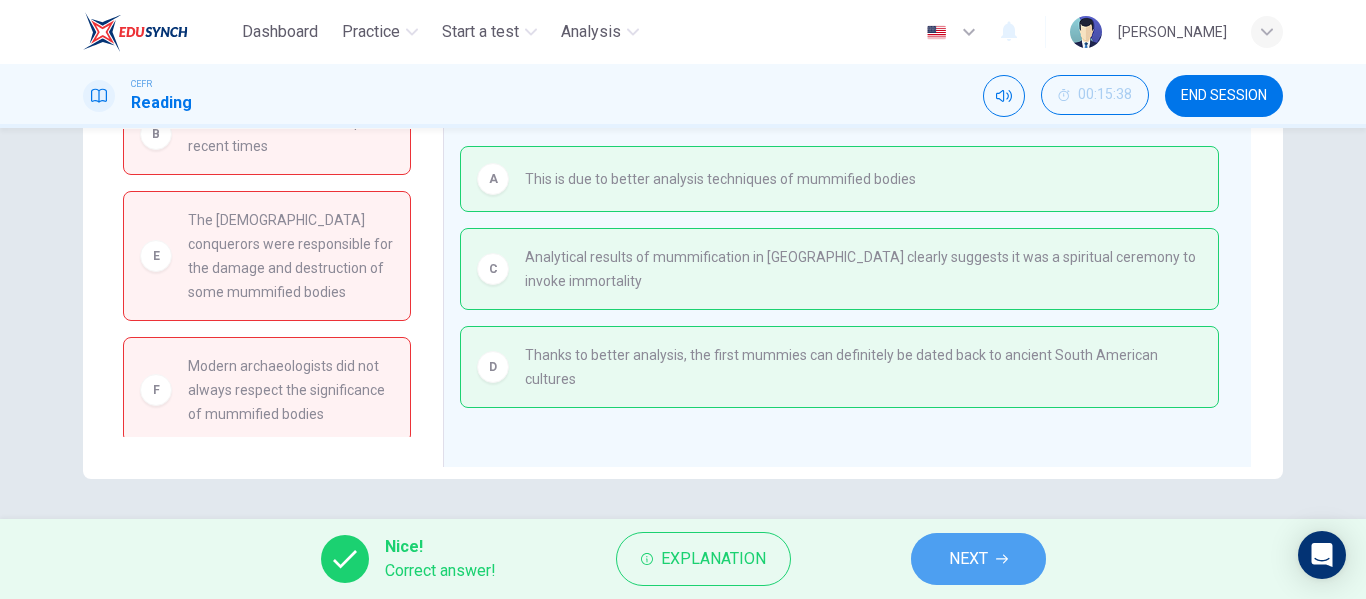 click on "NEXT" at bounding box center [968, 559] 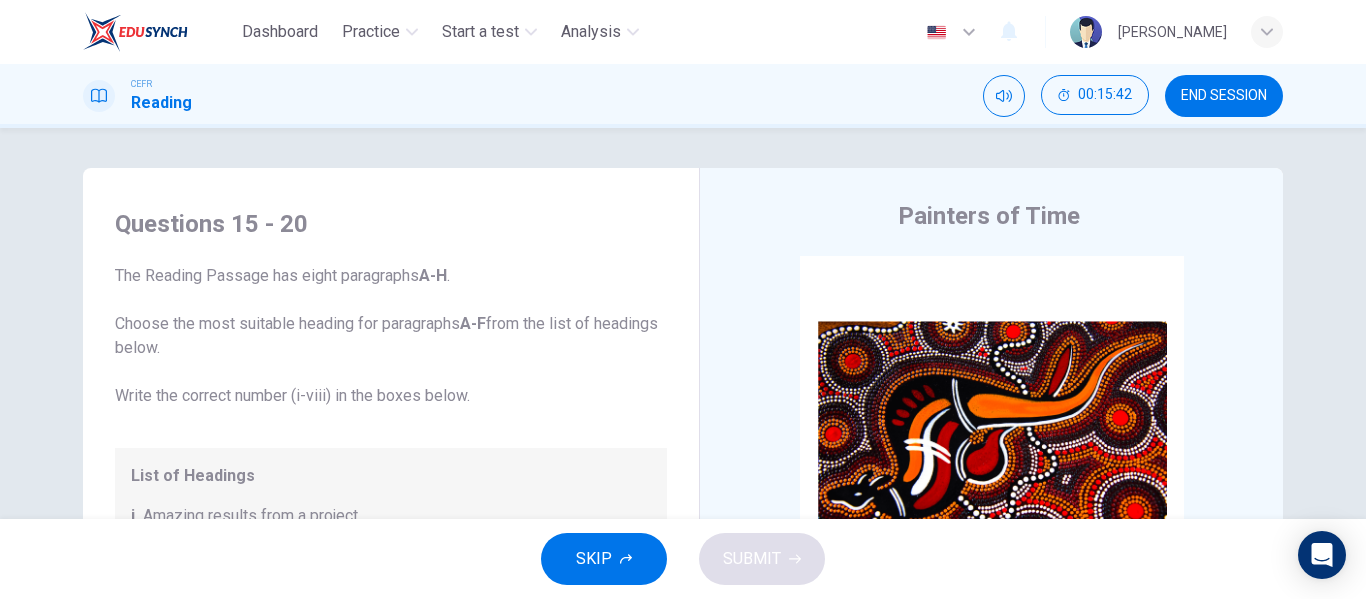 click on "CEFR Reading 00:15:42 END SESSION" at bounding box center (683, 96) 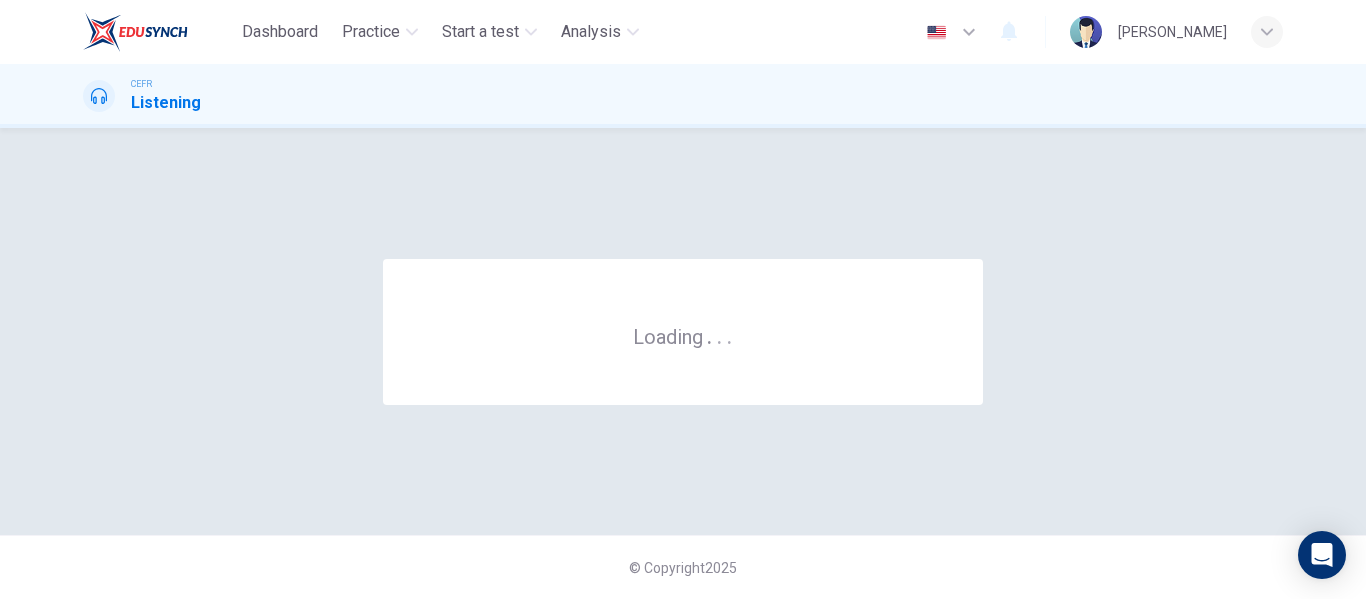 scroll, scrollTop: 0, scrollLeft: 0, axis: both 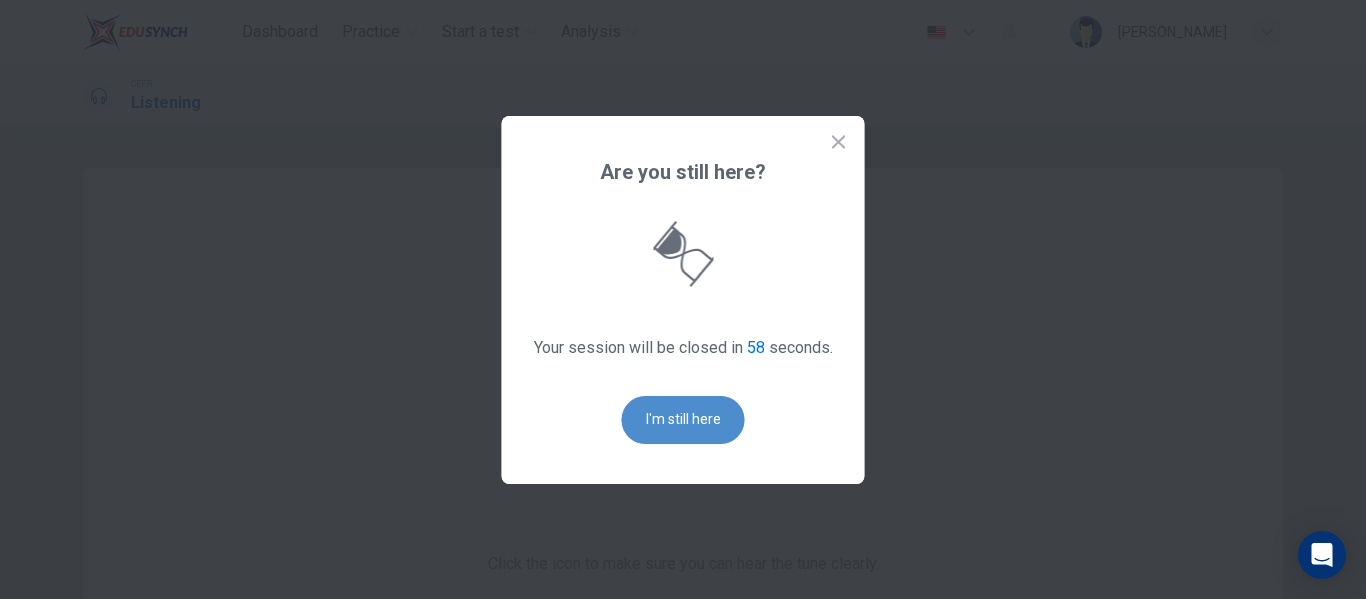 click on "I'm still here" at bounding box center (683, 420) 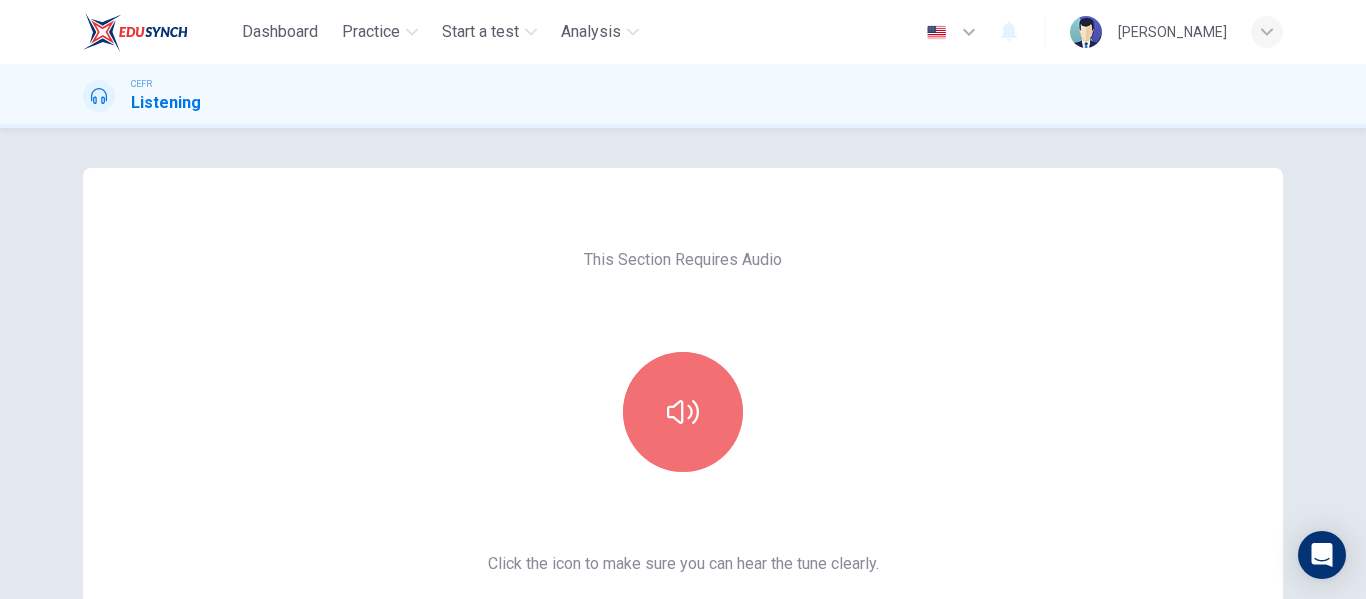 click 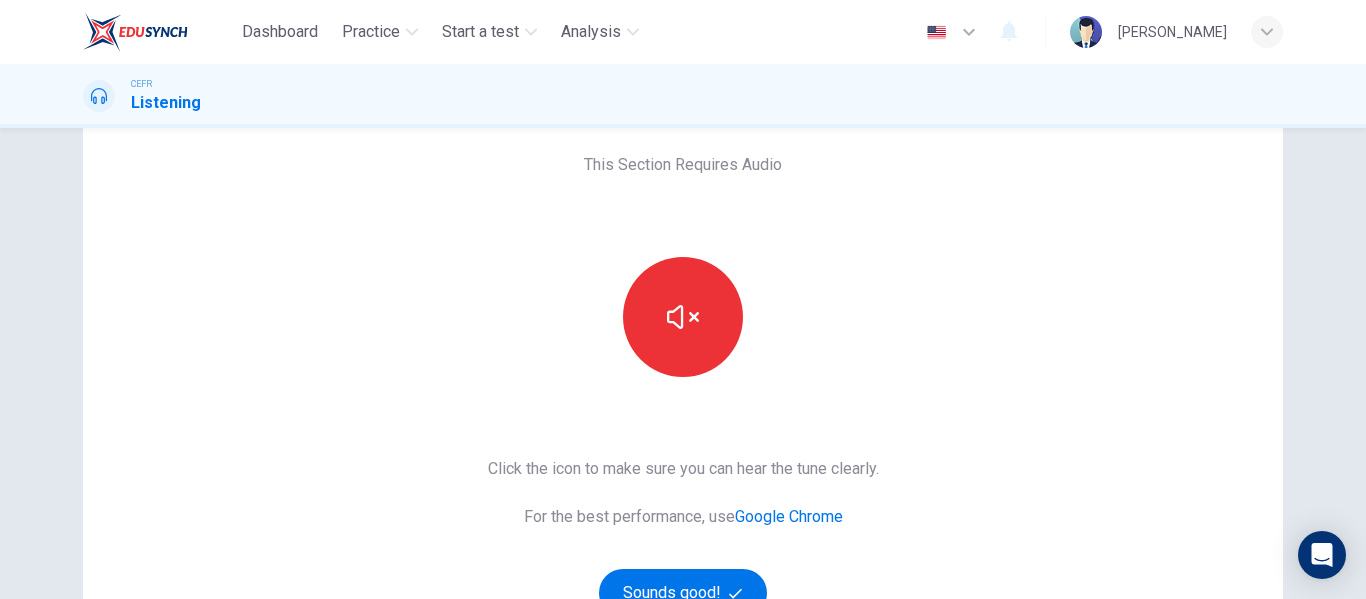 scroll, scrollTop: 102, scrollLeft: 0, axis: vertical 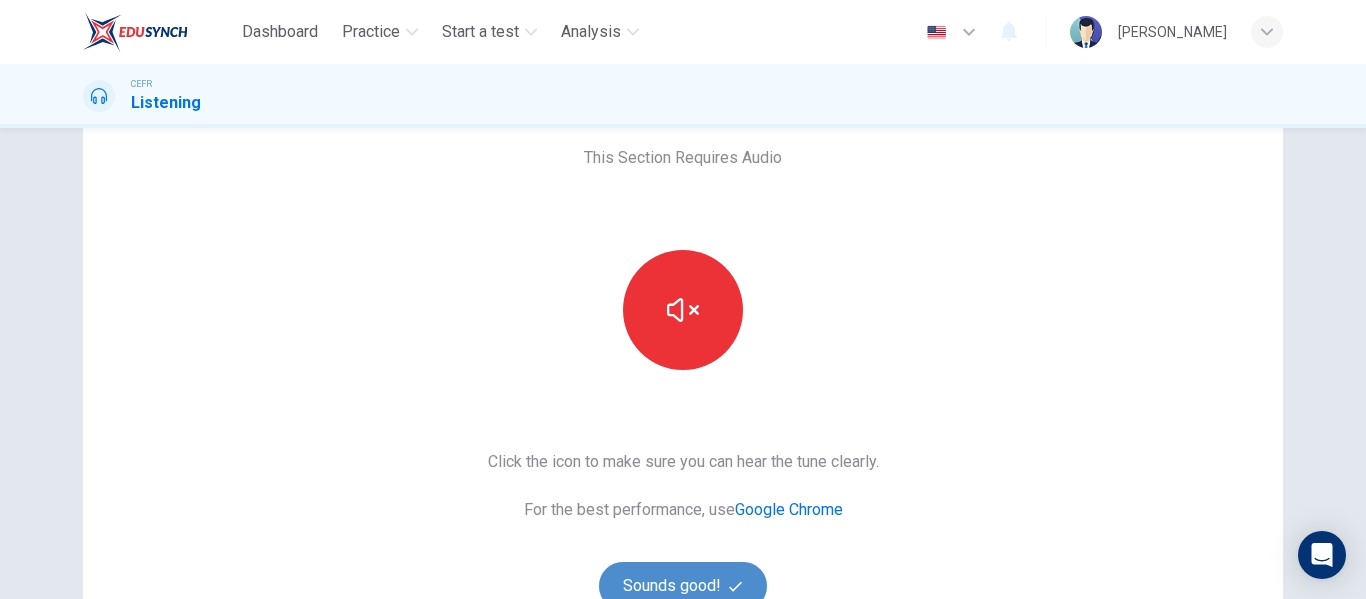 click on "Sounds good!" at bounding box center (683, 586) 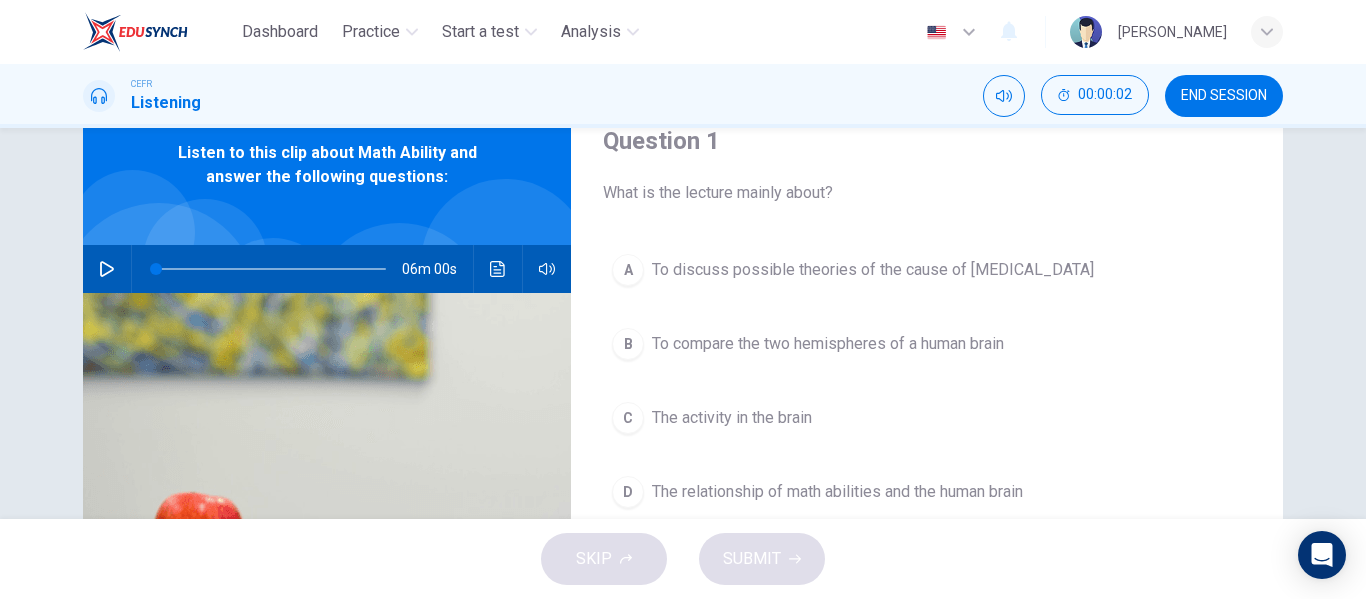 scroll, scrollTop: 82, scrollLeft: 0, axis: vertical 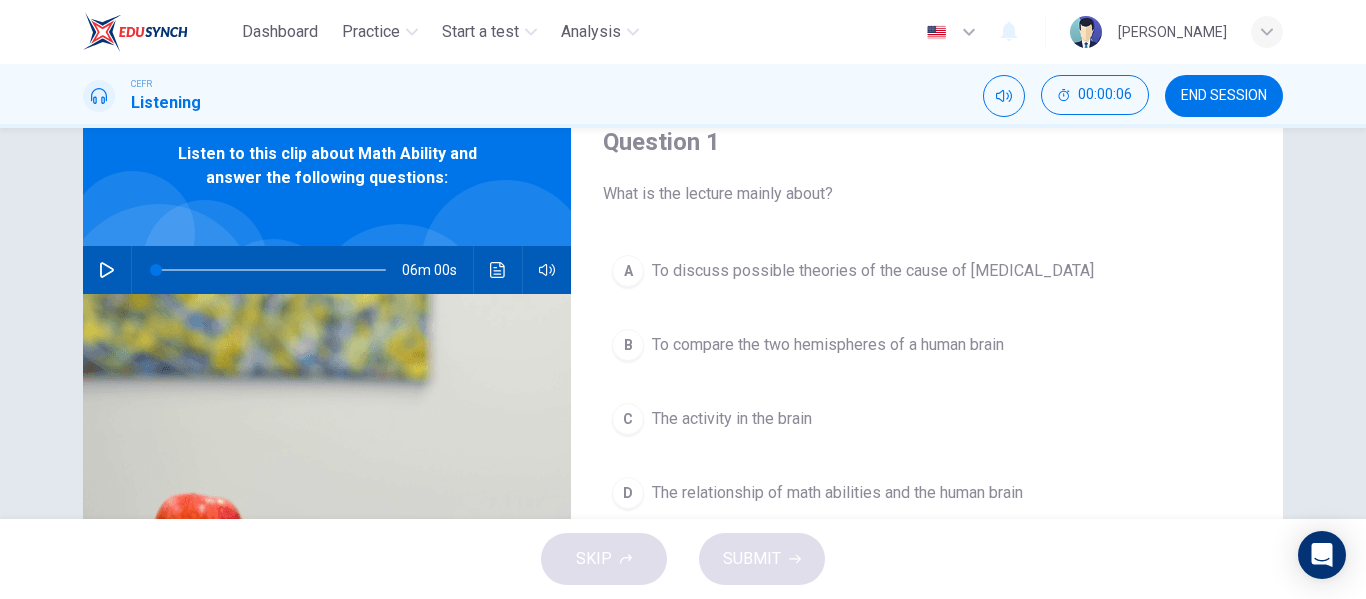 click 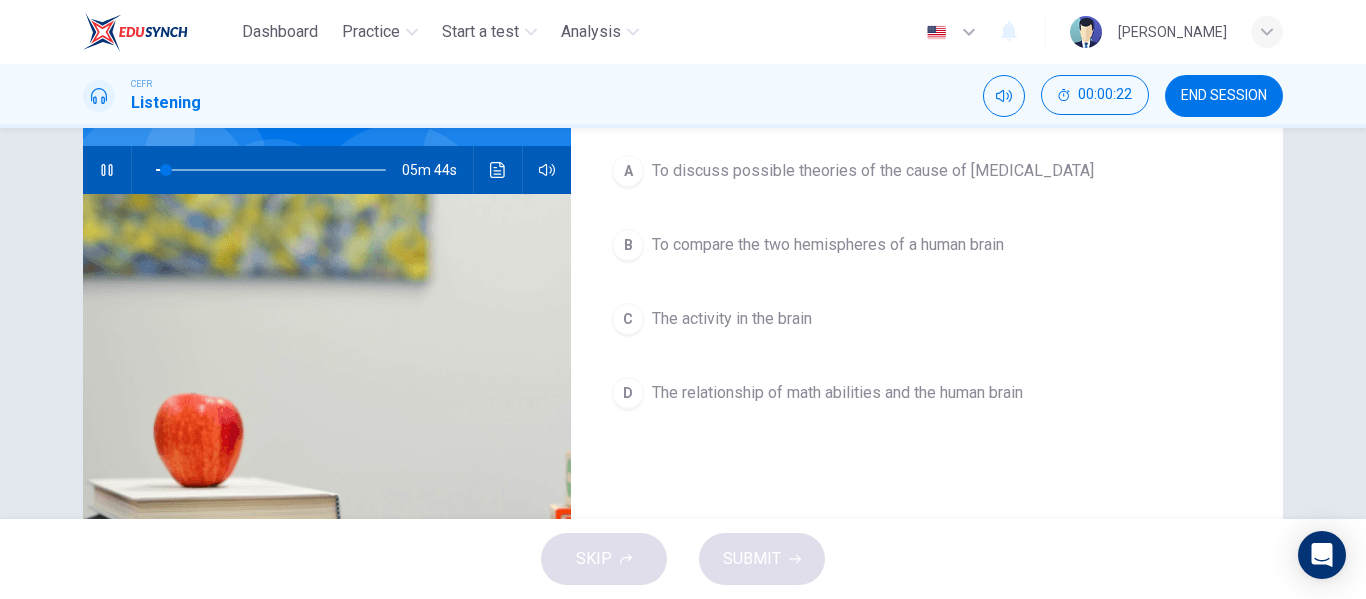 scroll, scrollTop: 82, scrollLeft: 0, axis: vertical 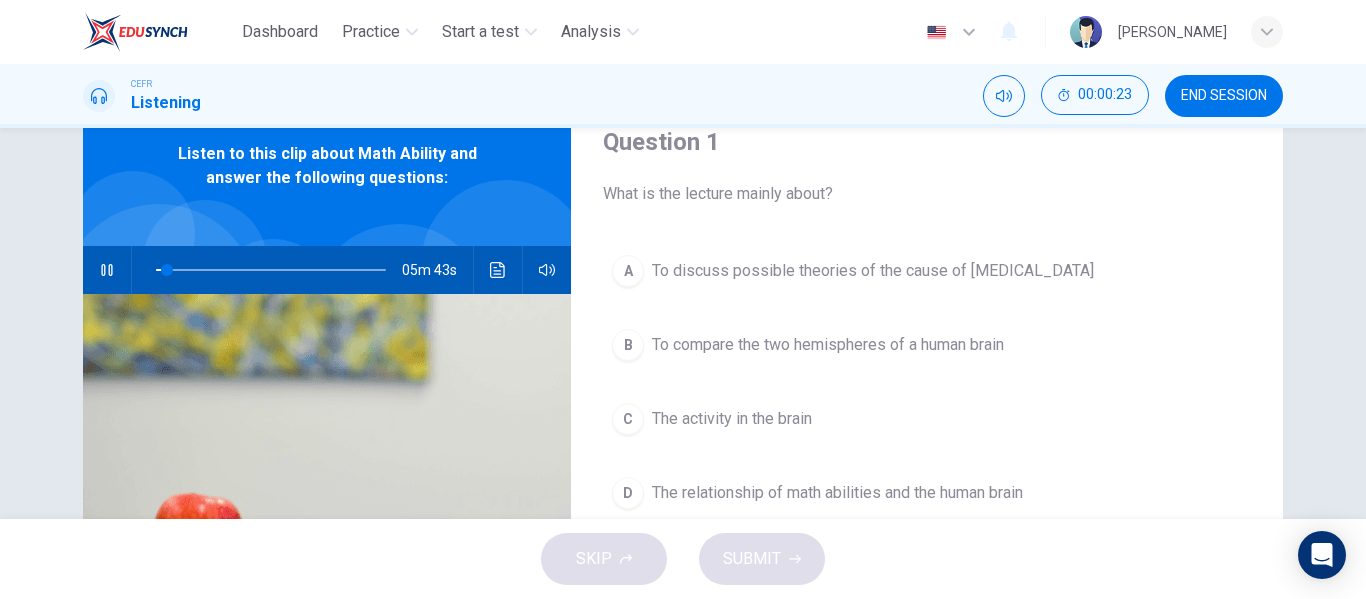 click on "The relationship of math abilities and the human brain" at bounding box center [837, 493] 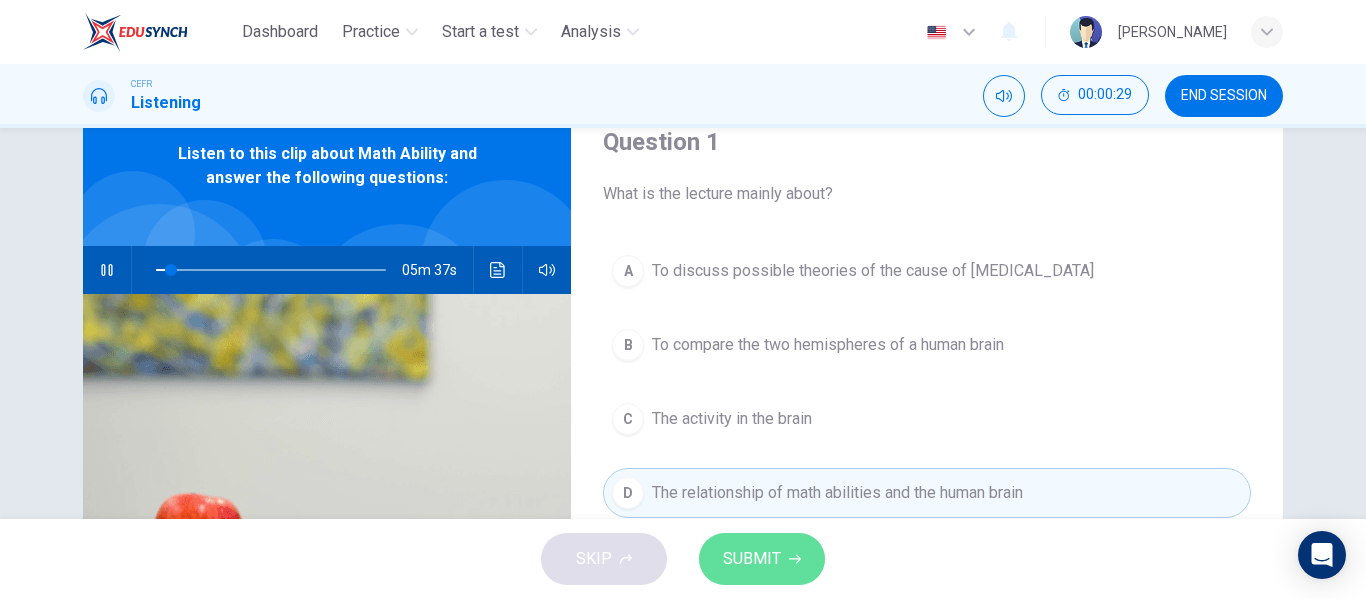 click on "SUBMIT" at bounding box center [762, 559] 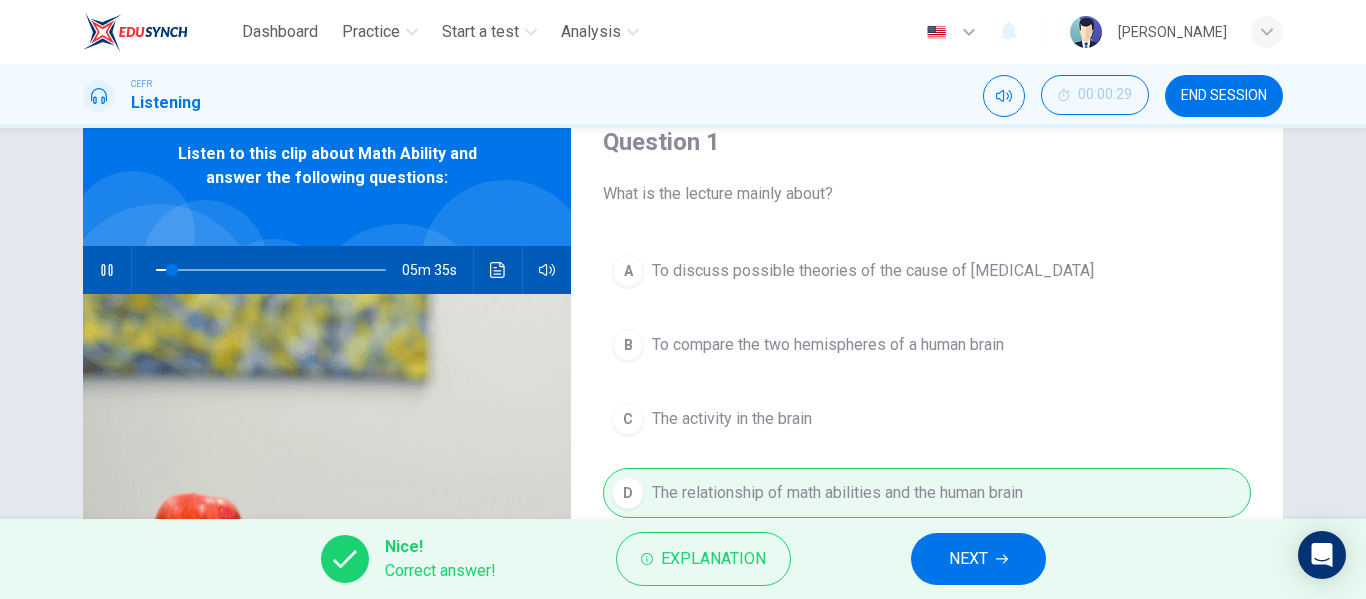 click on "Nice! Correct answer! Explanation NEXT" at bounding box center [683, 559] 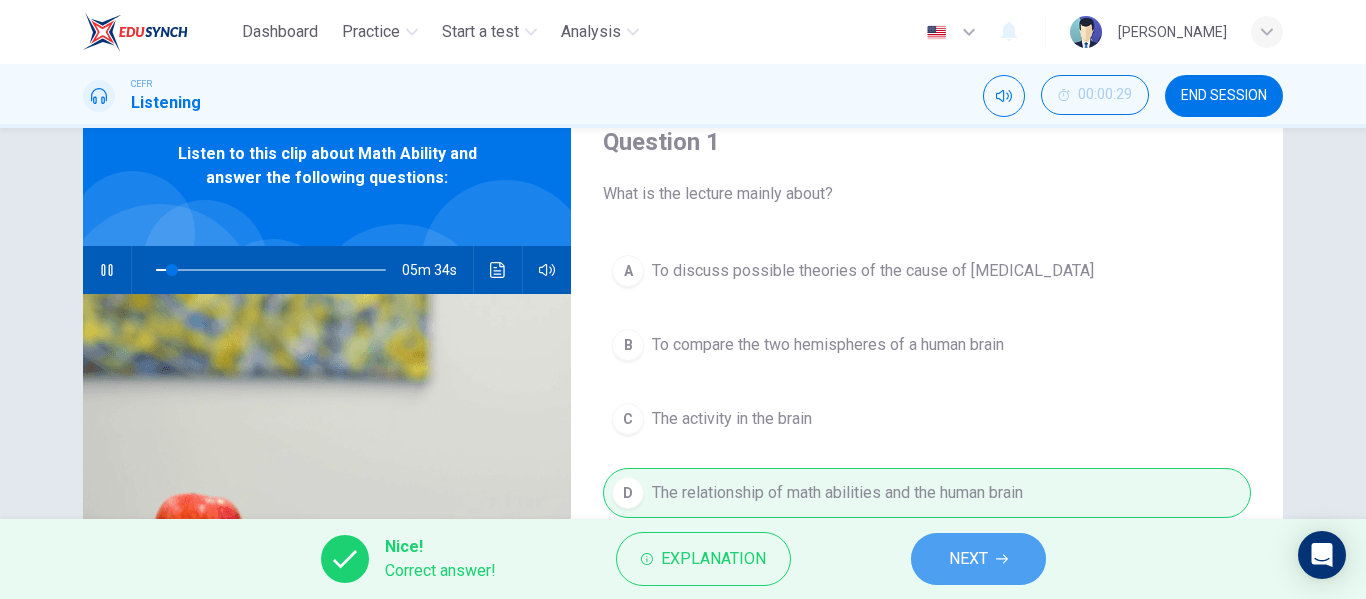 click 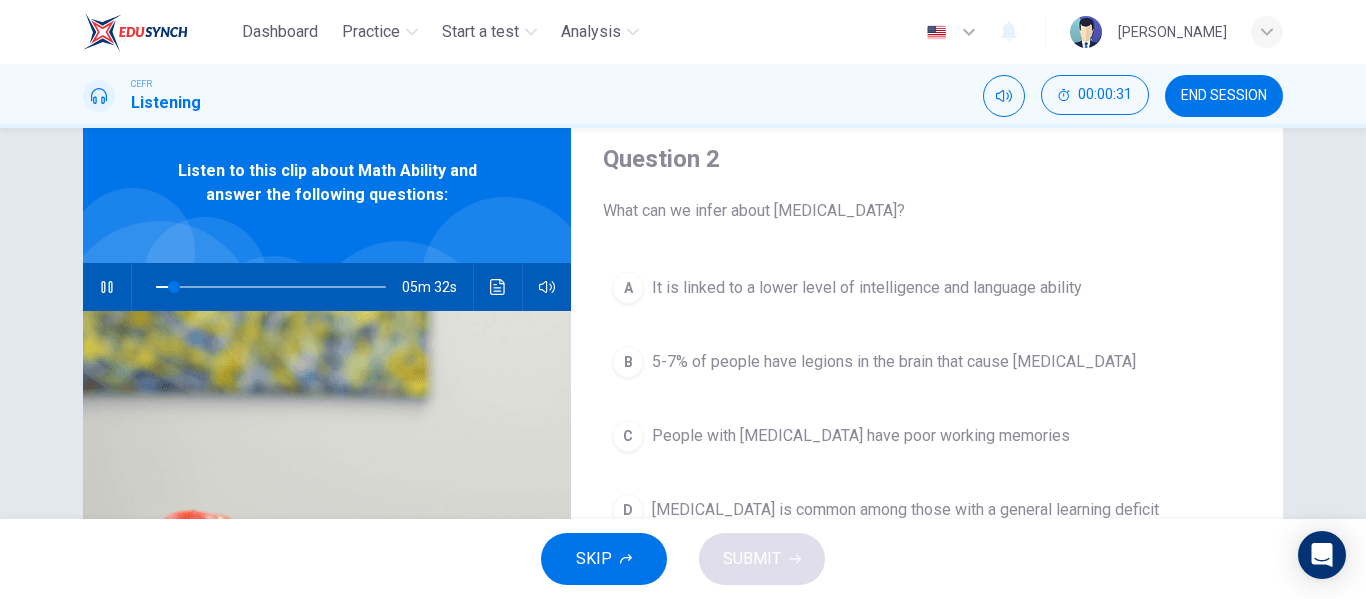 scroll, scrollTop: 100, scrollLeft: 0, axis: vertical 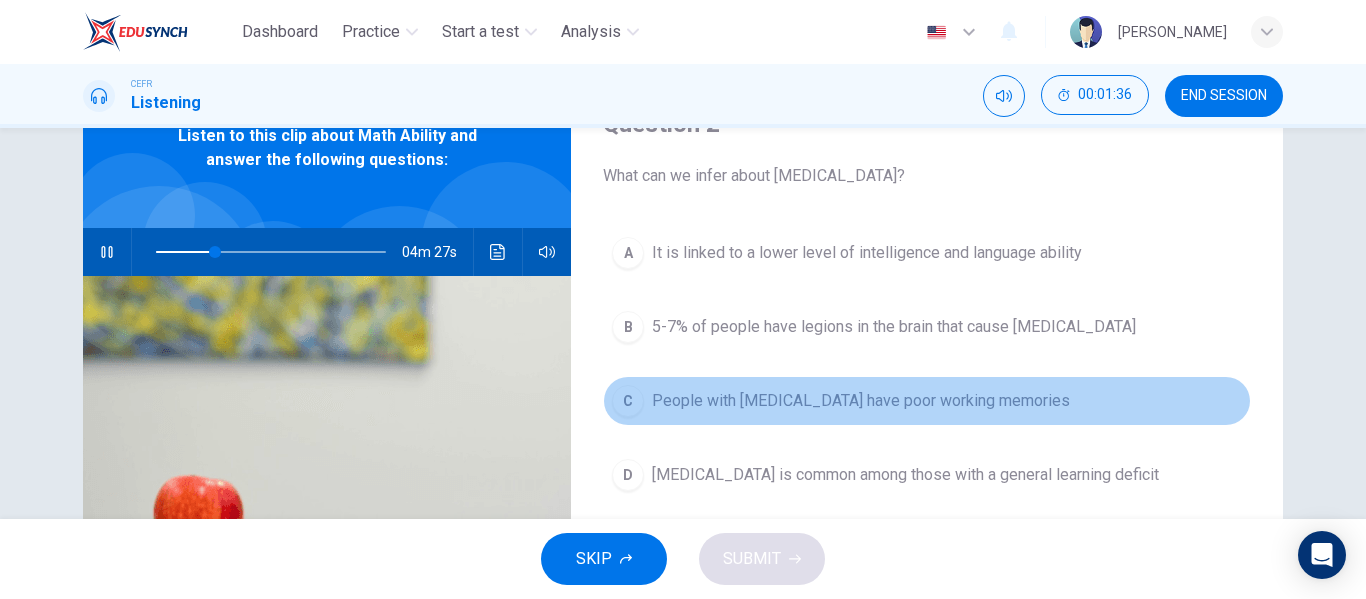 click on "People with dyscalculia have poor working memories" at bounding box center [861, 401] 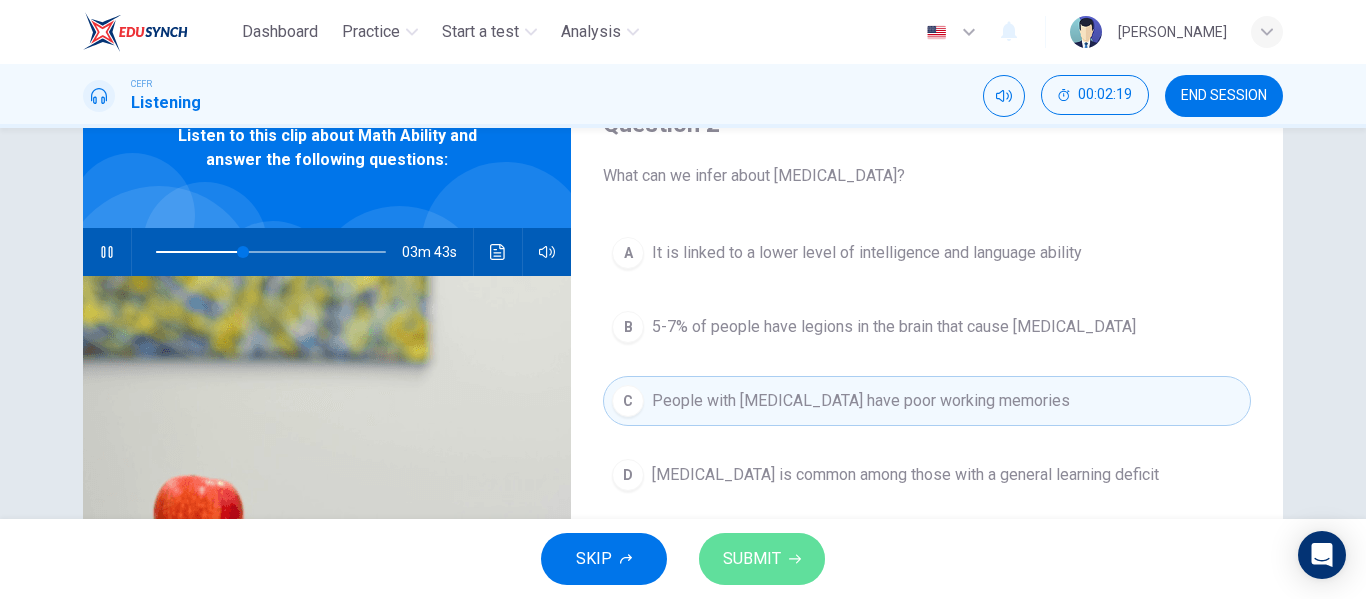 click on "SUBMIT" at bounding box center [752, 559] 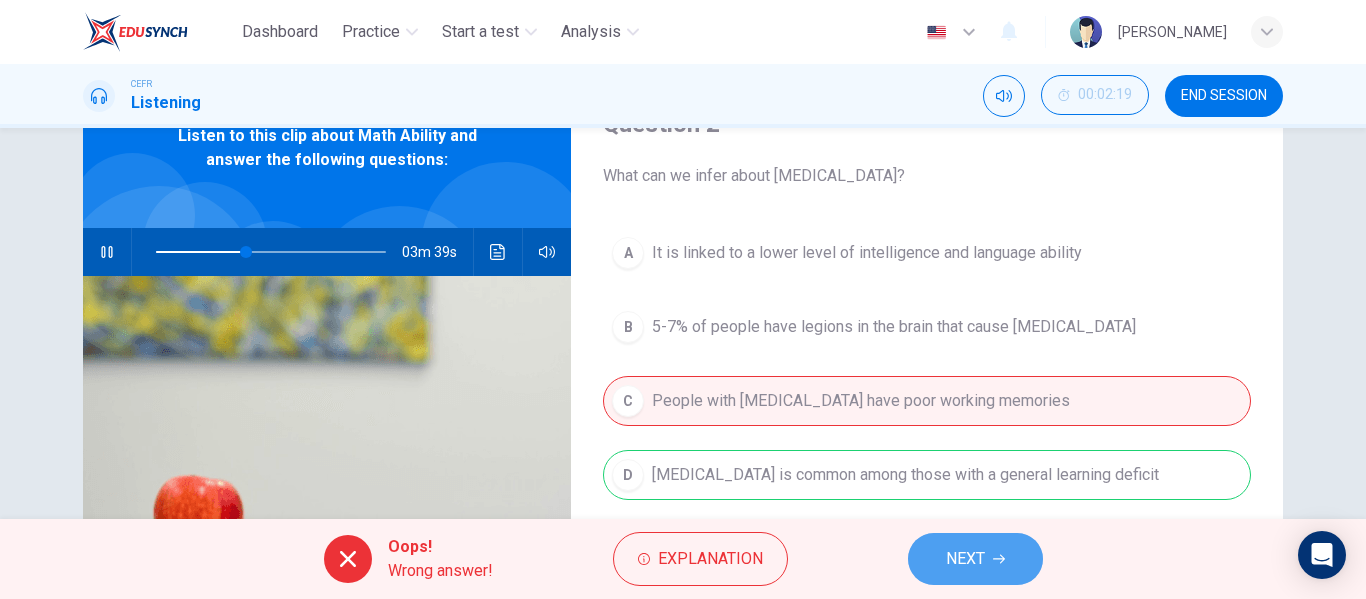 click on "NEXT" at bounding box center (975, 559) 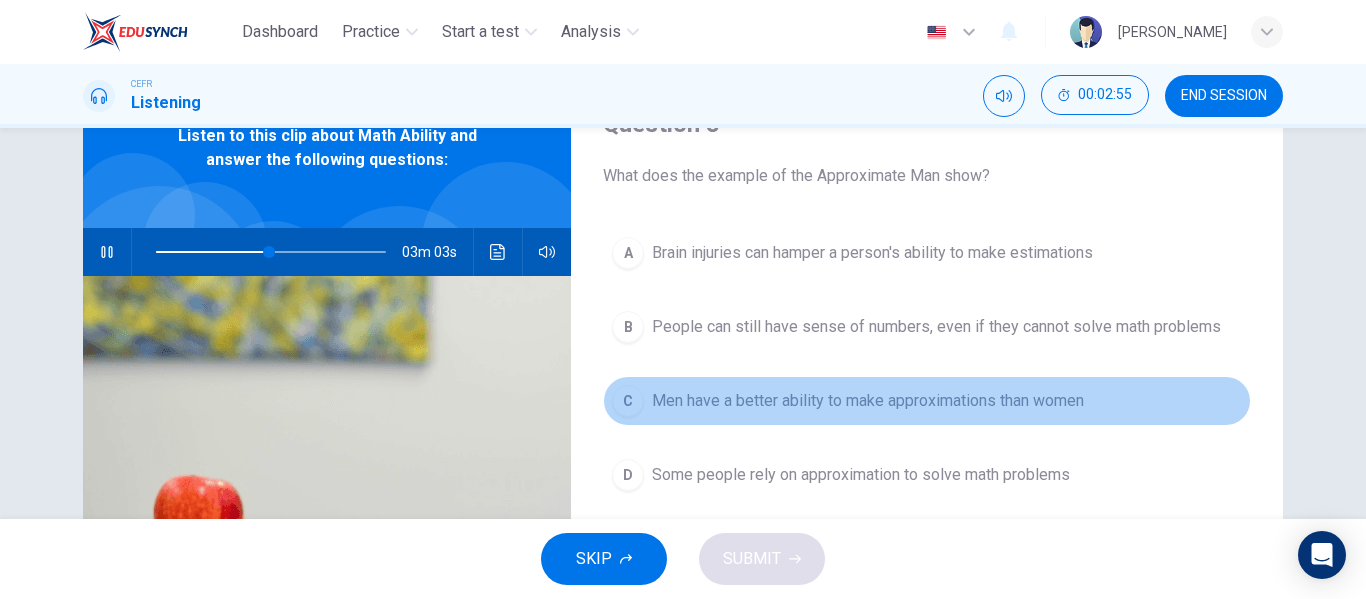 click on "C Men have a better ability to make approximations than women" at bounding box center [927, 401] 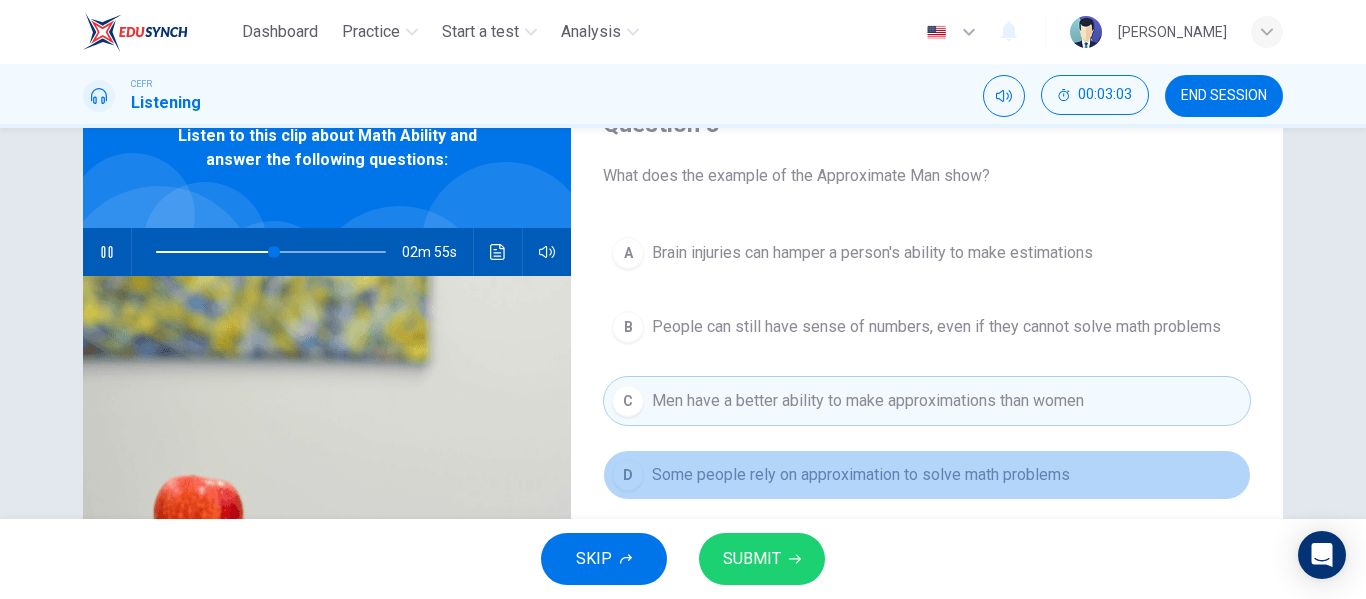 click on "Some people rely on approximation to solve math problems" at bounding box center [861, 475] 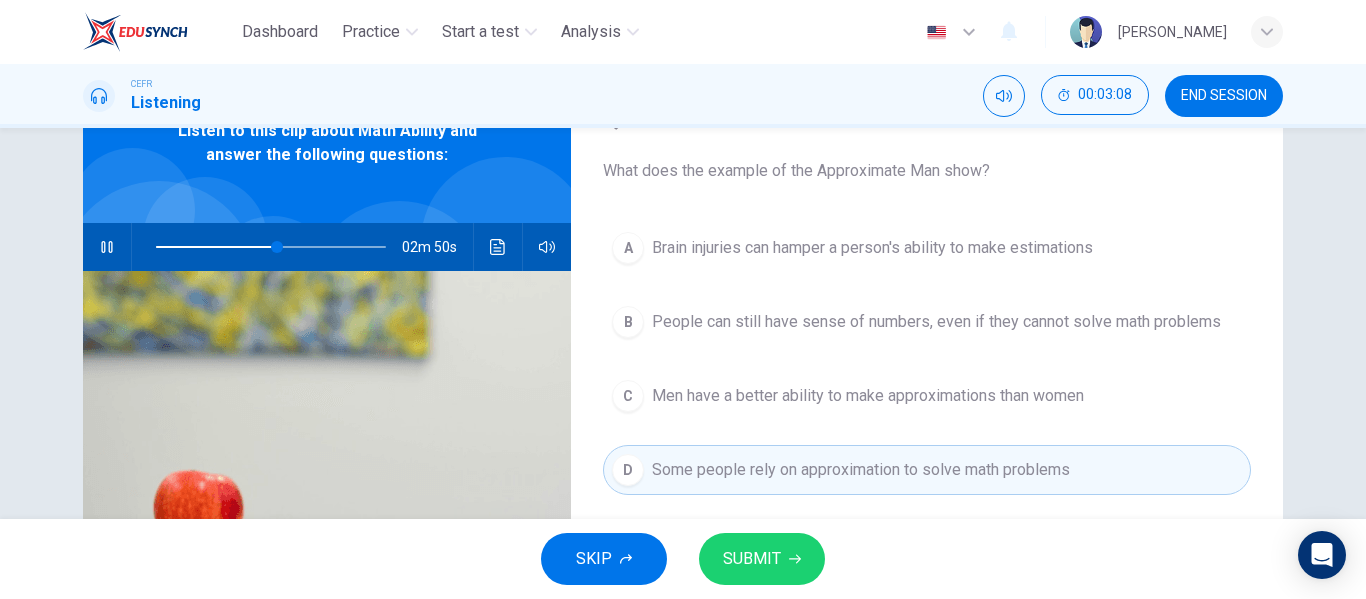 scroll, scrollTop: 106, scrollLeft: 0, axis: vertical 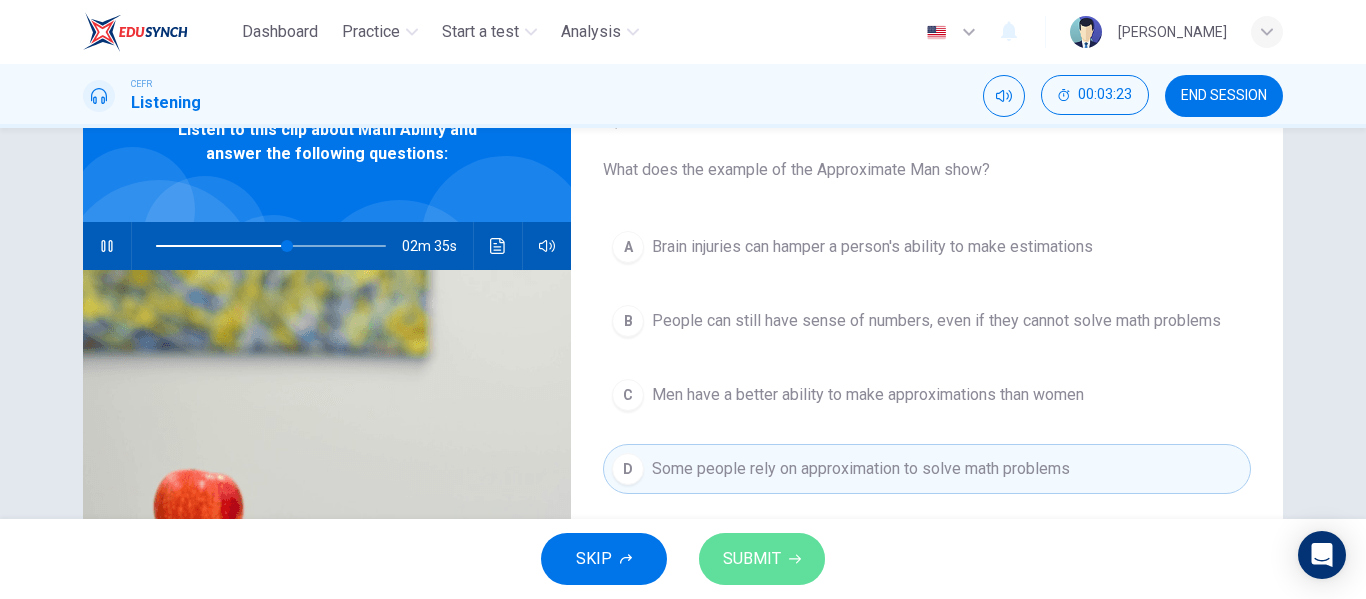 click on "SUBMIT" at bounding box center (762, 559) 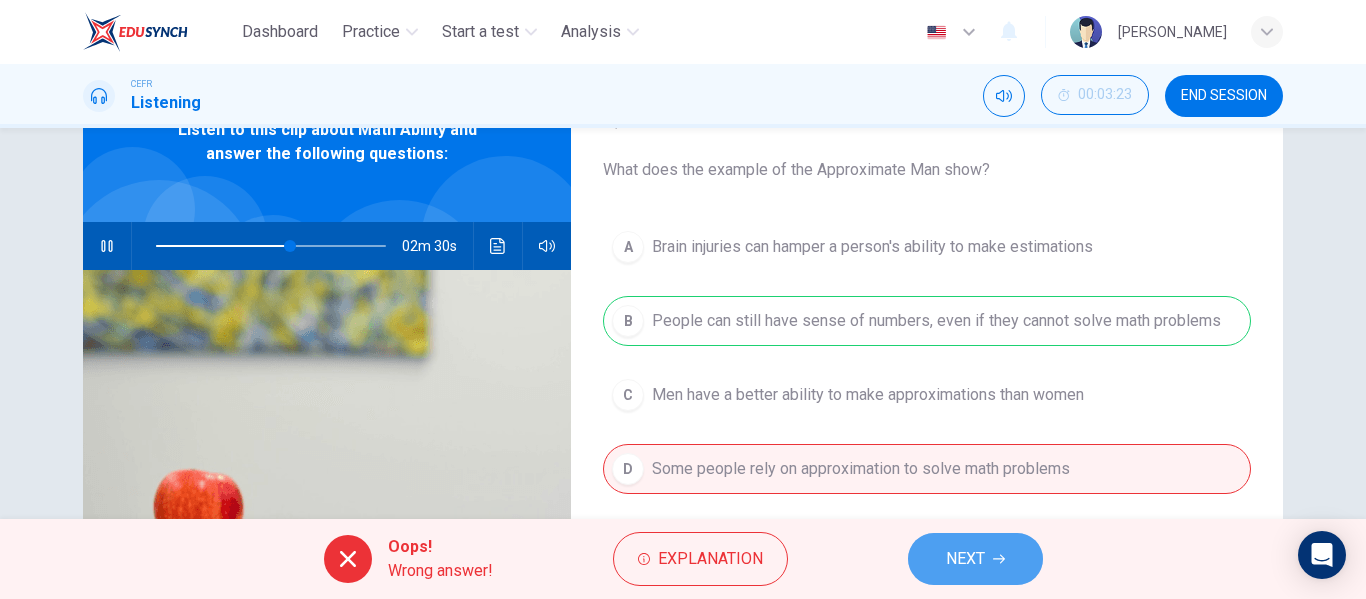click on "NEXT" at bounding box center (975, 559) 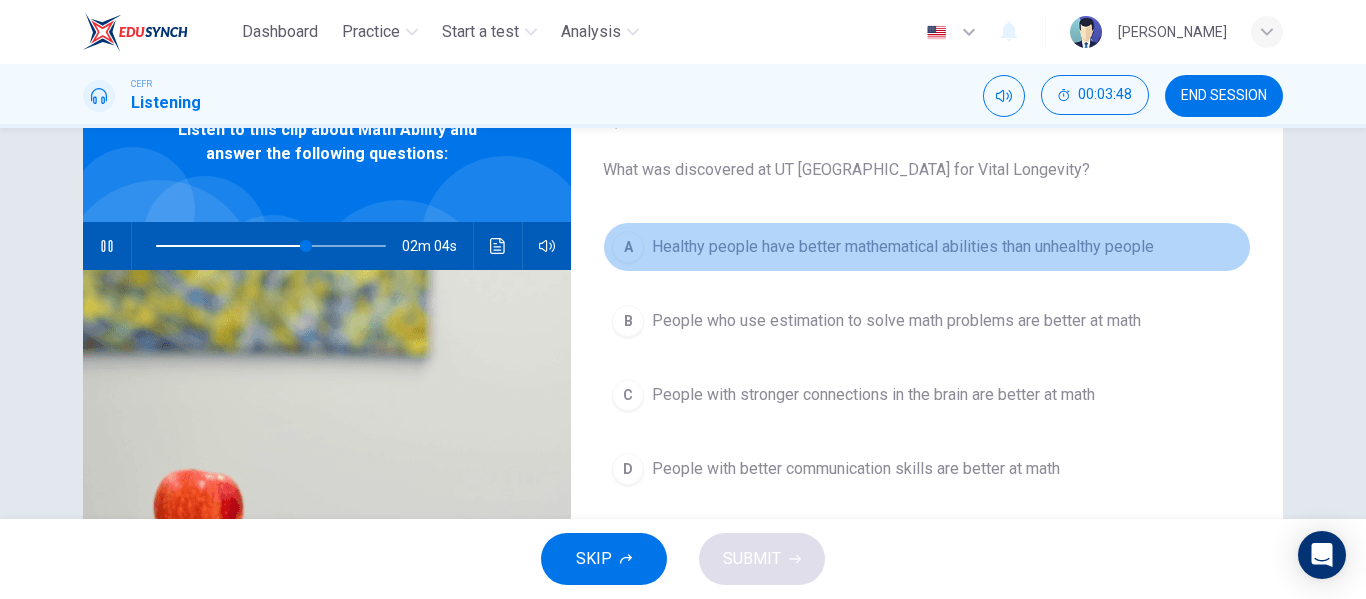 click on "Healthy people have better mathematical abilities than unhealthy people" at bounding box center (903, 247) 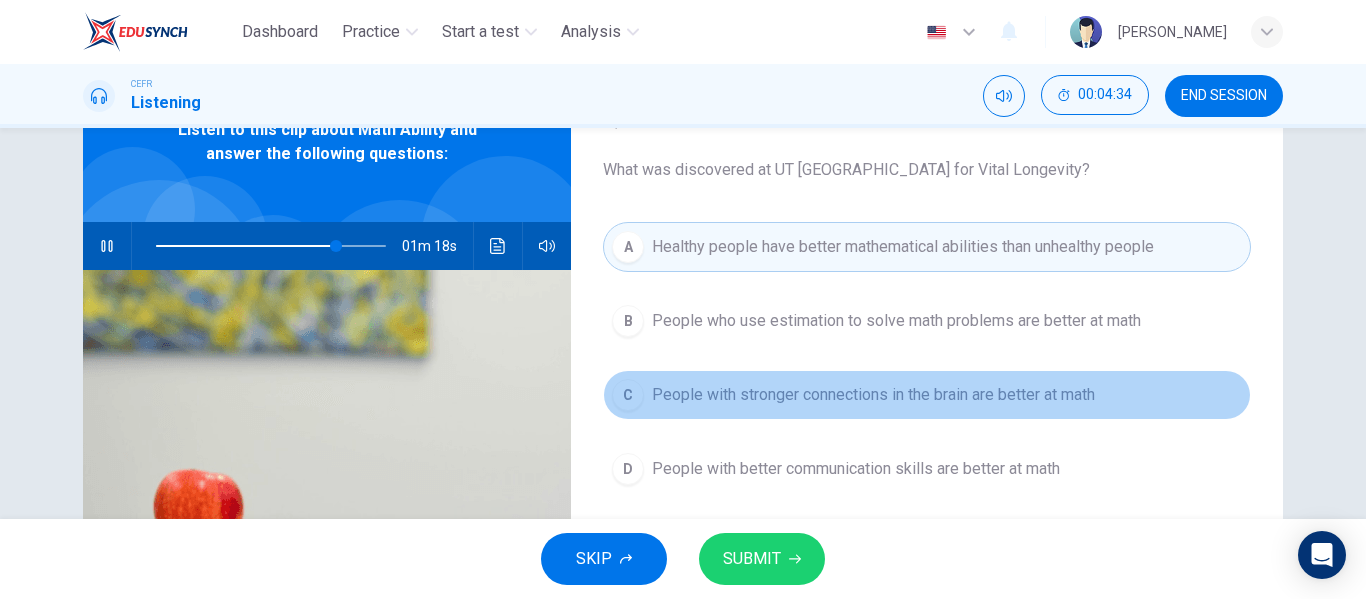 click on "People with stronger connections in the brain are better at math" at bounding box center (873, 395) 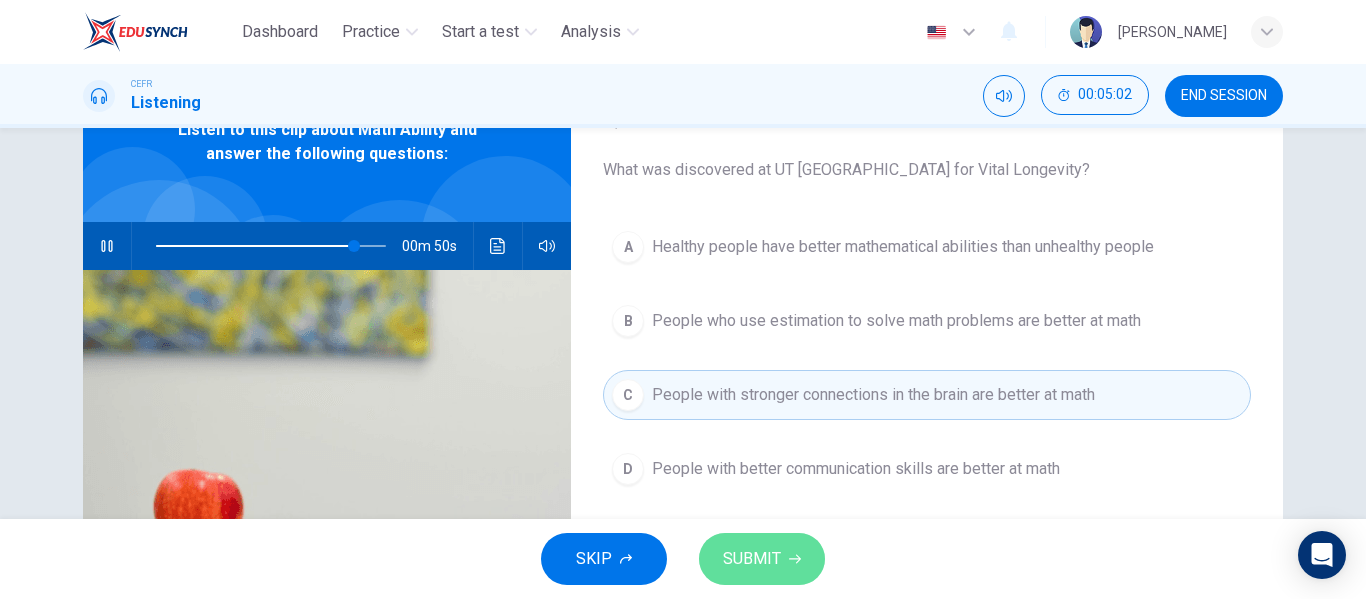 click on "SUBMIT" at bounding box center [752, 559] 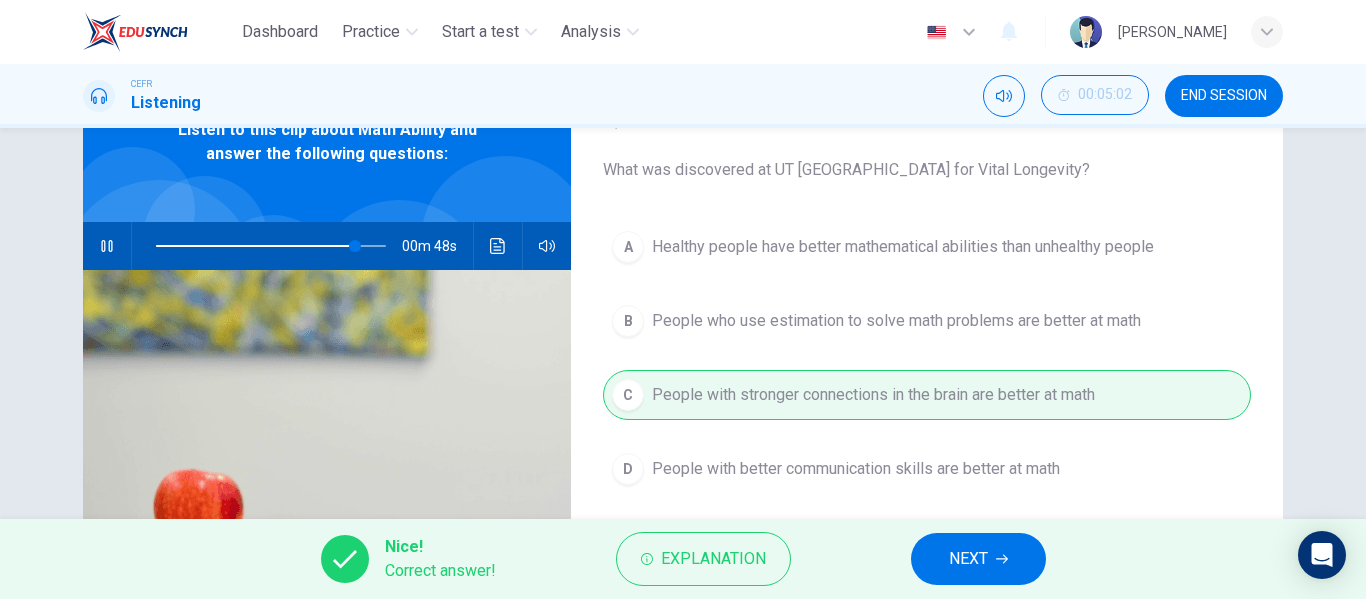 type on "87" 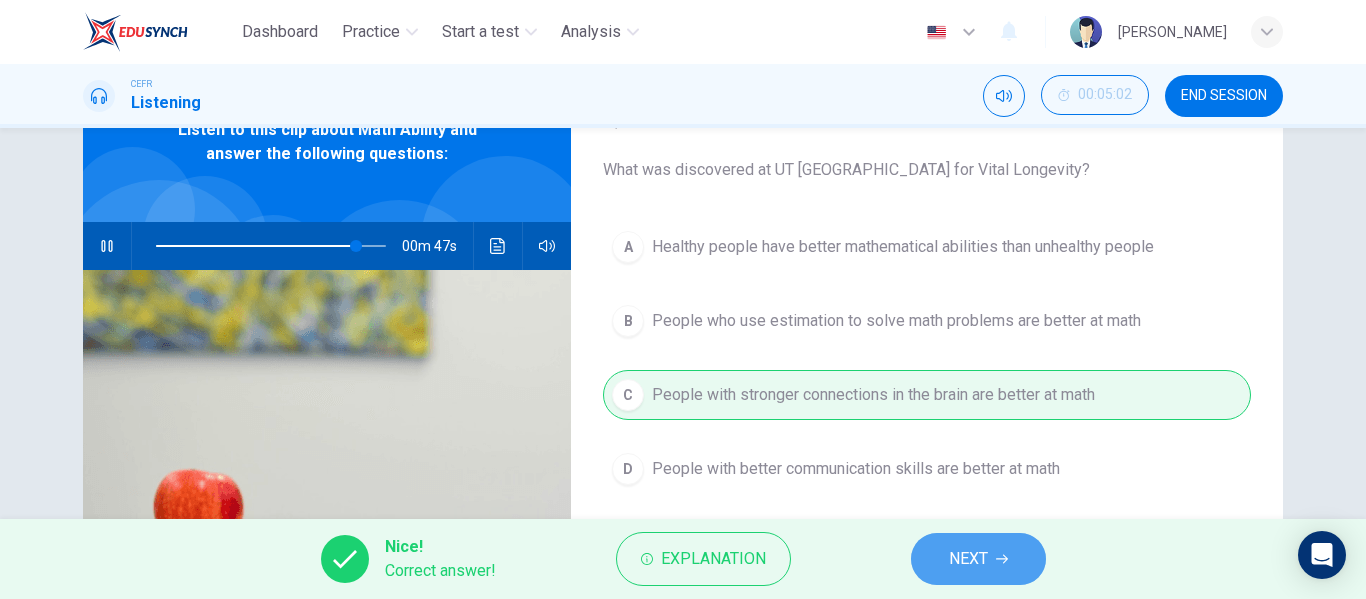 click on "NEXT" at bounding box center [968, 559] 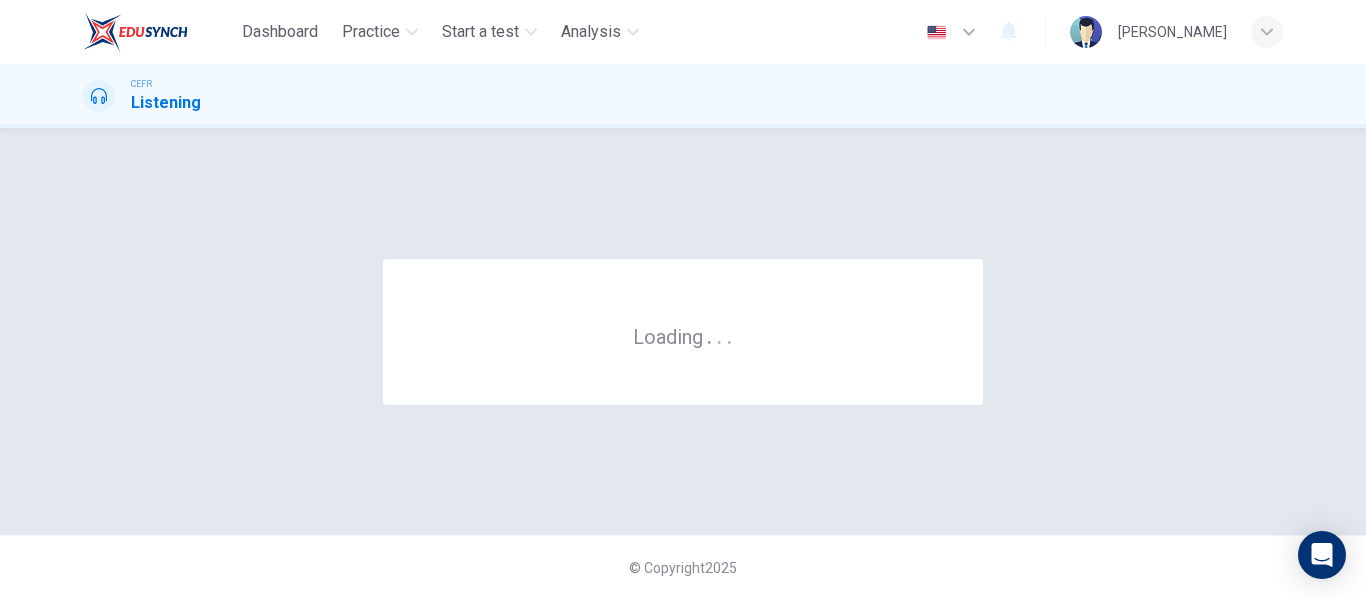 scroll, scrollTop: 0, scrollLeft: 0, axis: both 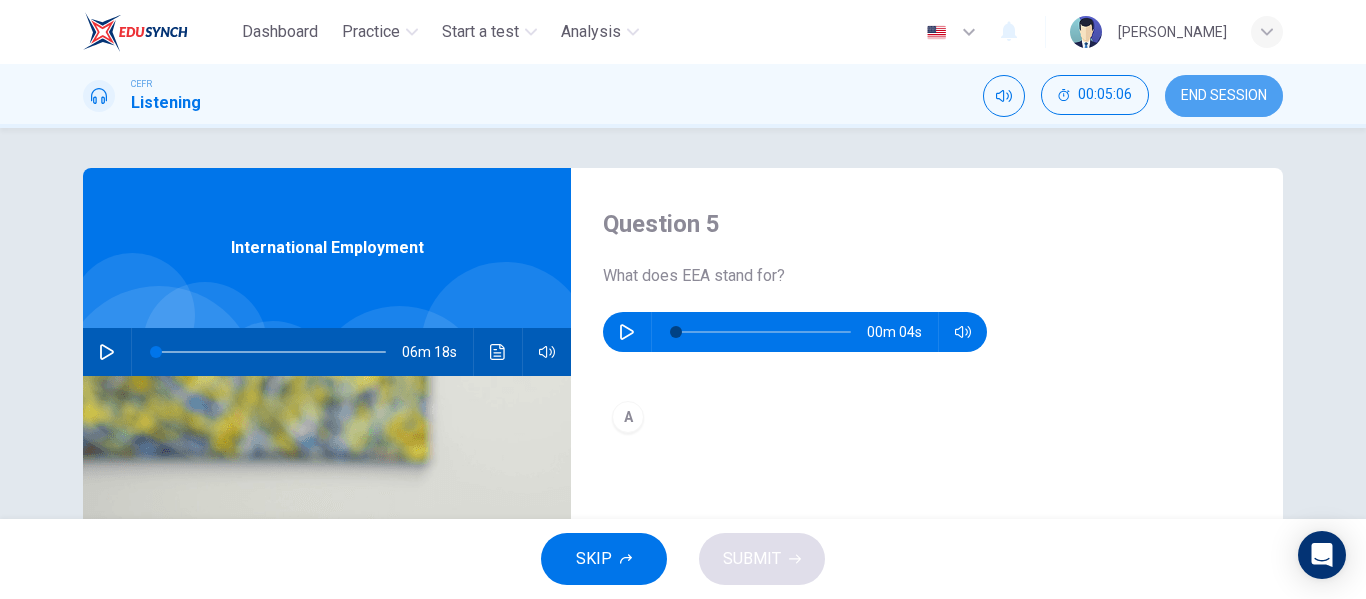 click on "END SESSION" at bounding box center (1224, 96) 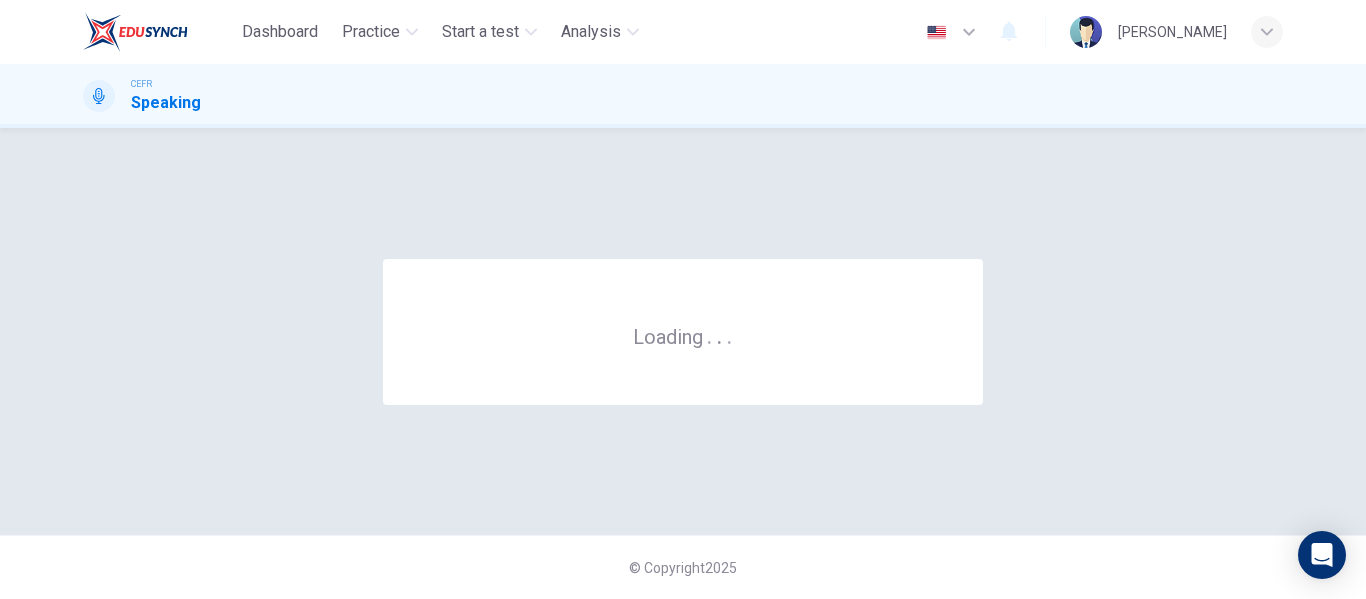 scroll, scrollTop: 0, scrollLeft: 0, axis: both 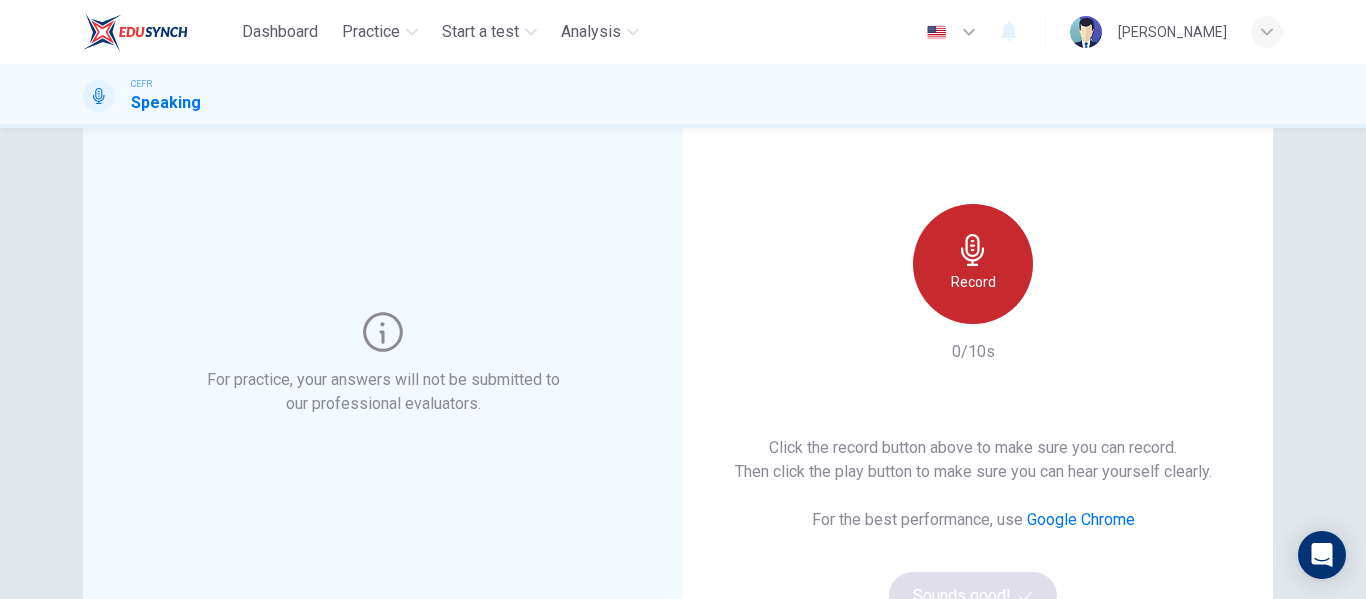 click on "Record" at bounding box center [973, 282] 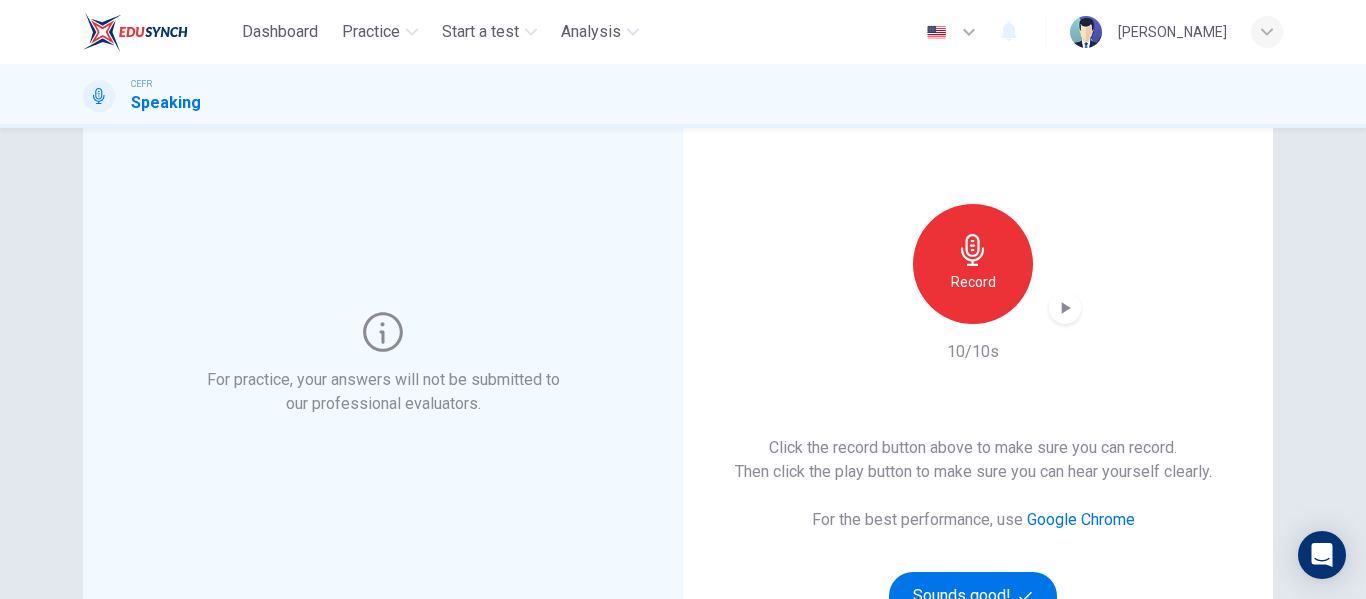 click at bounding box center (1065, 308) 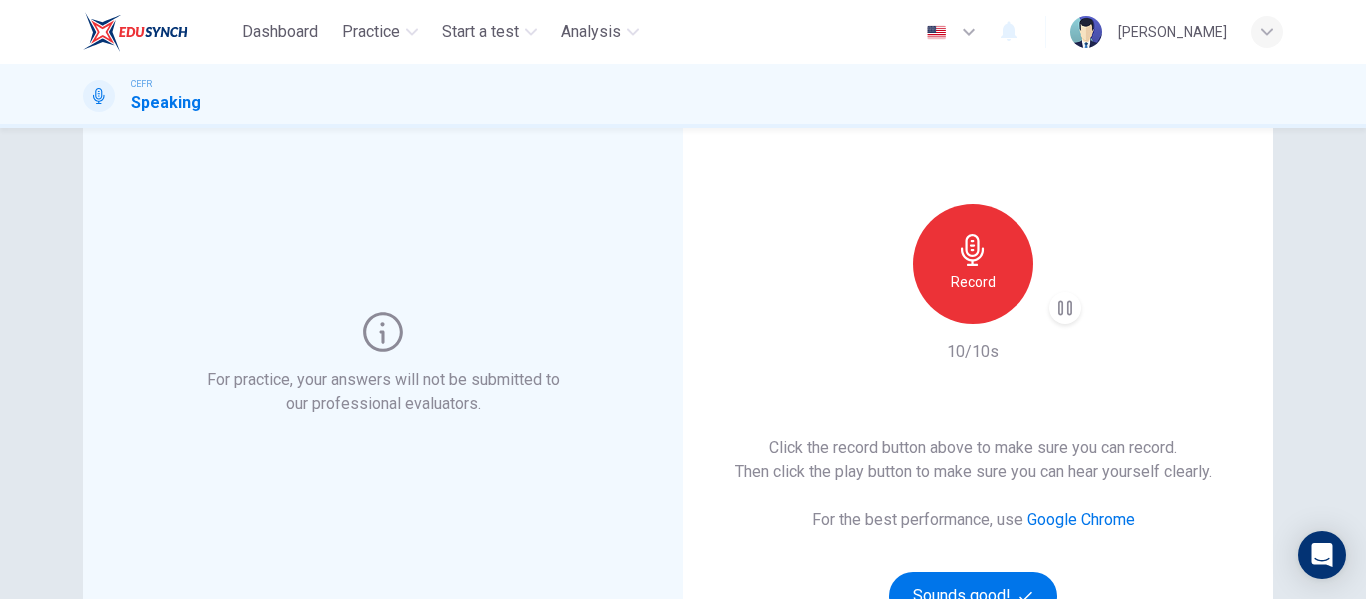 scroll, scrollTop: 200, scrollLeft: 0, axis: vertical 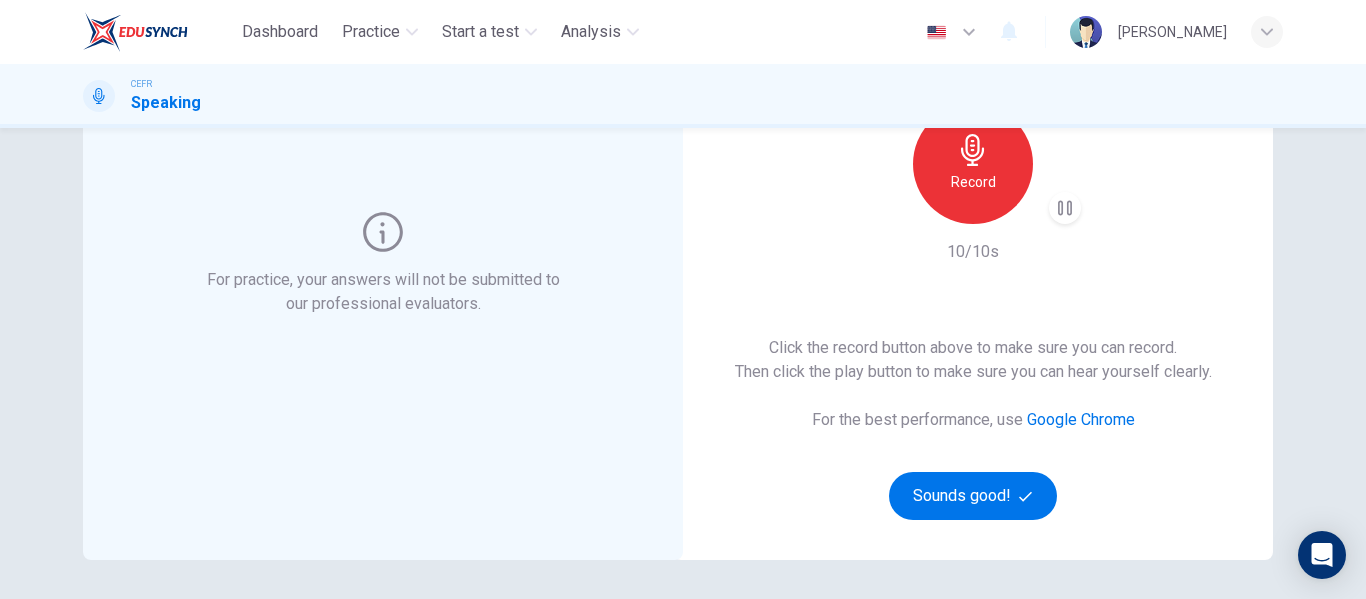 type 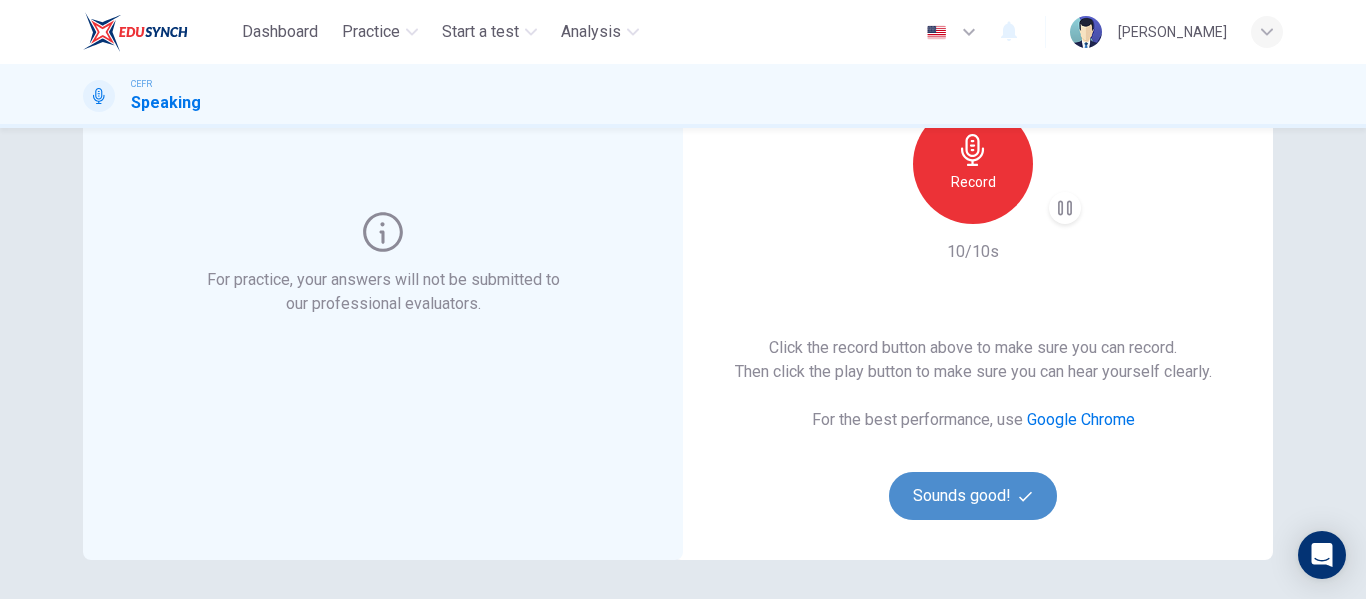 click on "Sounds good!" at bounding box center (973, 496) 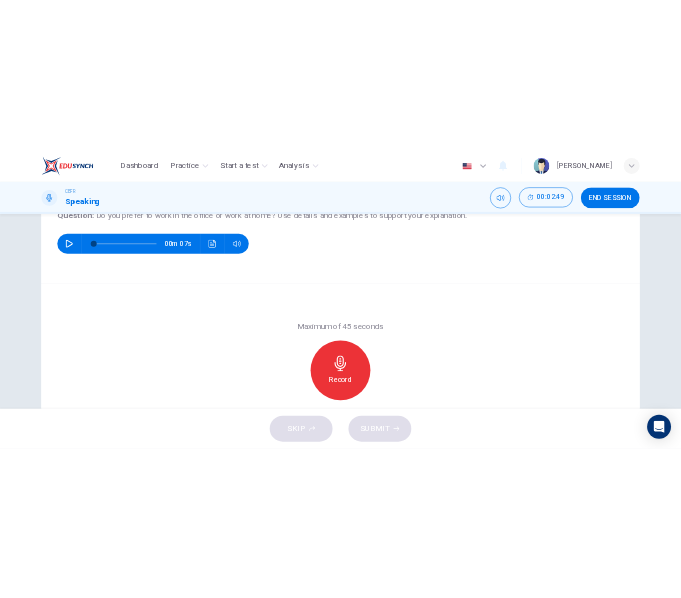 scroll, scrollTop: 284, scrollLeft: 0, axis: vertical 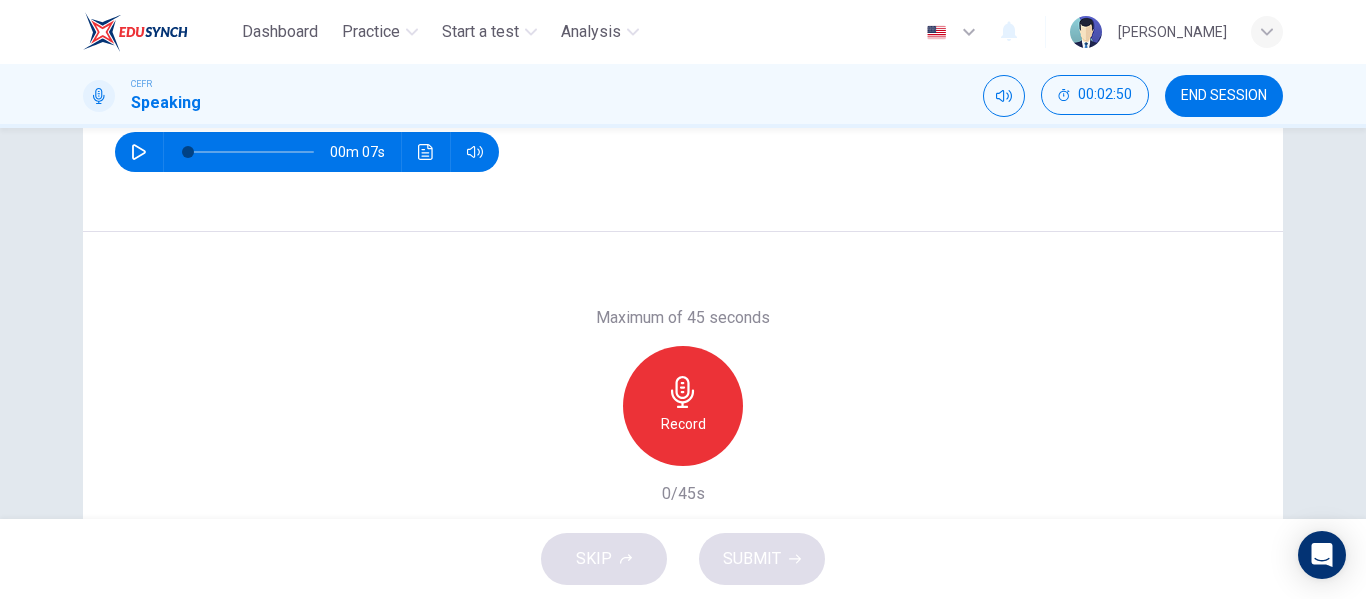 click on "Record" at bounding box center [683, 406] 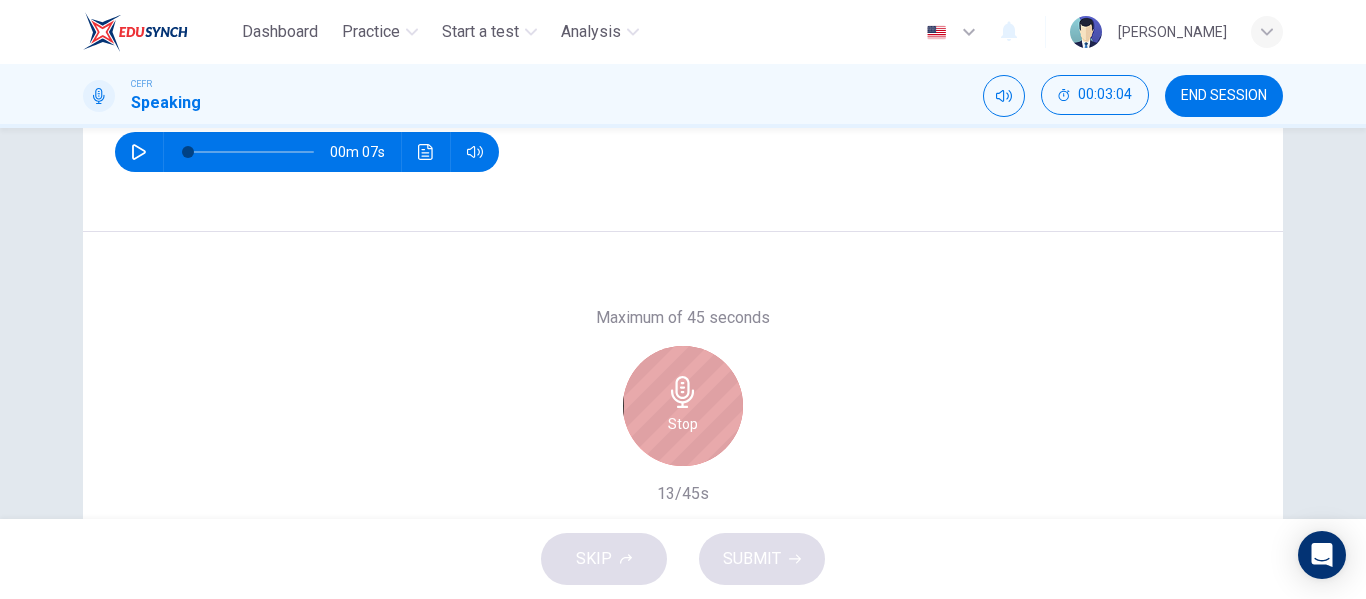 click on "Stop" at bounding box center (683, 406) 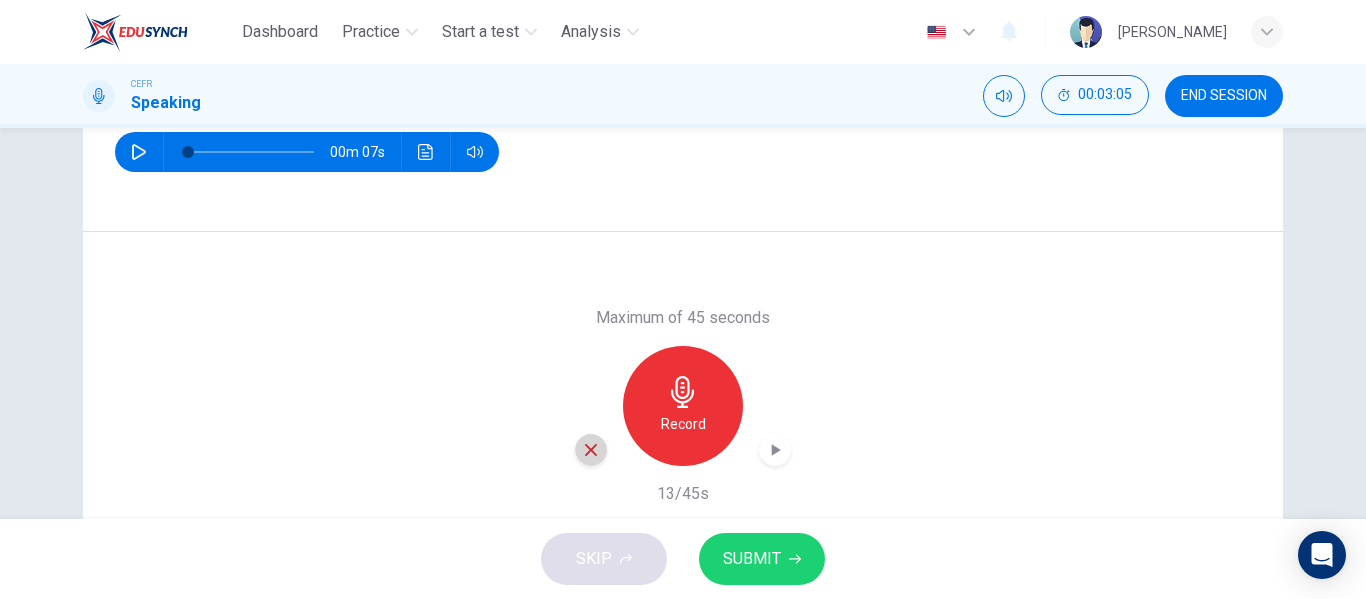 click 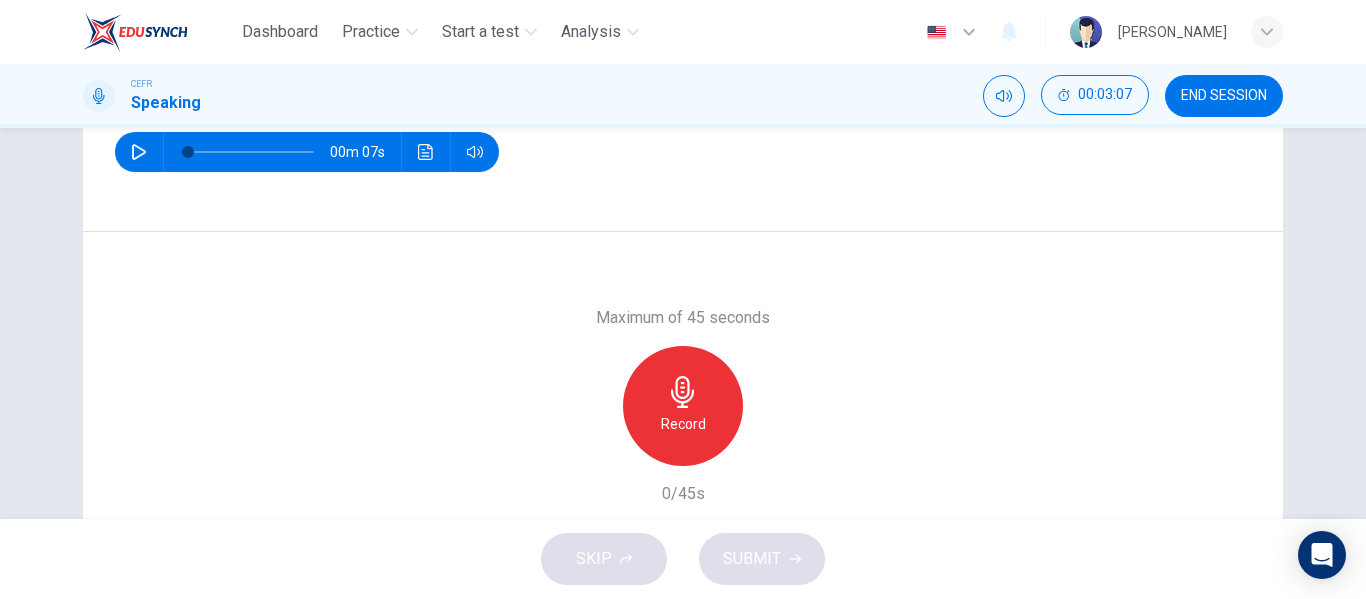 click on "Record" at bounding box center [683, 406] 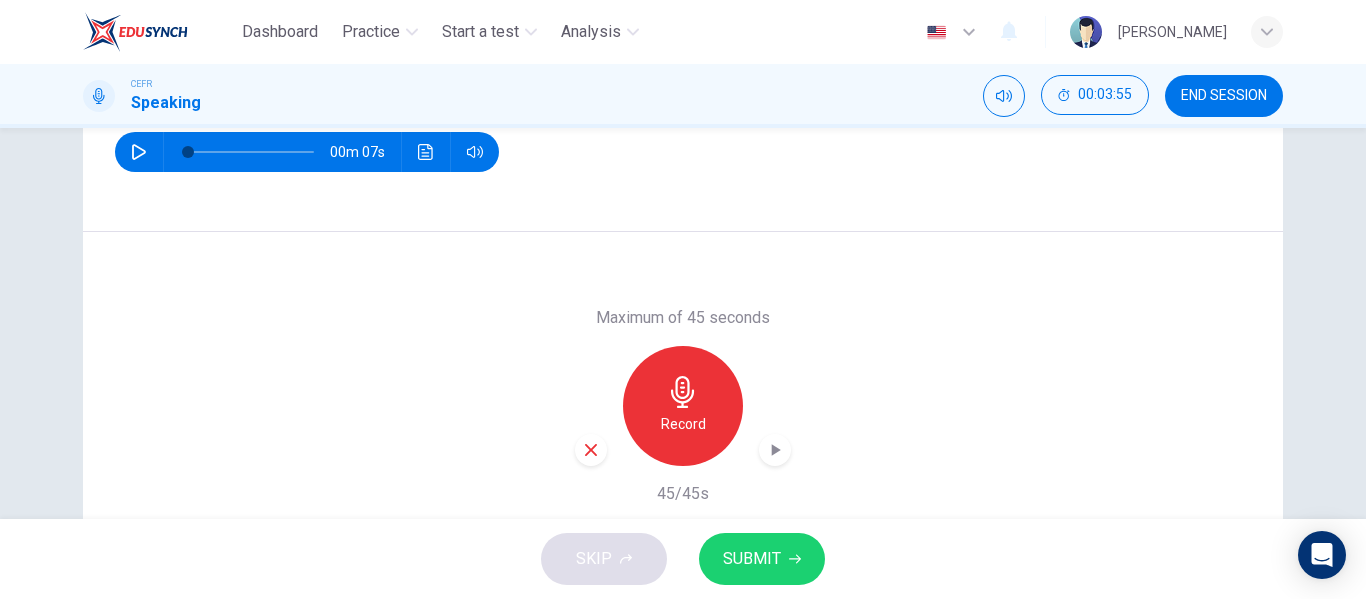 click 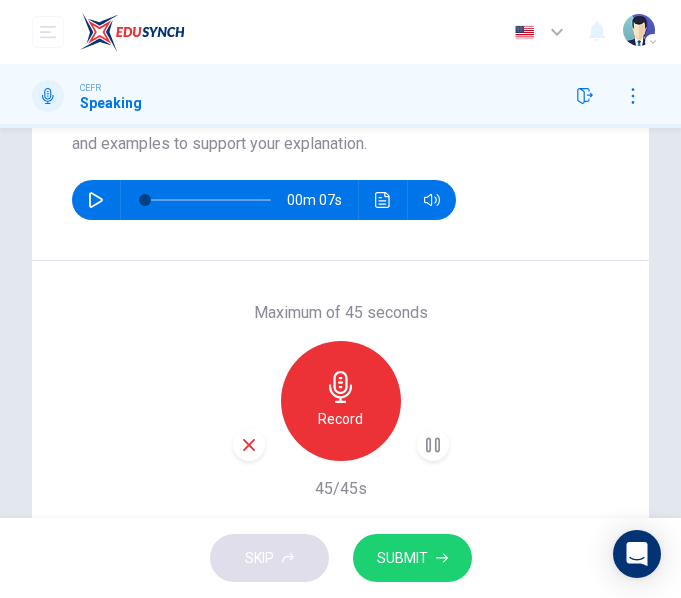 scroll, scrollTop: 84, scrollLeft: 0, axis: vertical 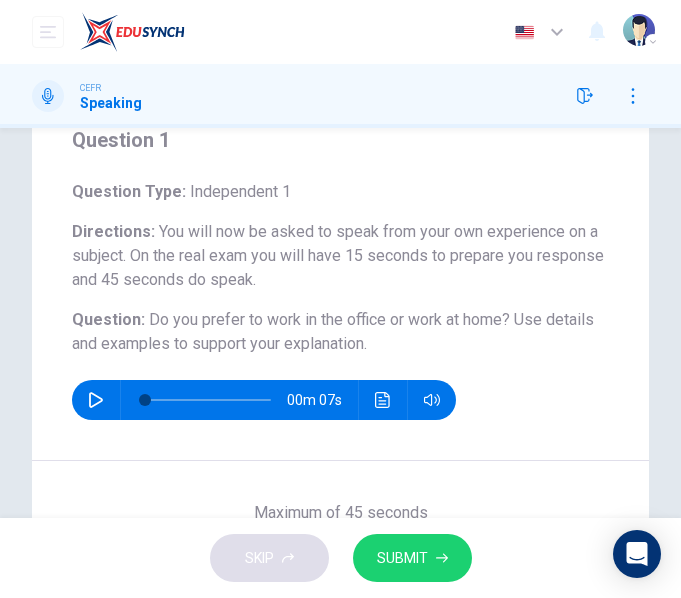 drag, startPoint x: 378, startPoint y: 352, endPoint x: 148, endPoint y: 321, distance: 232.07973 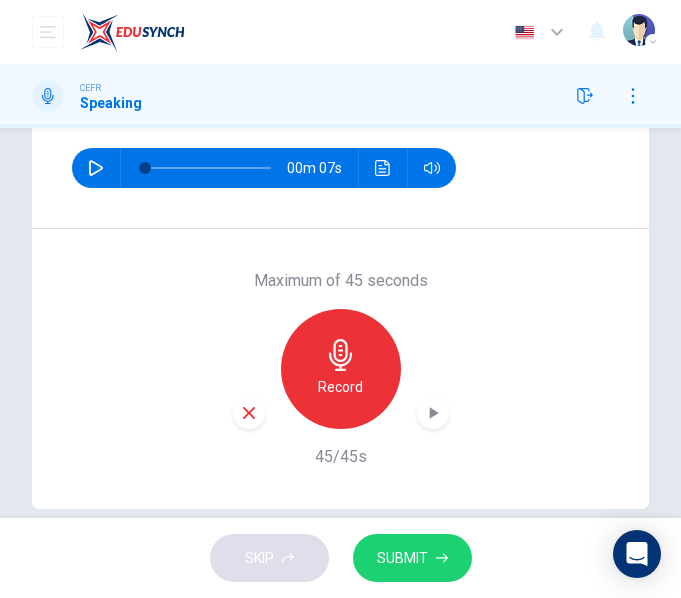 scroll, scrollTop: 347, scrollLeft: 0, axis: vertical 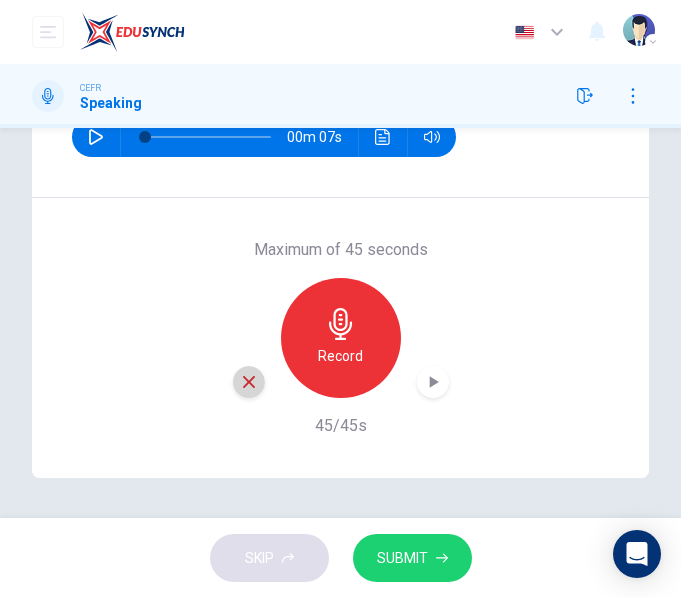 click 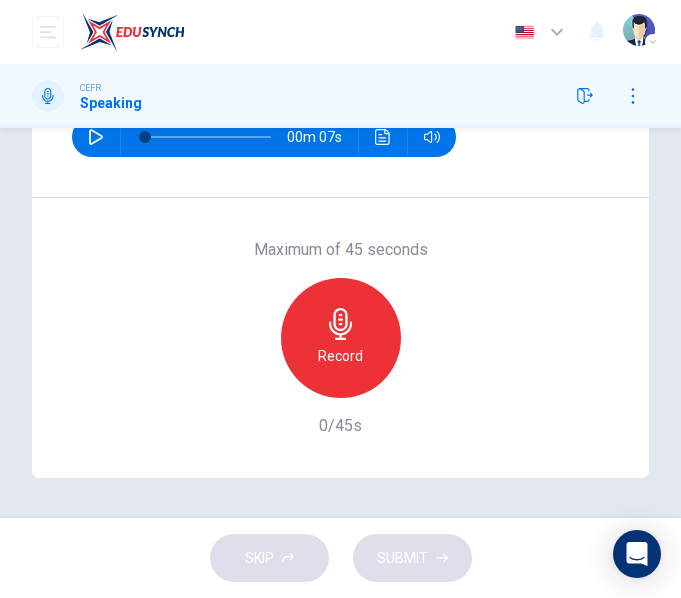 click 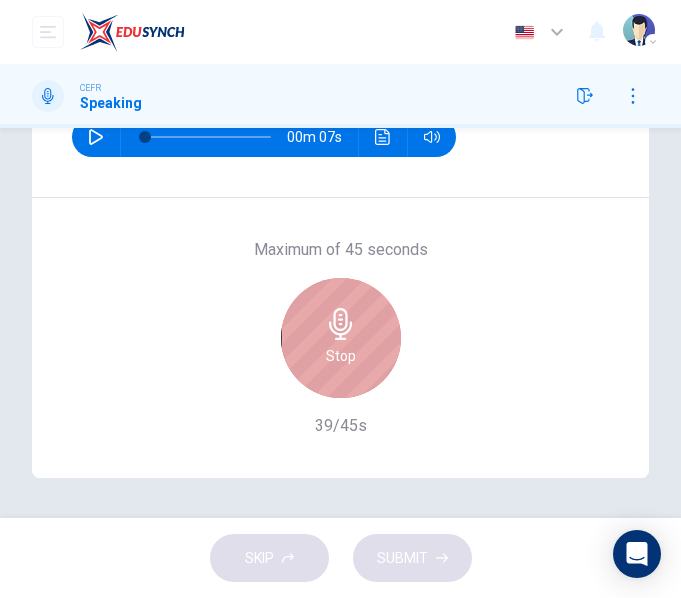 click 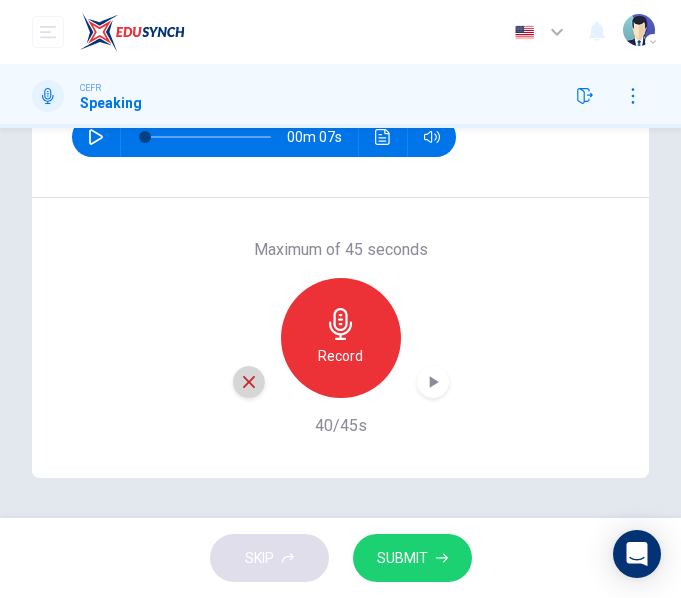 click at bounding box center [249, 382] 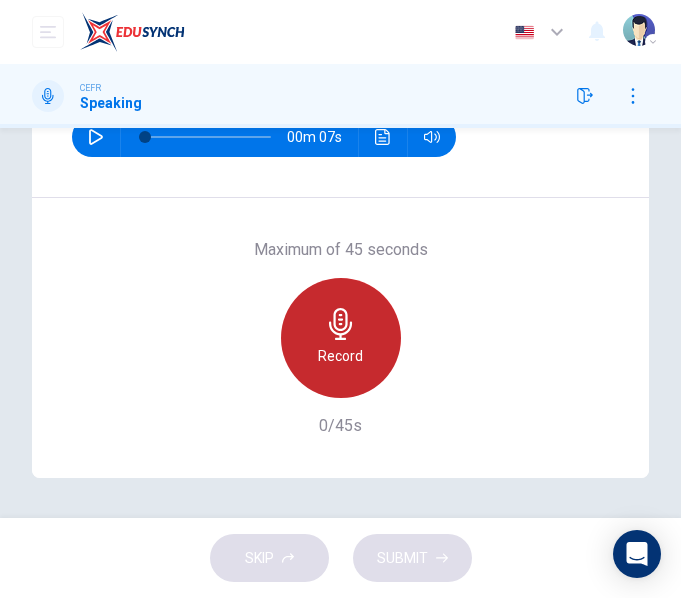 click on "Record" at bounding box center (341, 338) 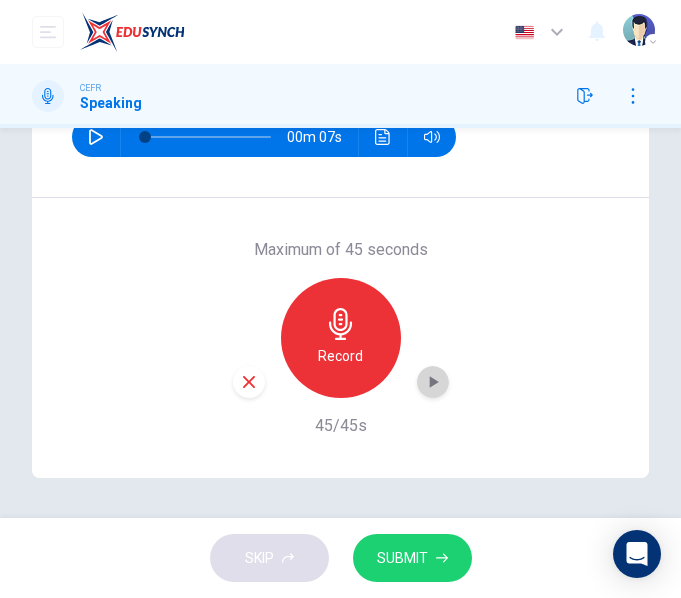 click 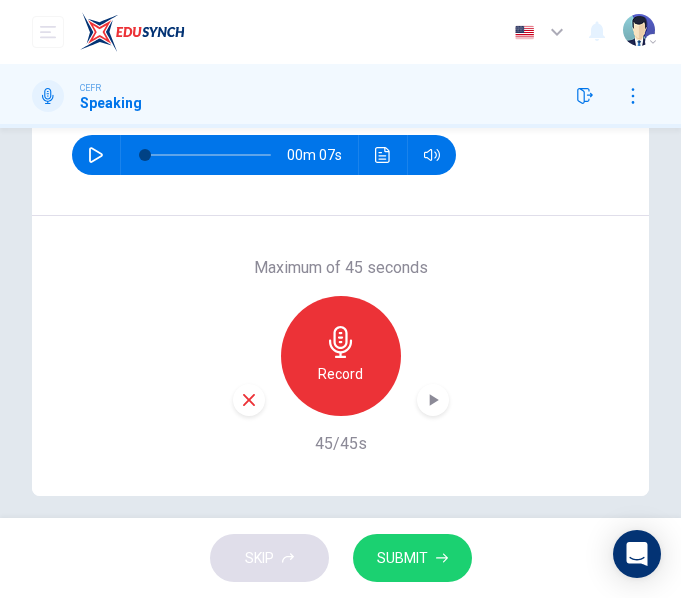 scroll, scrollTop: 347, scrollLeft: 0, axis: vertical 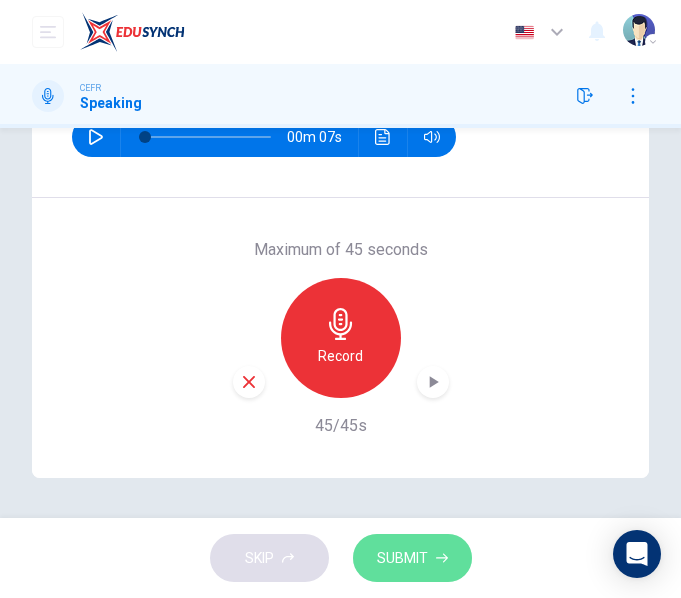 click on "SUBMIT" at bounding box center [402, 558] 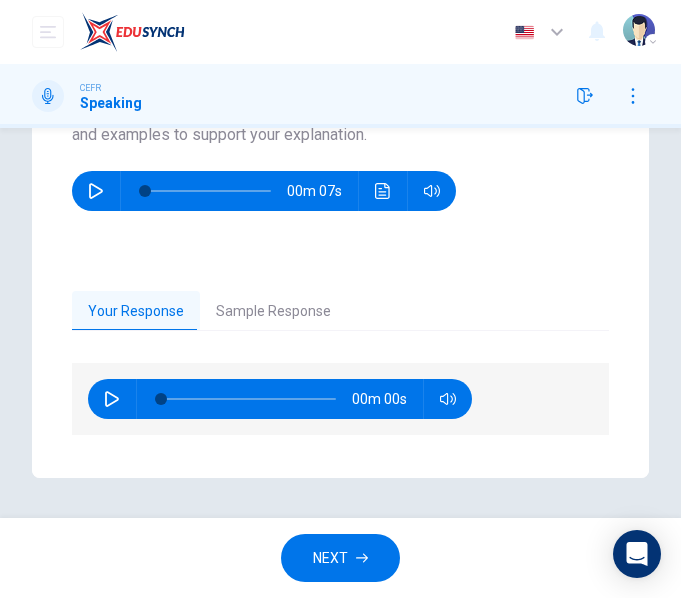 scroll, scrollTop: 293, scrollLeft: 0, axis: vertical 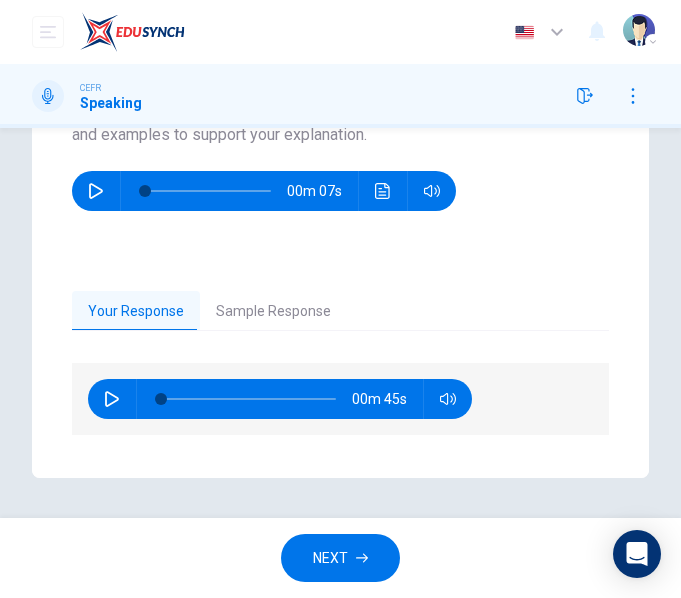 click on "Sample Response" at bounding box center [273, 312] 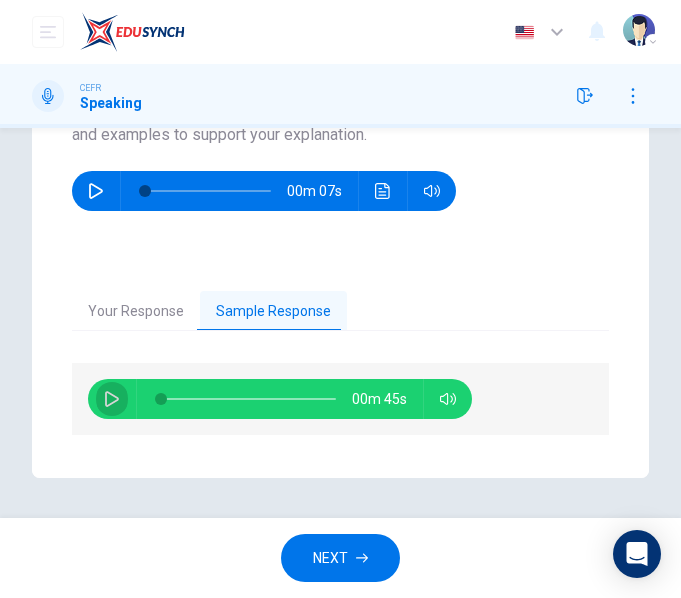 click 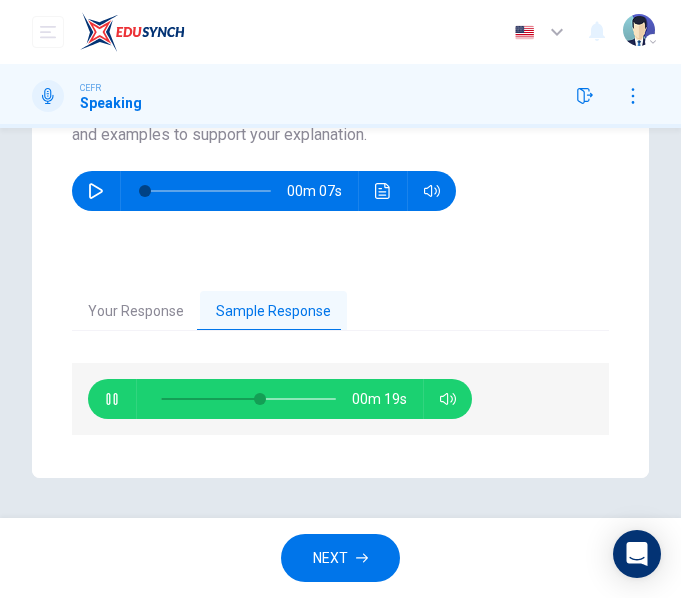 type on "59" 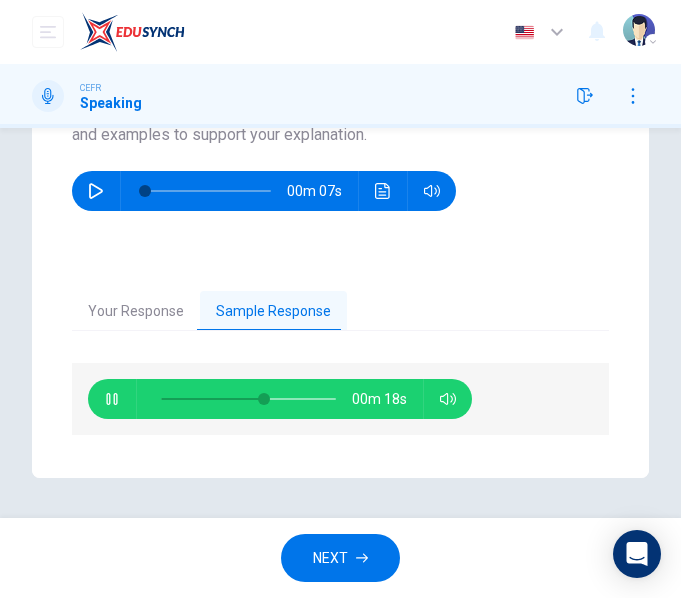 click on "NEXT" at bounding box center [340, 558] 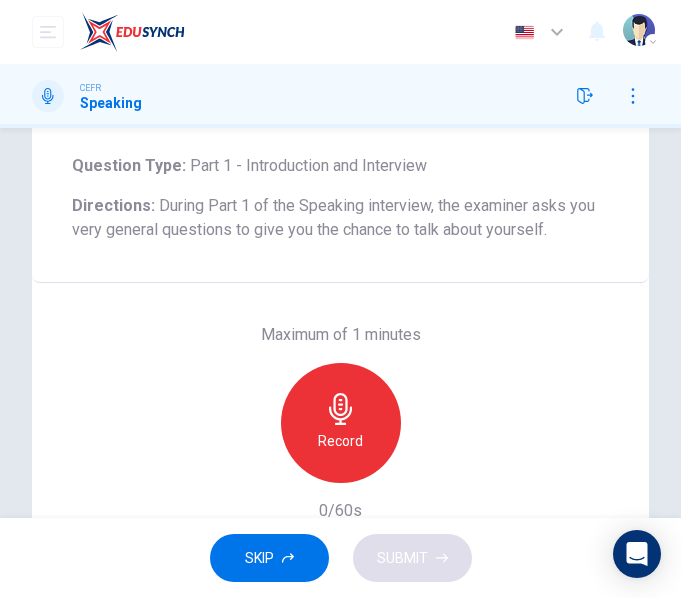 scroll, scrollTop: 0, scrollLeft: 0, axis: both 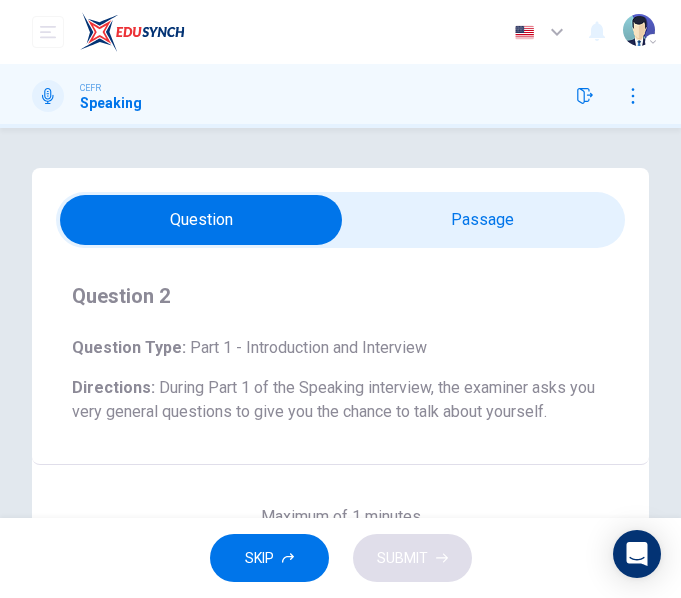 click at bounding box center (202, 220) 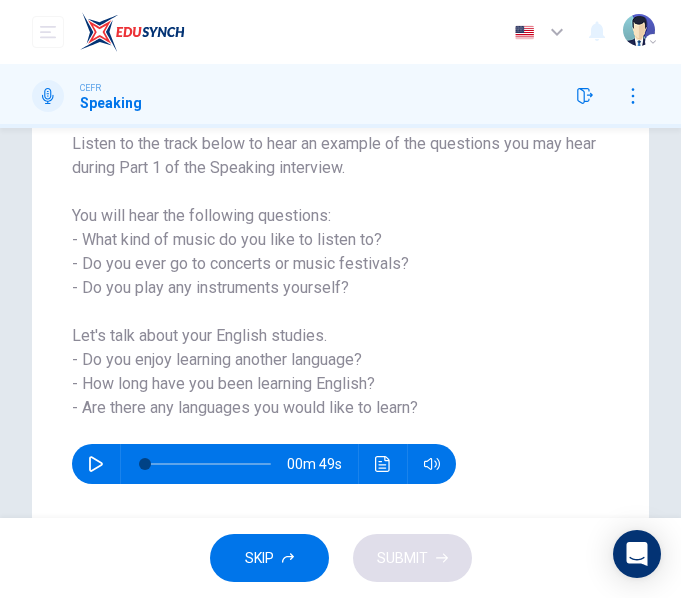 scroll, scrollTop: 200, scrollLeft: 0, axis: vertical 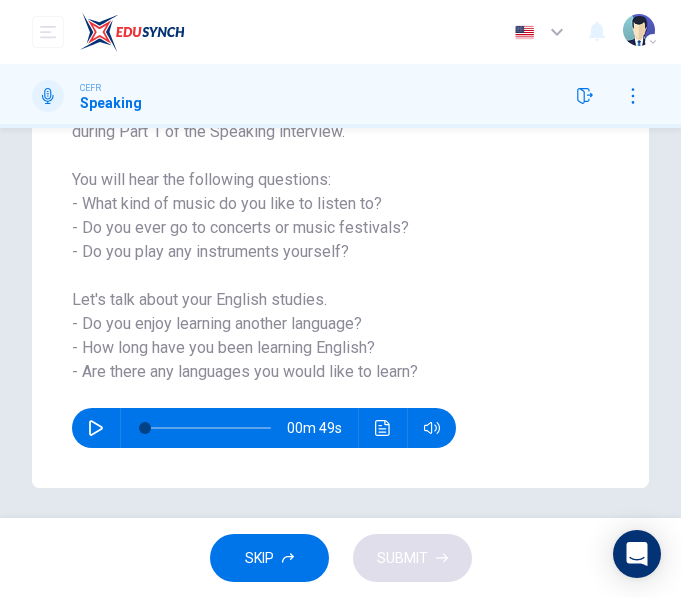 click on "Listen to the track below to hear an example of the questions you may hear during Part 1 of the Speaking interview.  You will hear the following questions:
- What kind of music do you like to listen to?
- Do you ever go to concerts or music festivals?
- Do you play any instruments yourself?
Let's talk about your English studies.
- Do you enjoy learning another language?
- How long have you been learning English?
- Are there any languages you would like to learn?" at bounding box center [336, 240] 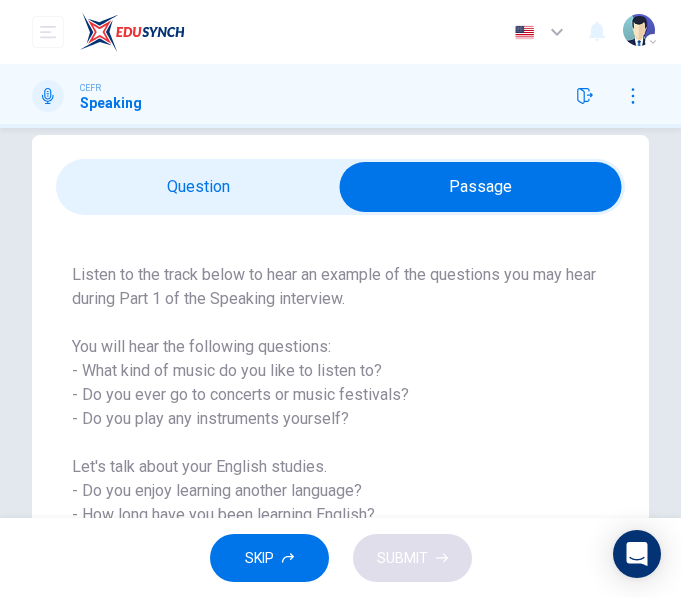 scroll, scrollTop: 0, scrollLeft: 0, axis: both 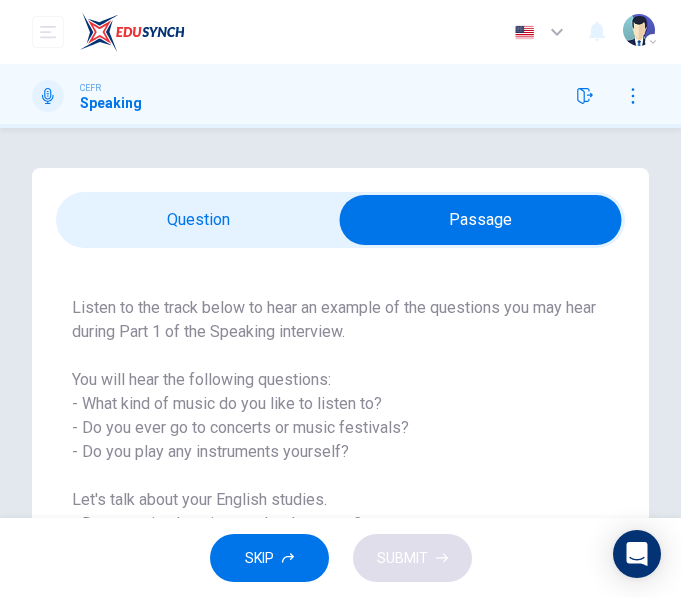 click at bounding box center [481, 220] 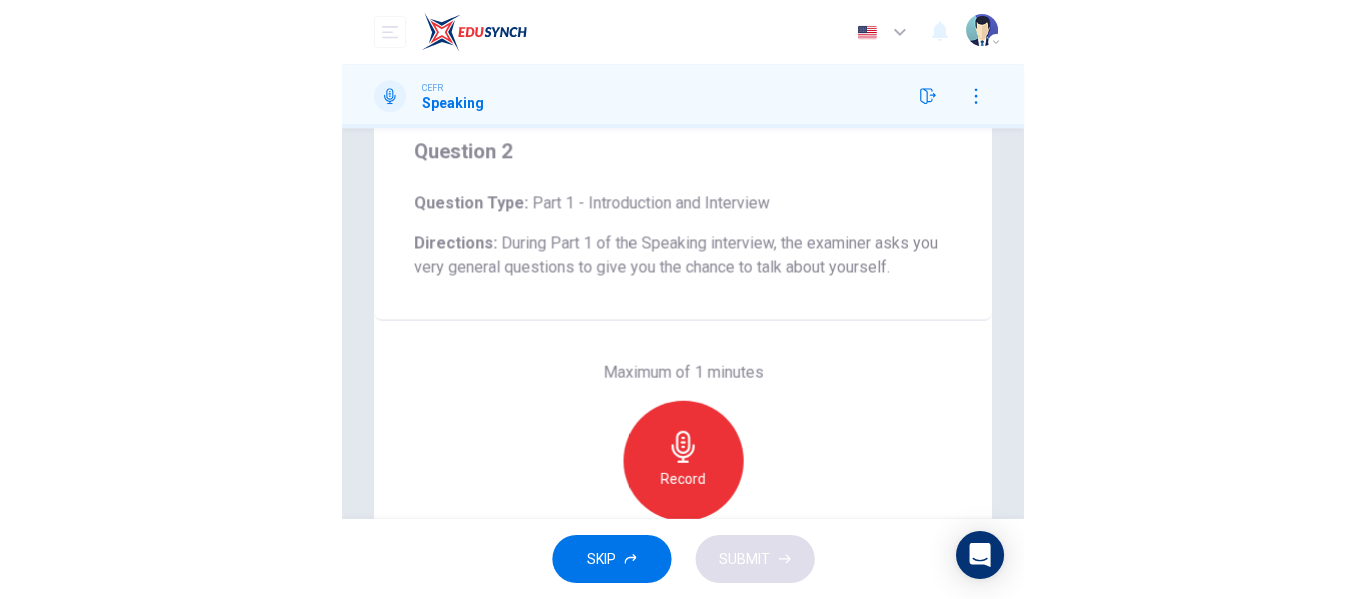 scroll, scrollTop: 200, scrollLeft: 0, axis: vertical 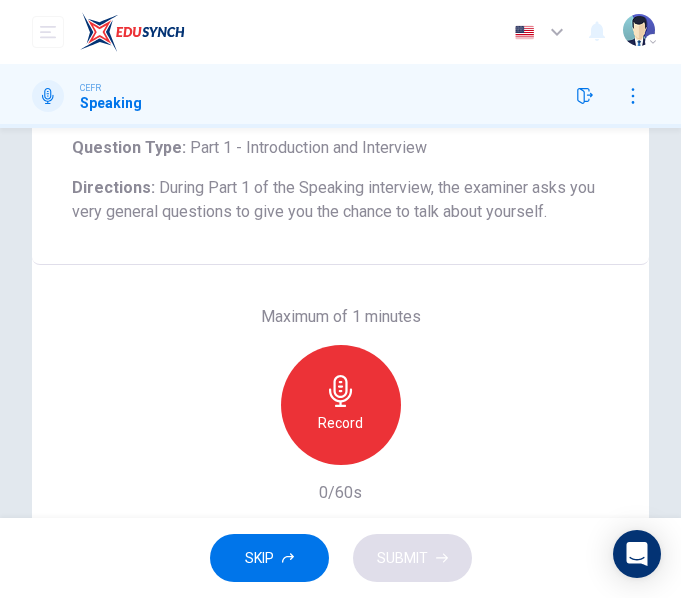 click on "Record" at bounding box center [341, 405] 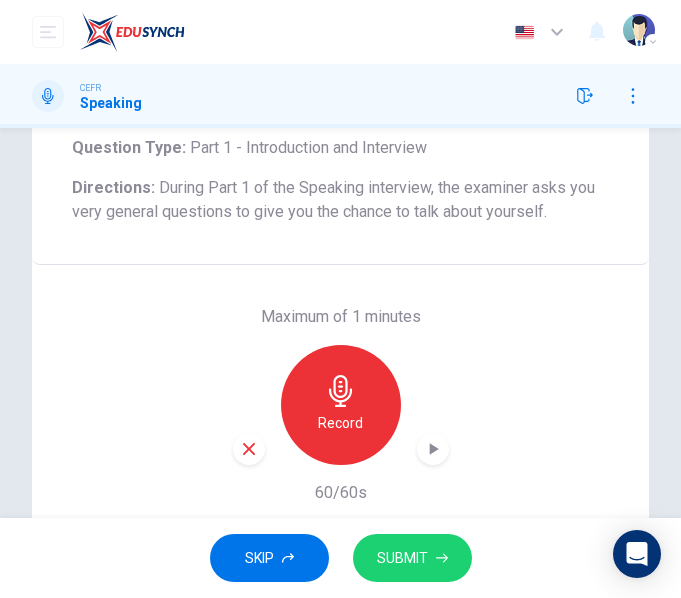 click on "SUBMIT" at bounding box center (412, 558) 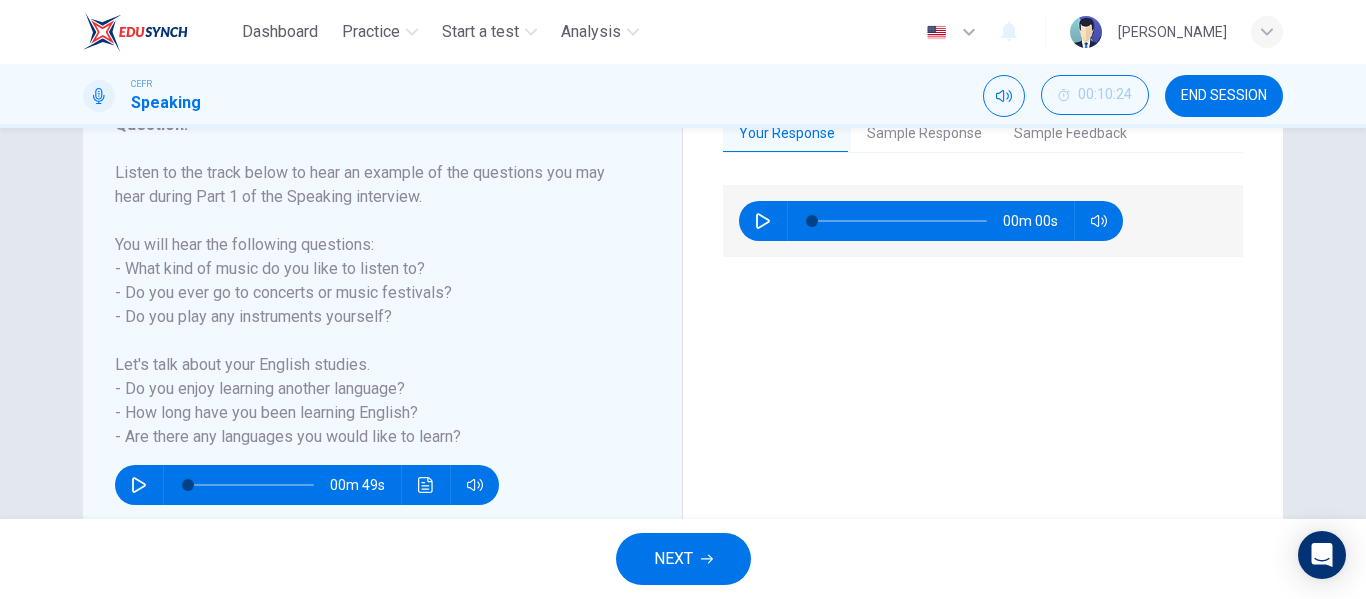 scroll, scrollTop: 184, scrollLeft: 0, axis: vertical 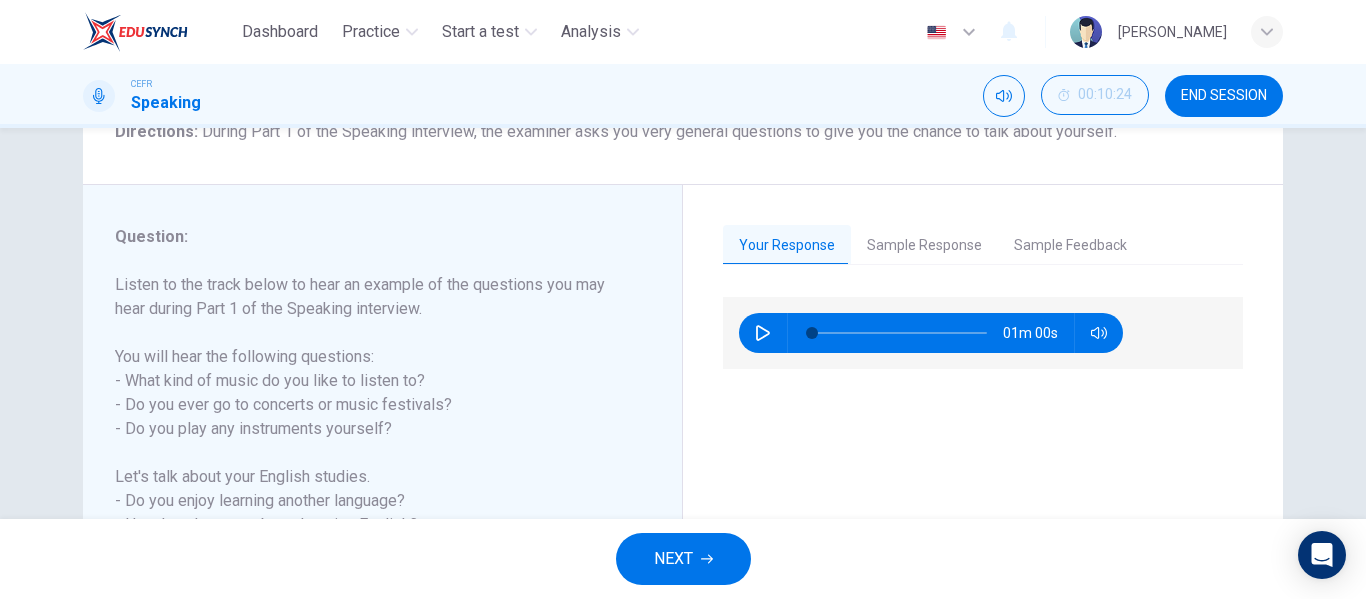 click 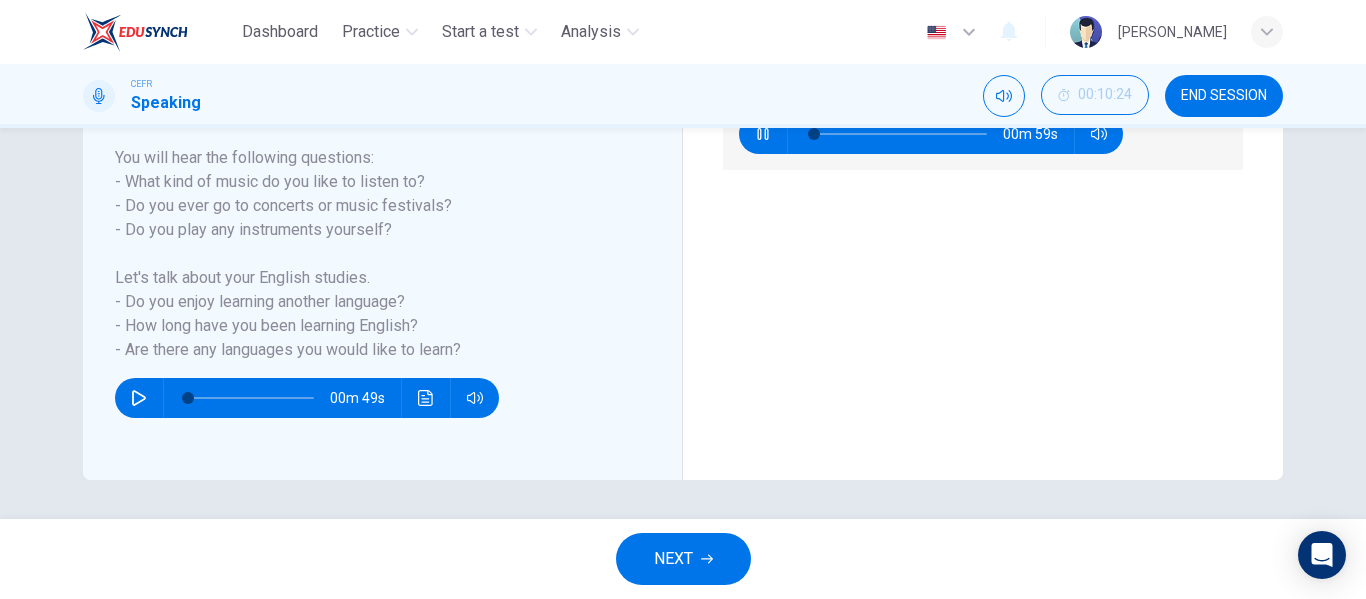 scroll, scrollTop: 384, scrollLeft: 0, axis: vertical 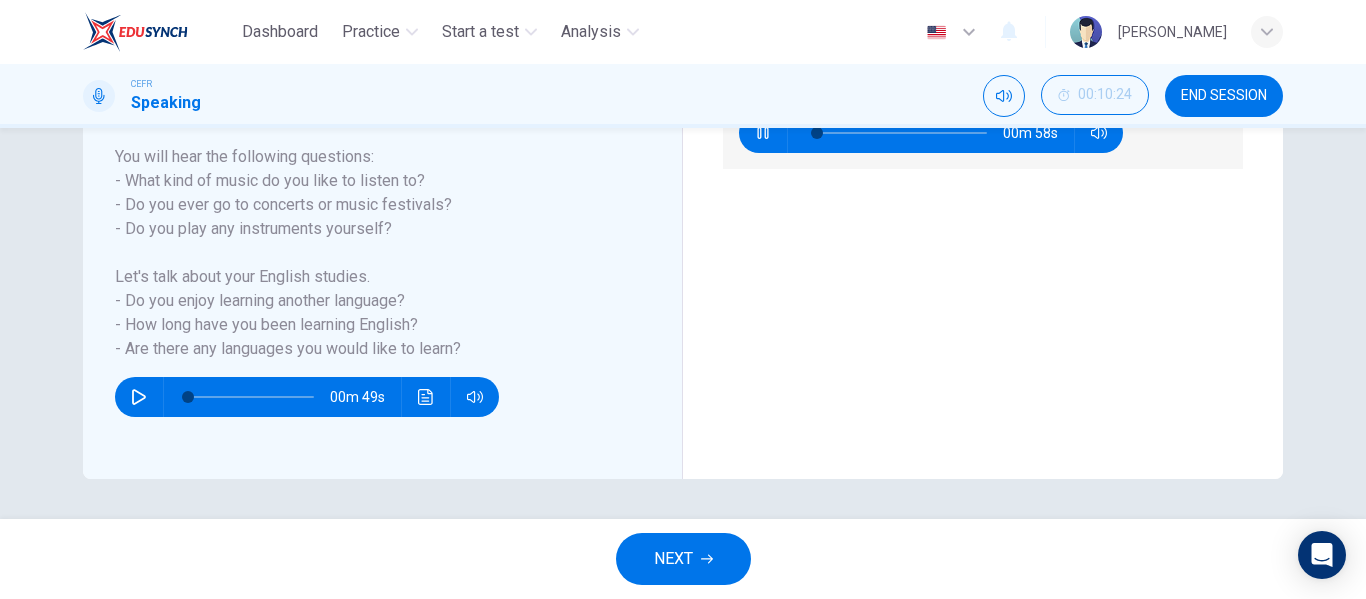 type on "5" 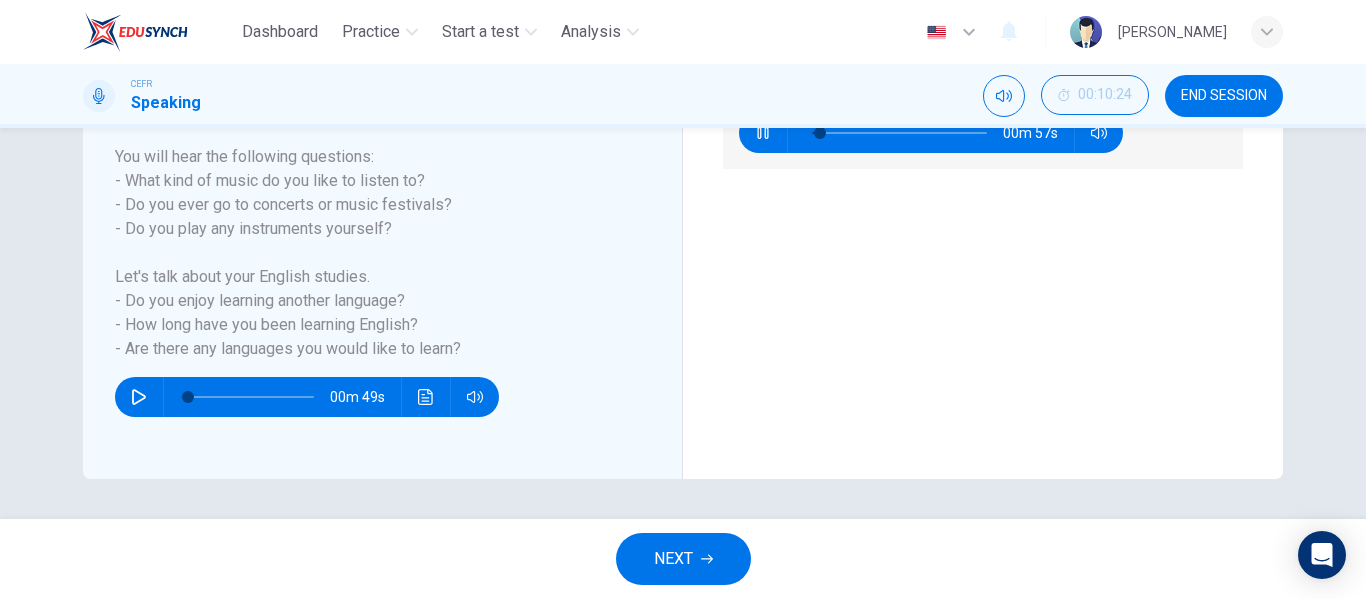 click on "NEXT" at bounding box center (683, 559) 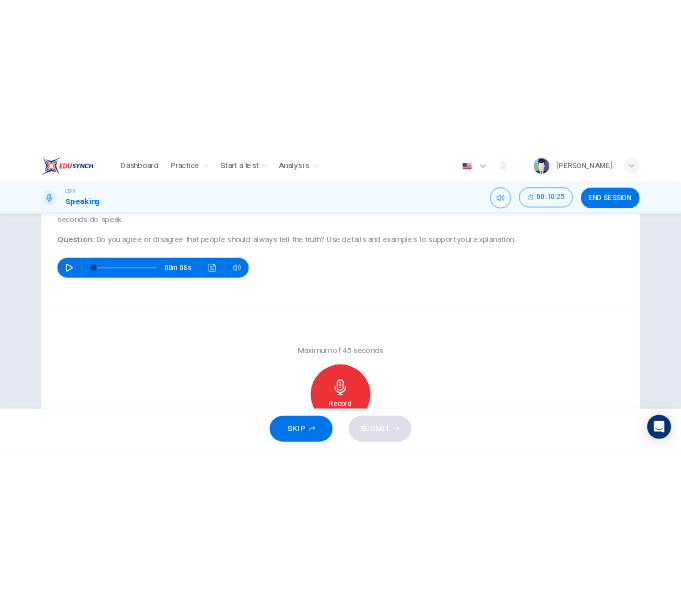 scroll, scrollTop: 100, scrollLeft: 0, axis: vertical 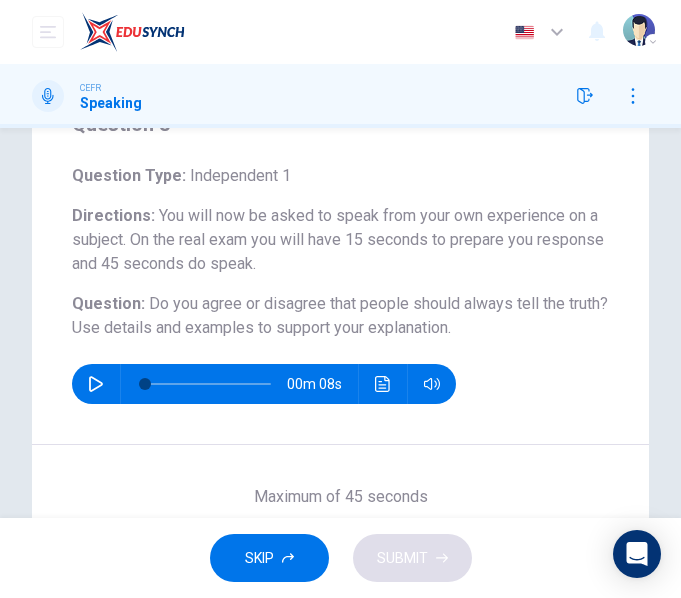 drag, startPoint x: 655, startPoint y: 3, endPoint x: 619, endPoint y: -120, distance: 128.16005 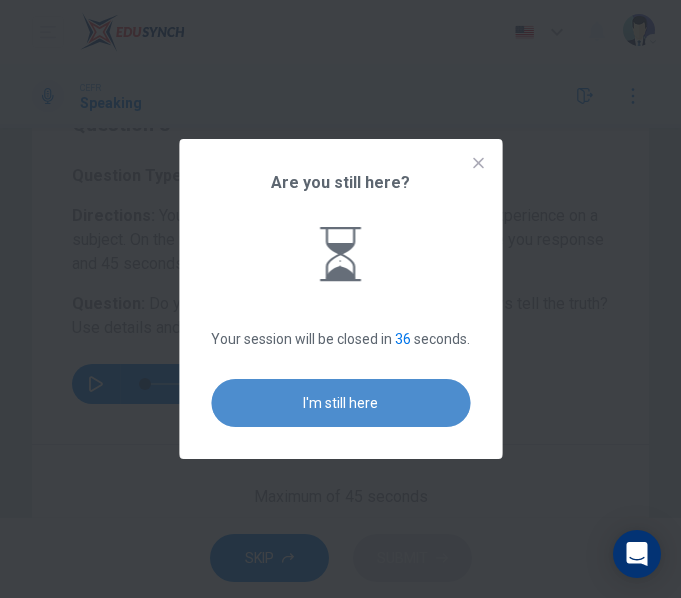 click on "I'm still here" at bounding box center [340, 403] 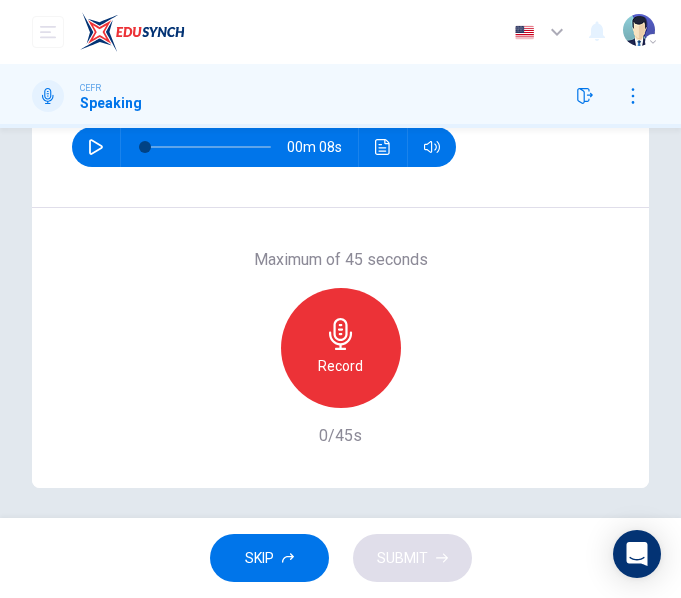 scroll, scrollTop: 338, scrollLeft: 0, axis: vertical 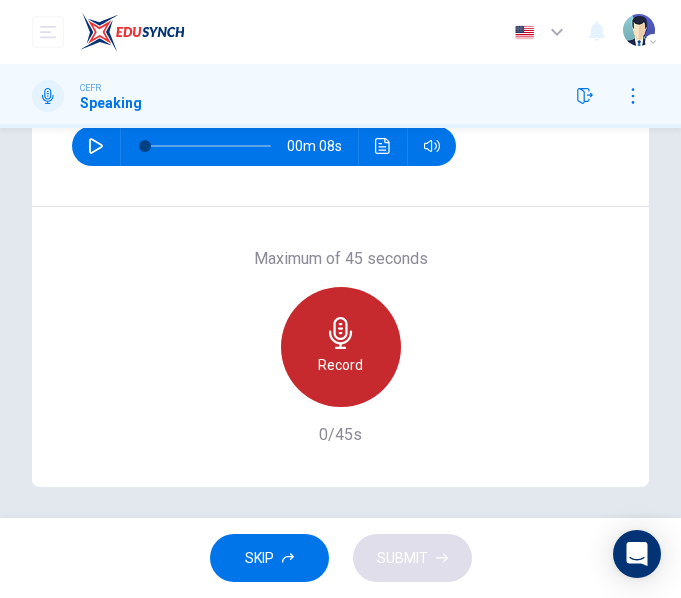 click on "Record" at bounding box center [341, 347] 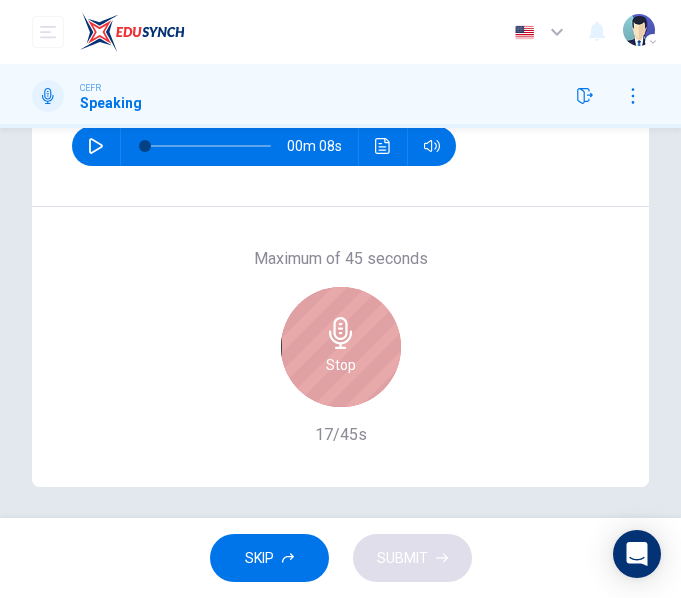 click on "Stop" at bounding box center (341, 347) 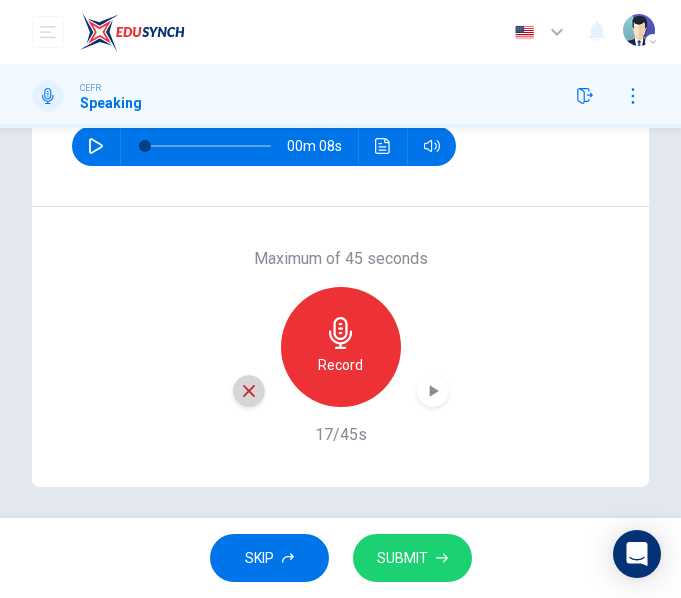 click 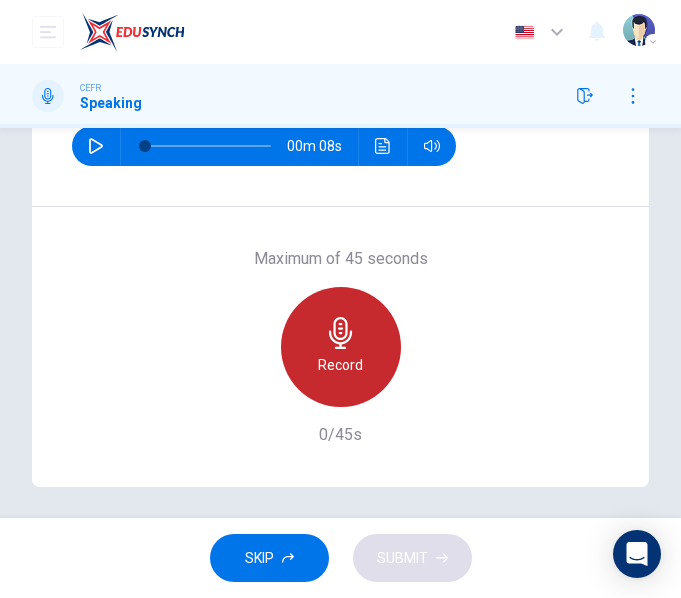 click 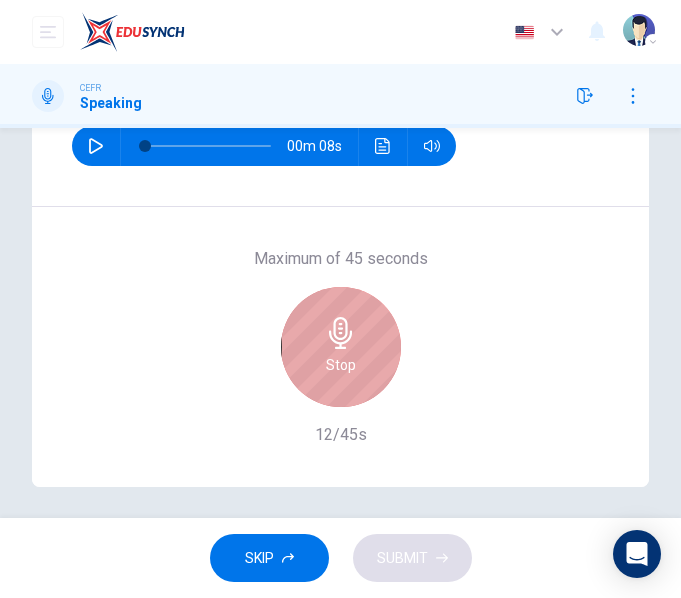 click 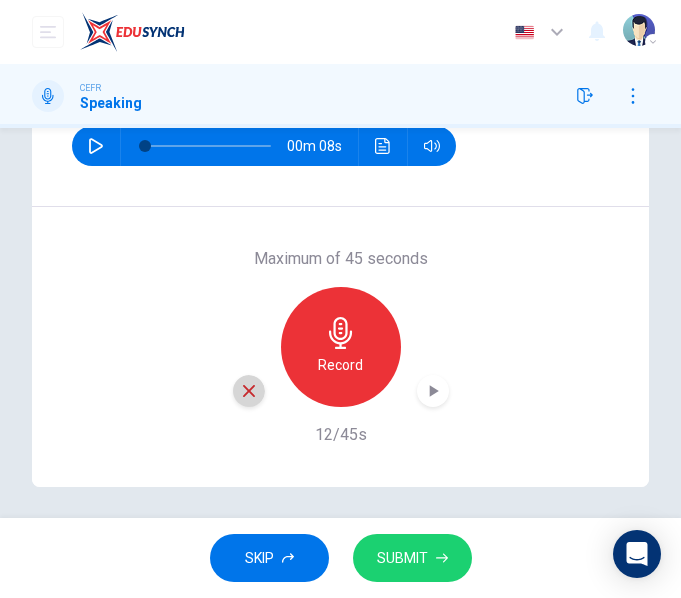 click at bounding box center [249, 391] 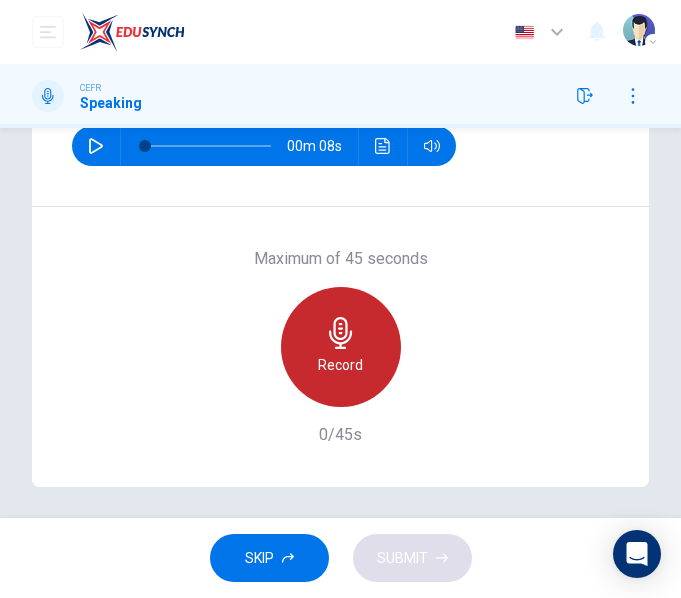 click on "Record" at bounding box center [341, 347] 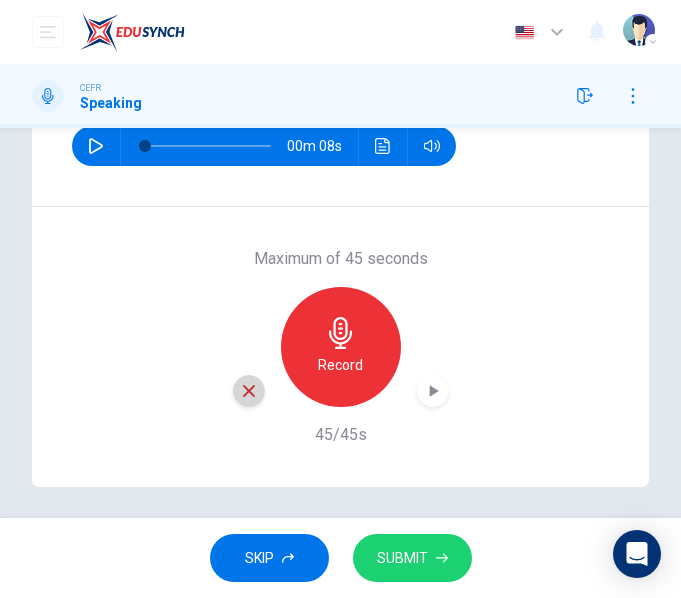 click 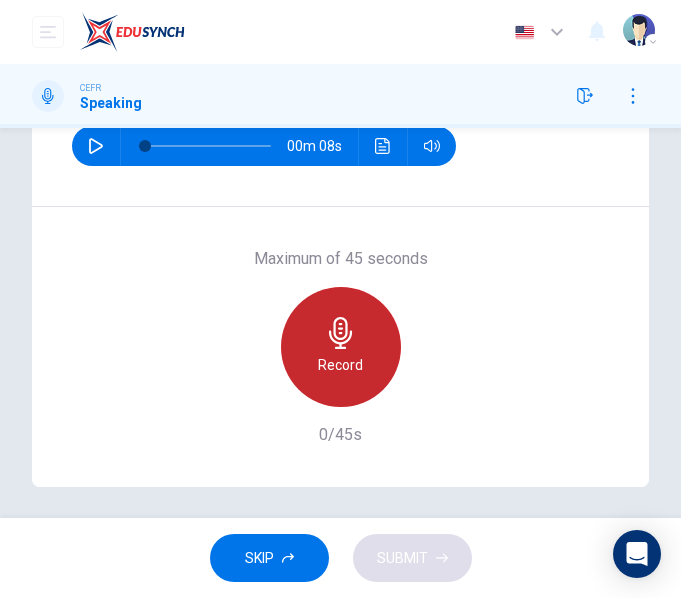 click on "Record" at bounding box center [340, 365] 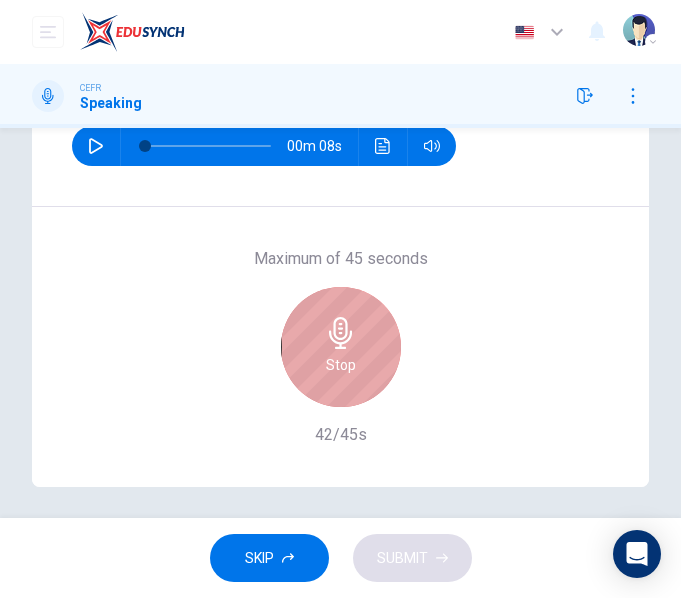 click on "Stop" at bounding box center [341, 365] 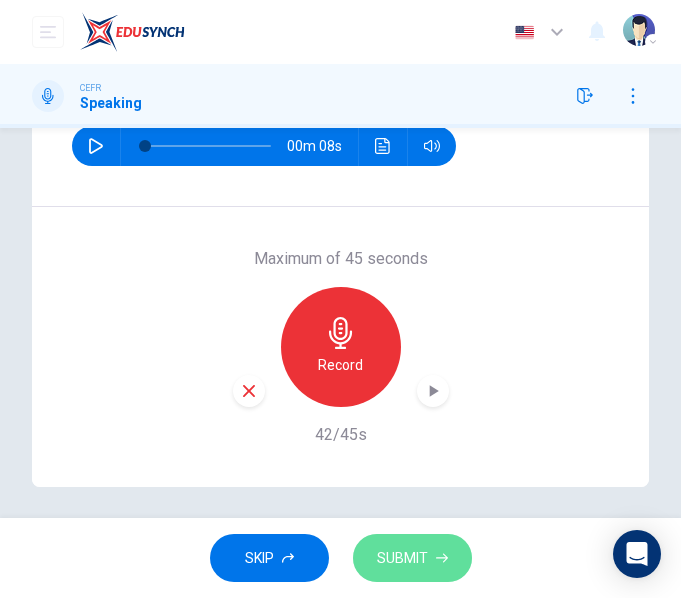 click on "SUBMIT" at bounding box center (402, 558) 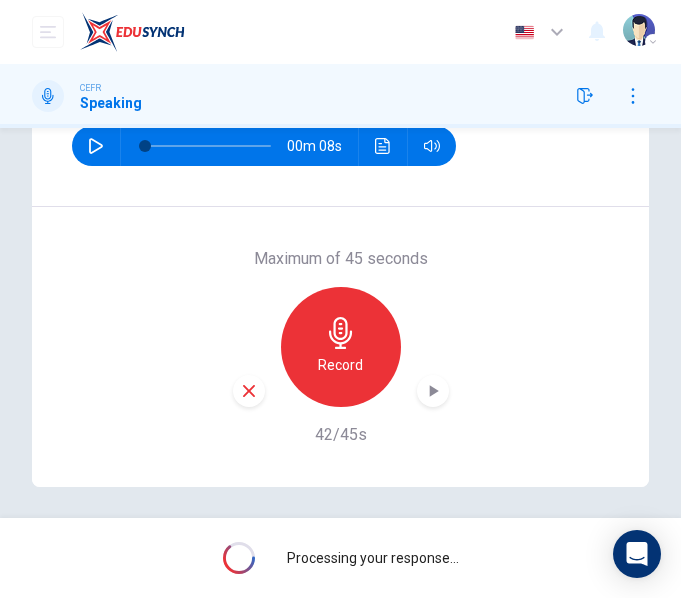 scroll, scrollTop: 293, scrollLeft: 0, axis: vertical 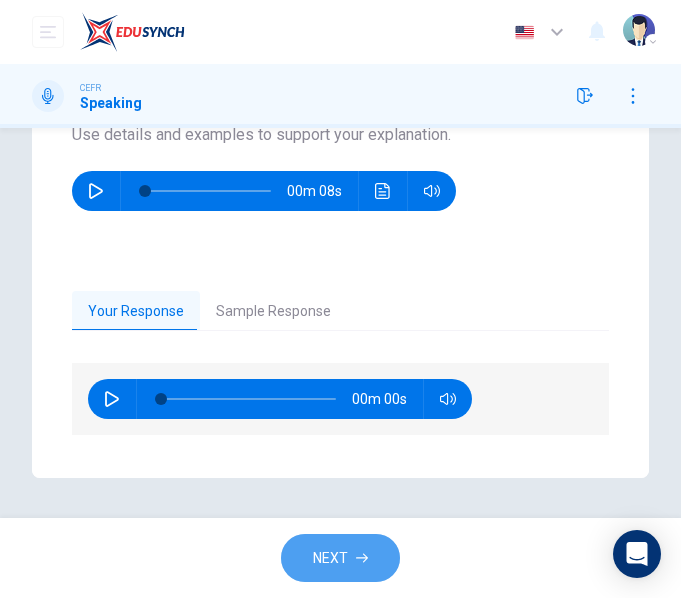 click 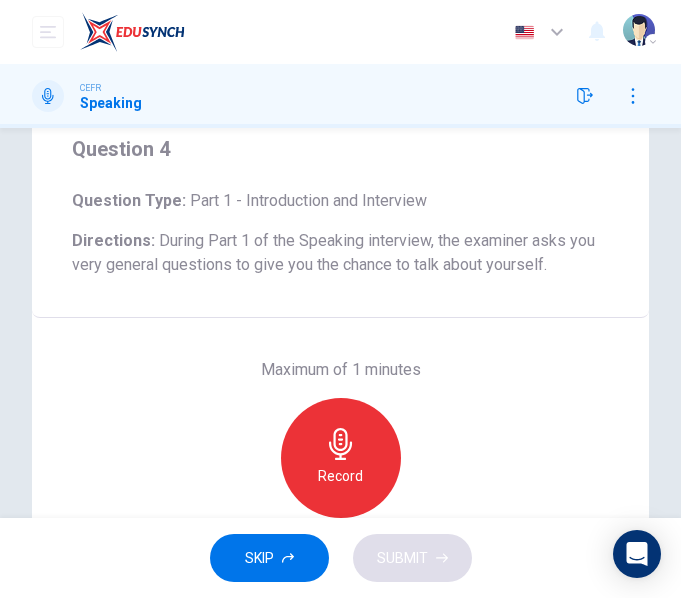 scroll, scrollTop: 0, scrollLeft: 0, axis: both 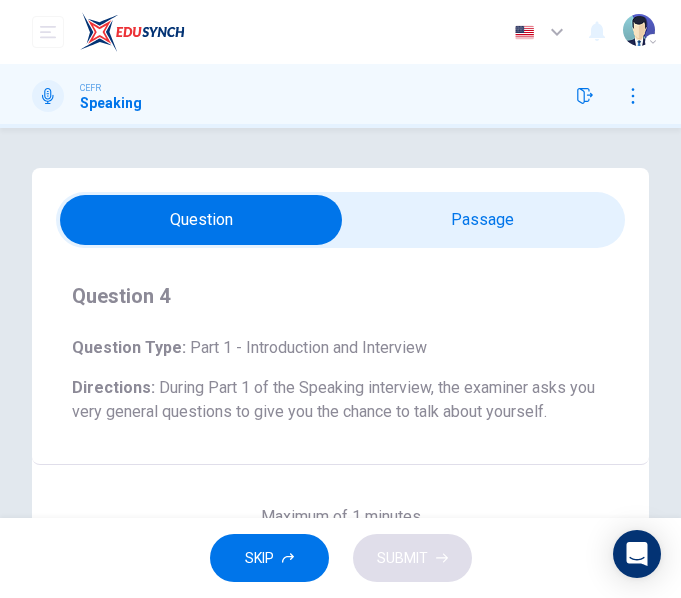 click at bounding box center (202, 220) 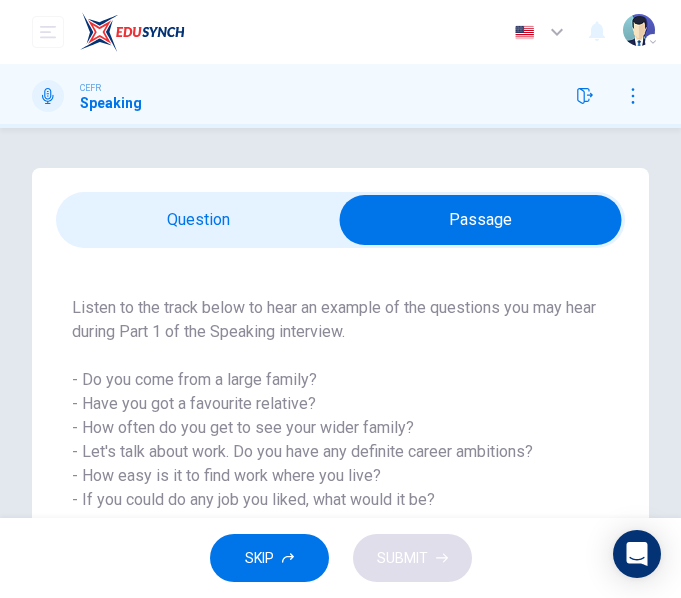 scroll, scrollTop: 2, scrollLeft: 0, axis: vertical 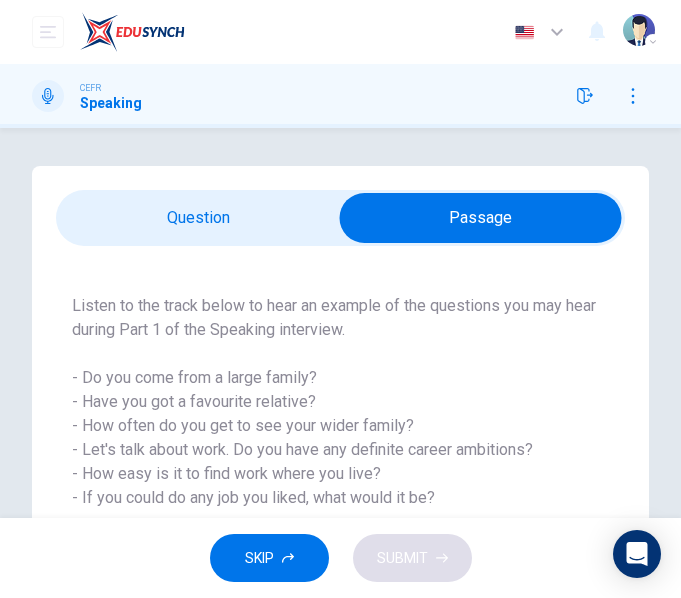 click at bounding box center [481, 218] 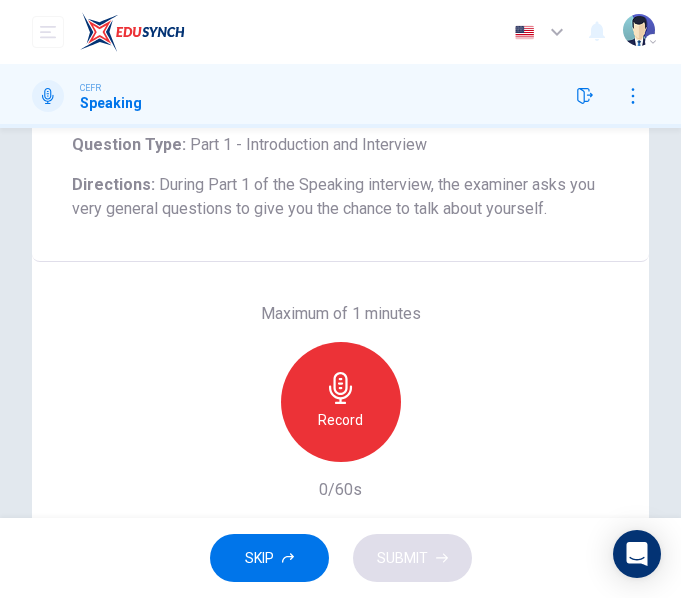 scroll, scrollTop: 207, scrollLeft: 0, axis: vertical 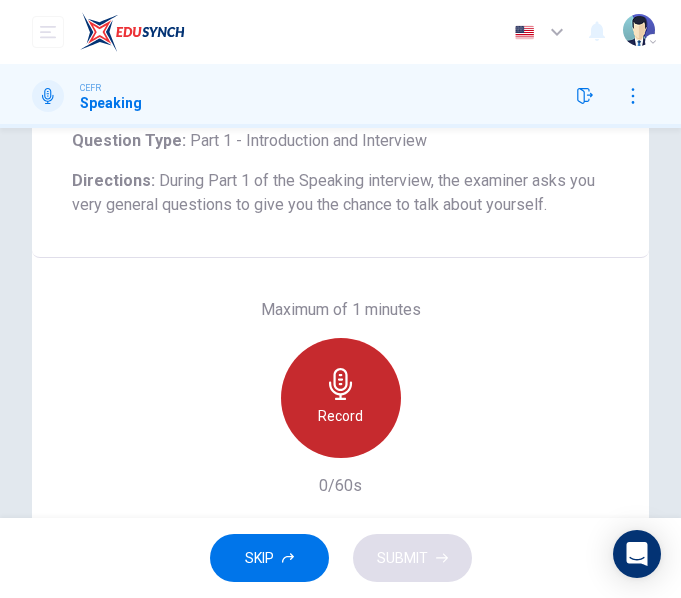 click on "Record" at bounding box center [340, 416] 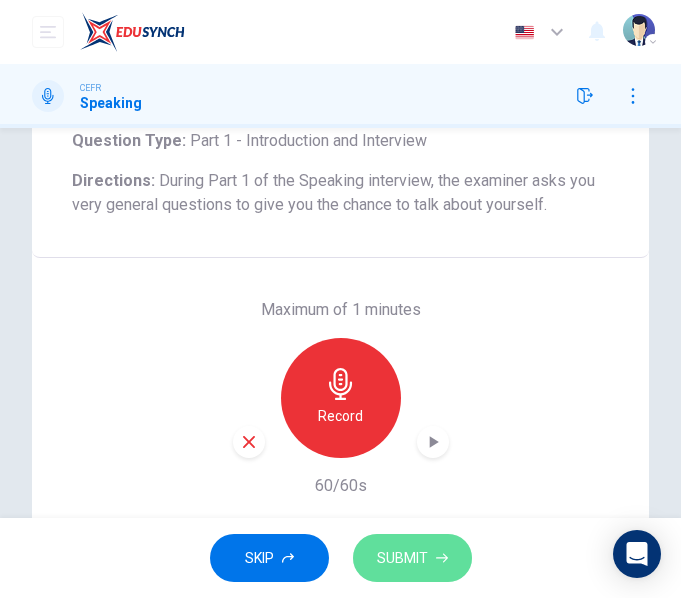 click on "SUBMIT" at bounding box center (412, 558) 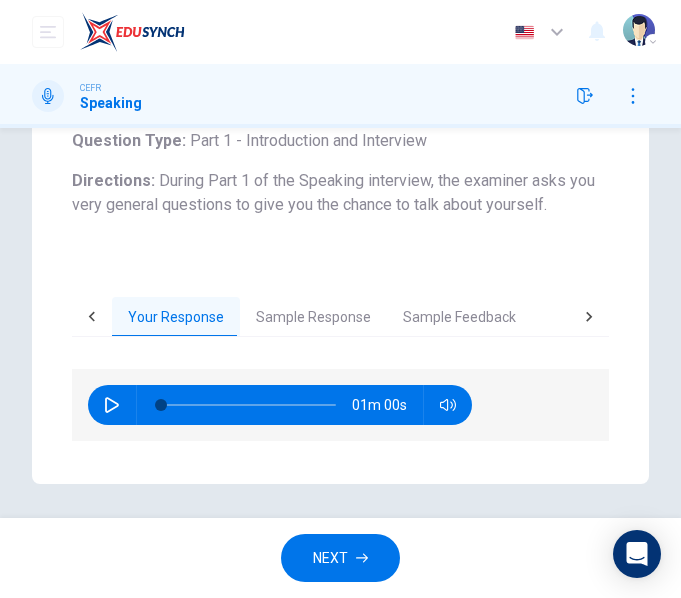 scroll, scrollTop: 213, scrollLeft: 0, axis: vertical 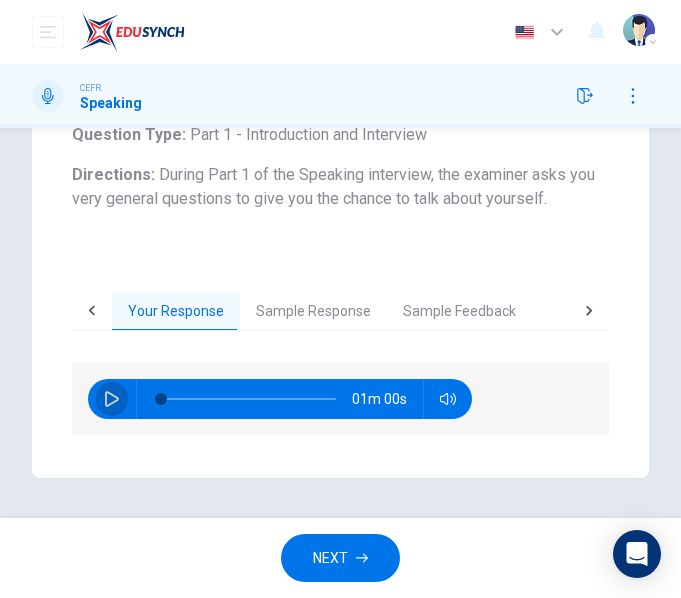 click at bounding box center [112, 399] 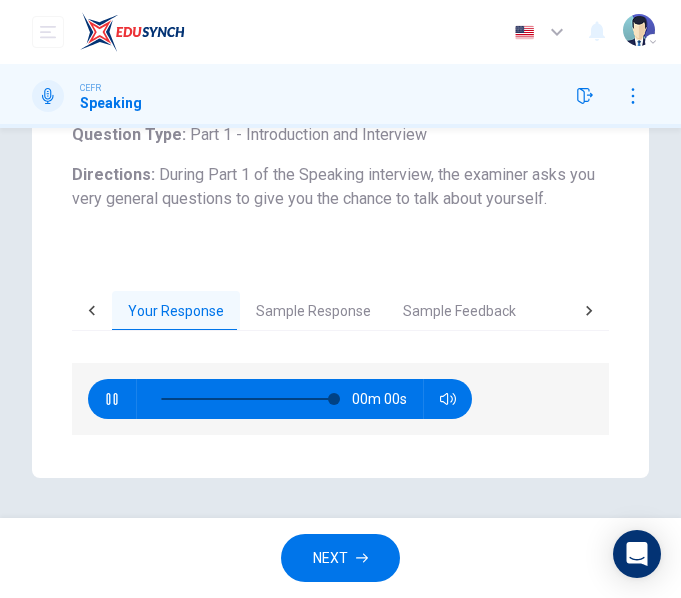 type on "0" 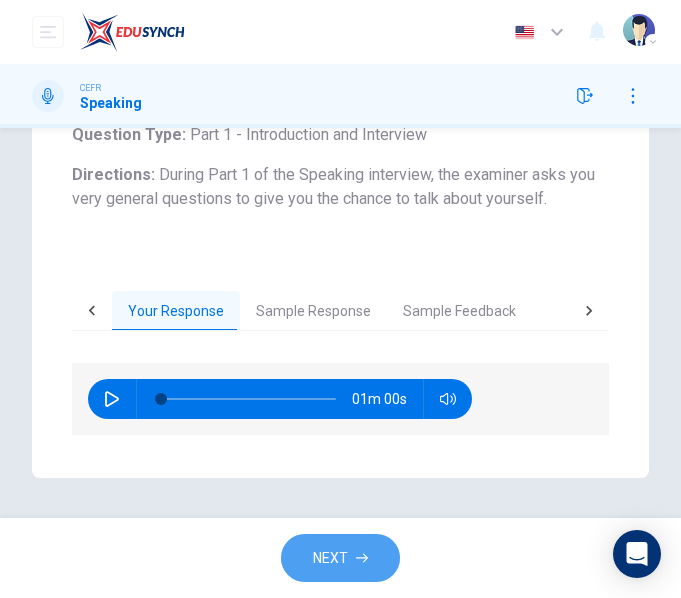 click 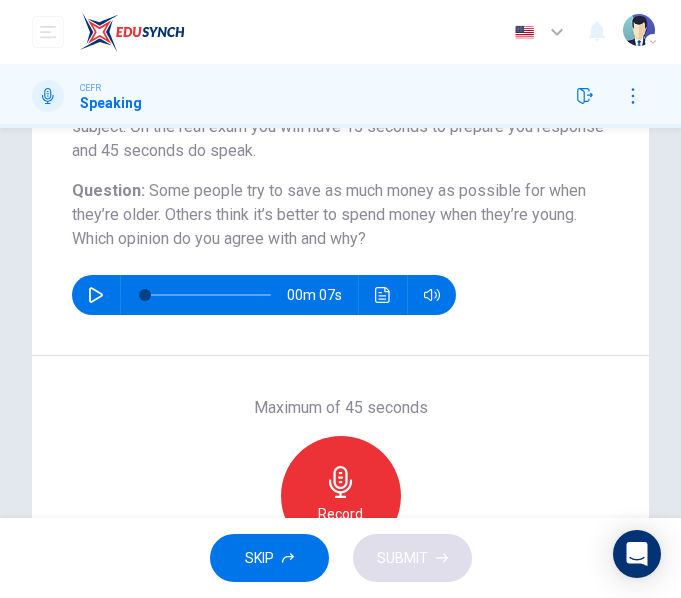 scroll, scrollTop: 213, scrollLeft: 0, axis: vertical 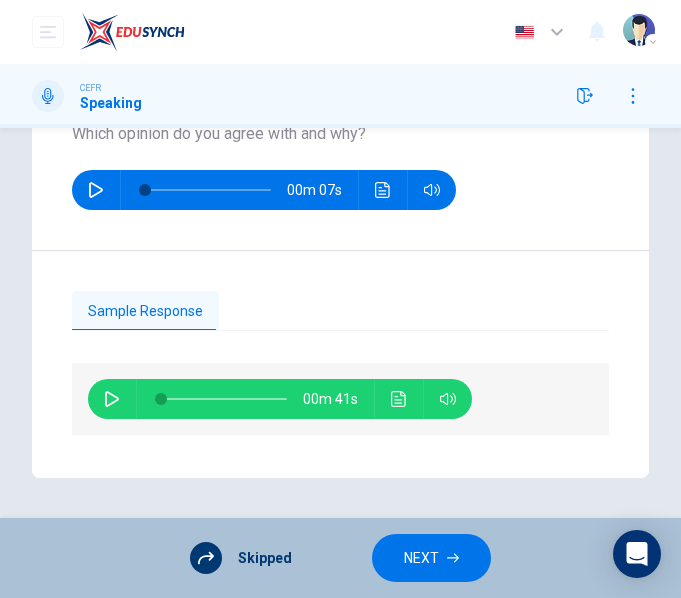 click 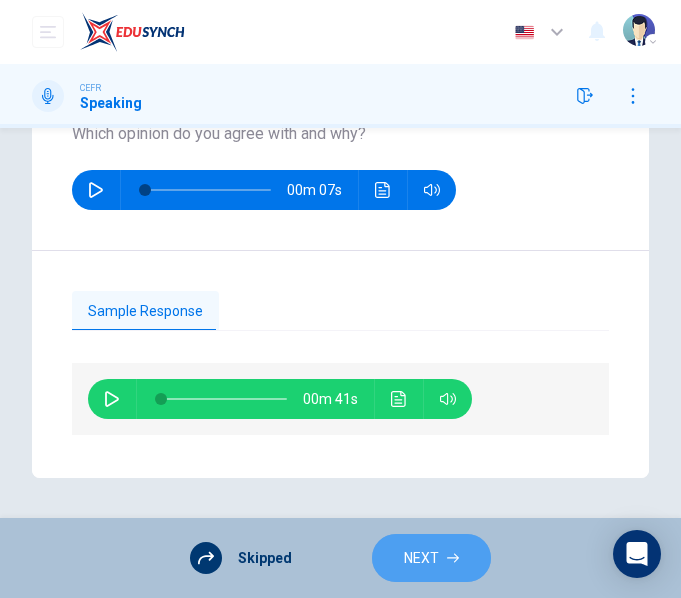 click on "NEXT" at bounding box center [421, 558] 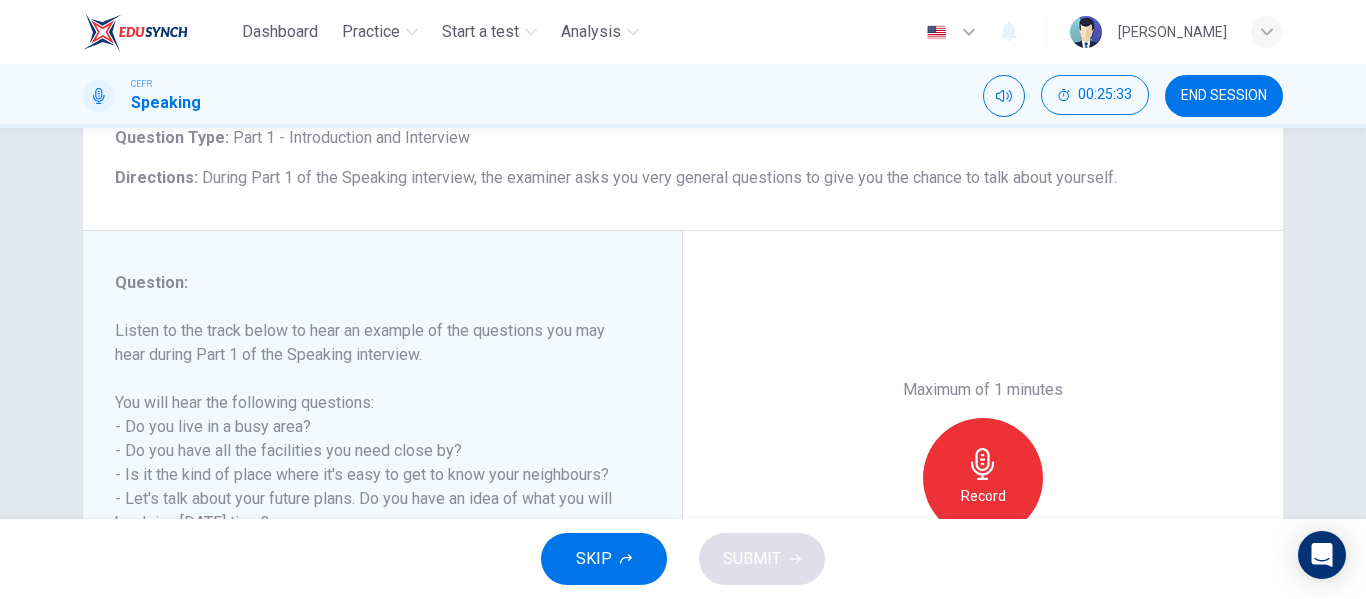 scroll, scrollTop: 384, scrollLeft: 0, axis: vertical 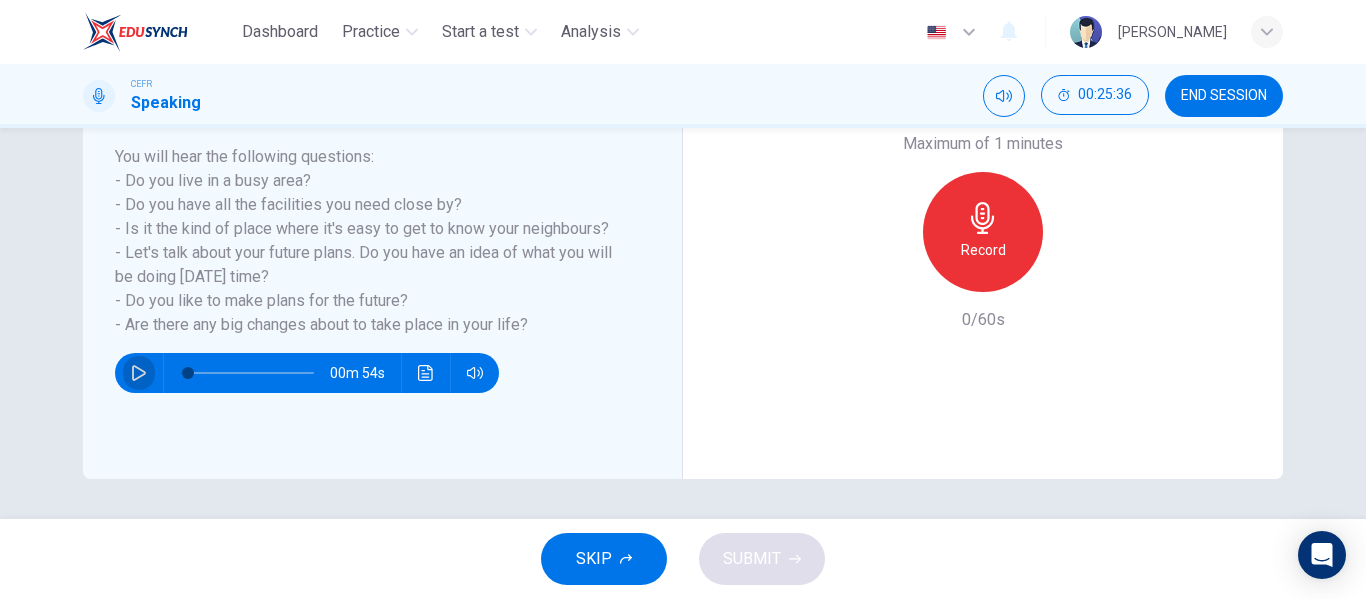 click 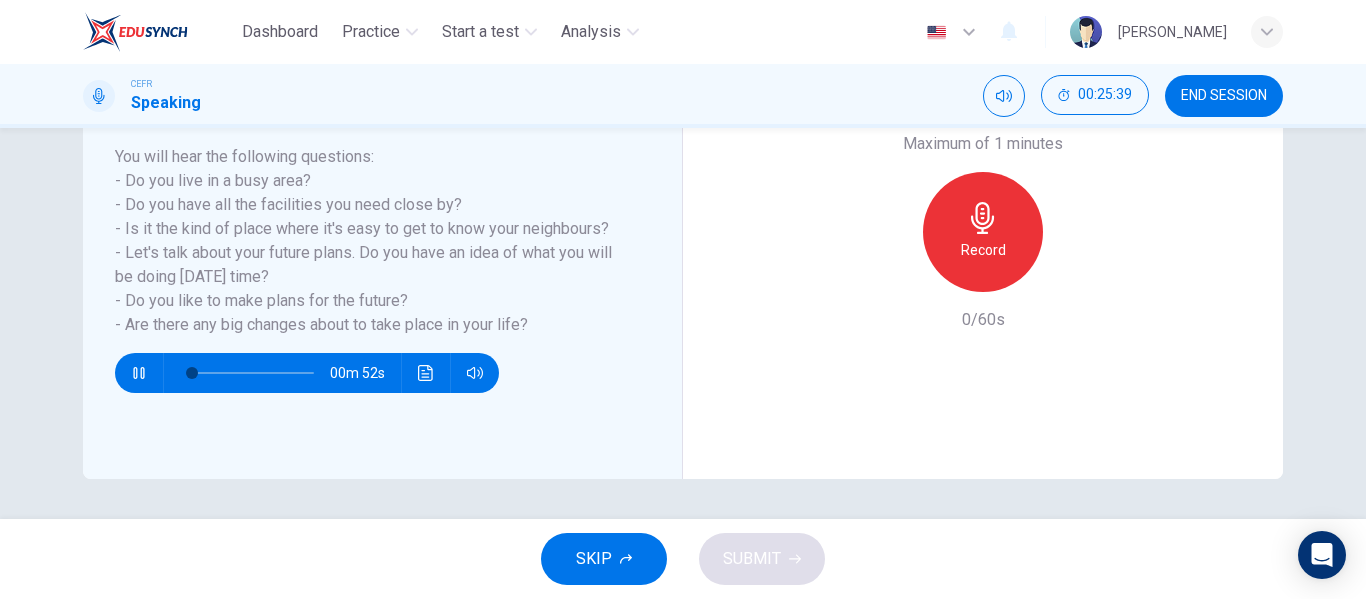 click 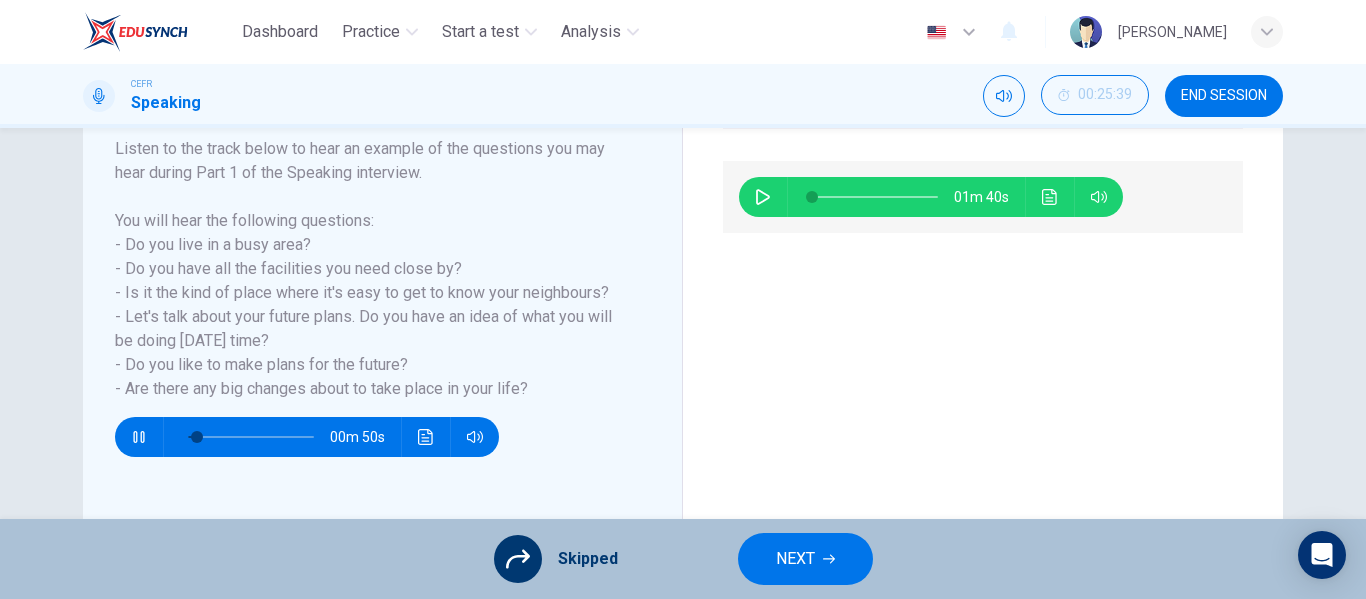 scroll, scrollTop: 284, scrollLeft: 0, axis: vertical 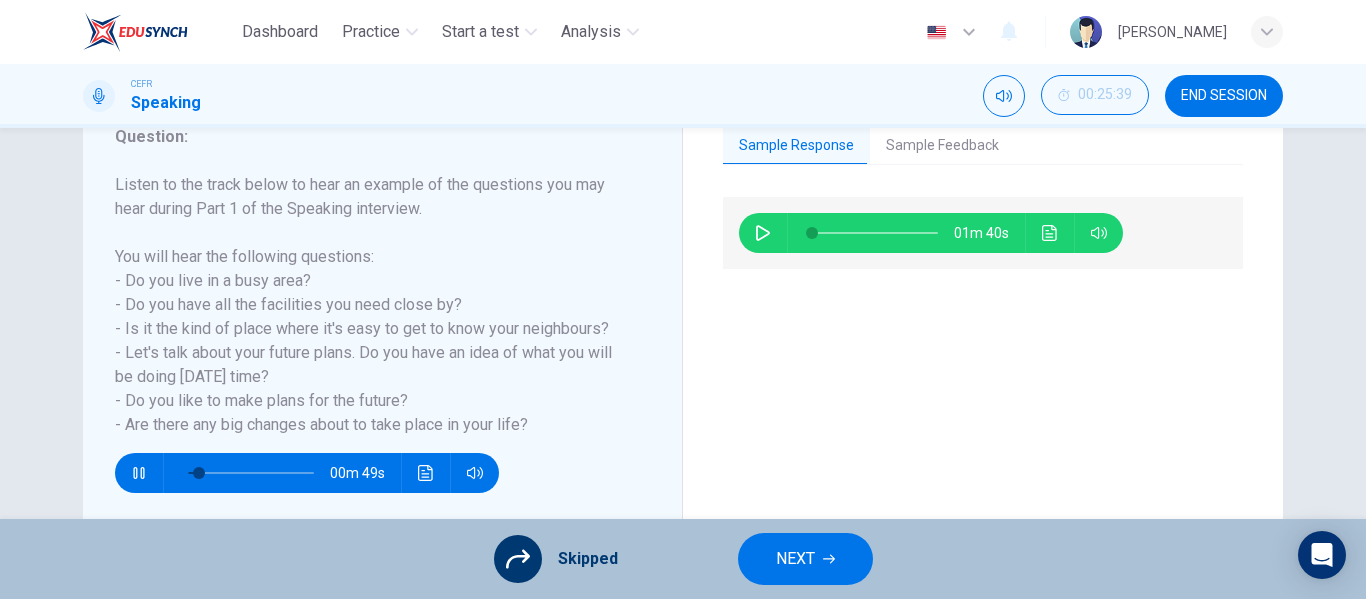 click at bounding box center [763, 233] 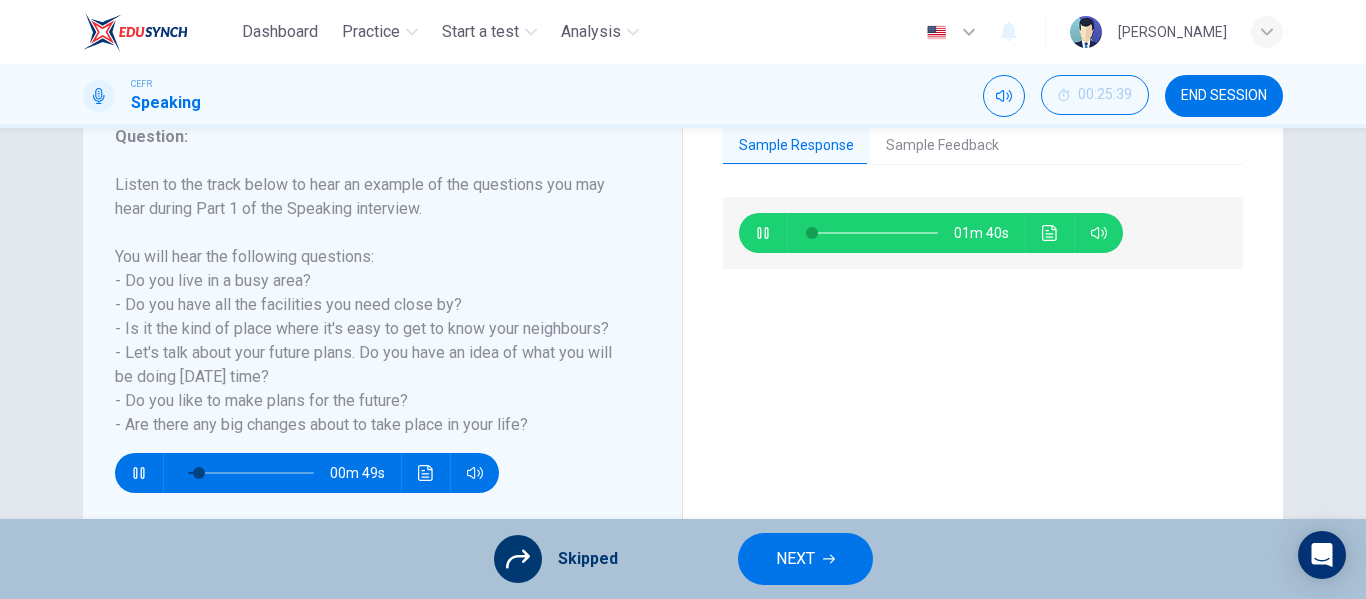 type on "11" 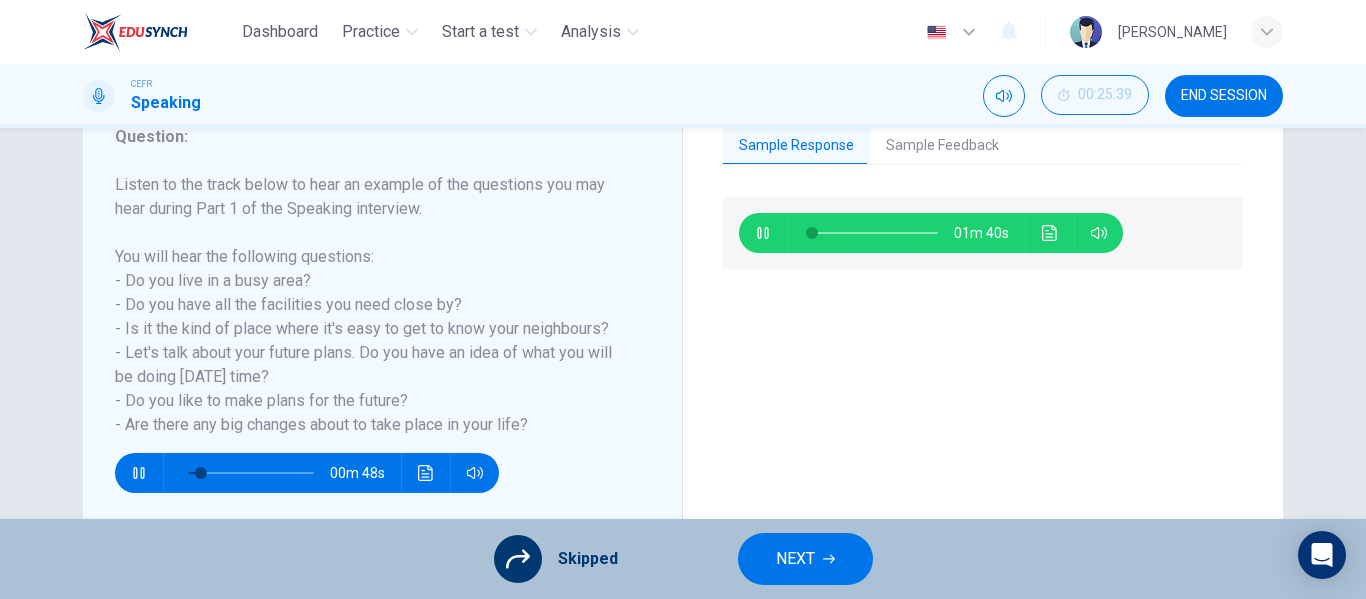 click on "NEXT" at bounding box center [805, 559] 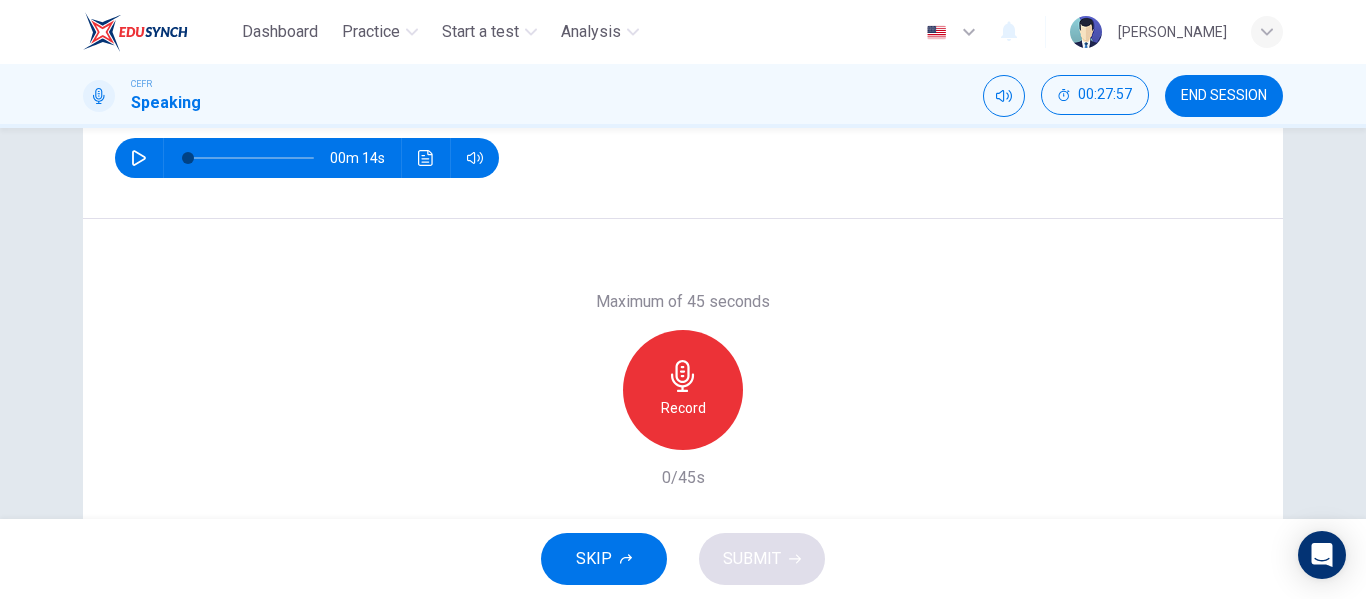 scroll, scrollTop: 303, scrollLeft: 0, axis: vertical 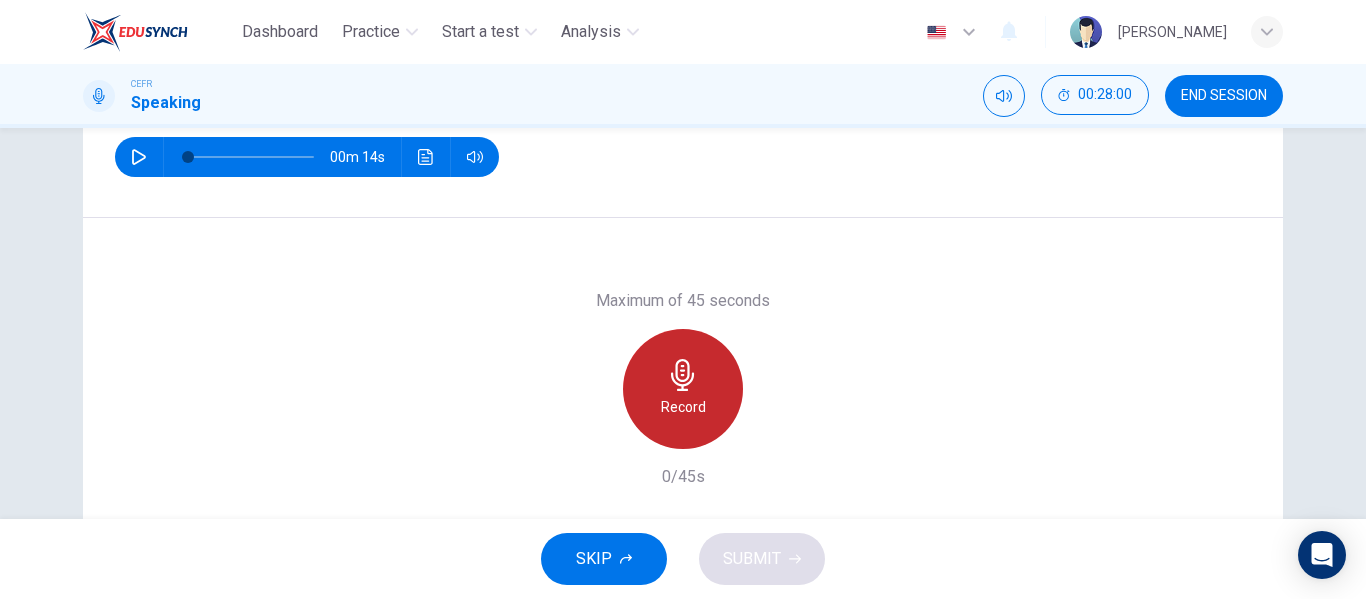click on "Record" at bounding box center [683, 407] 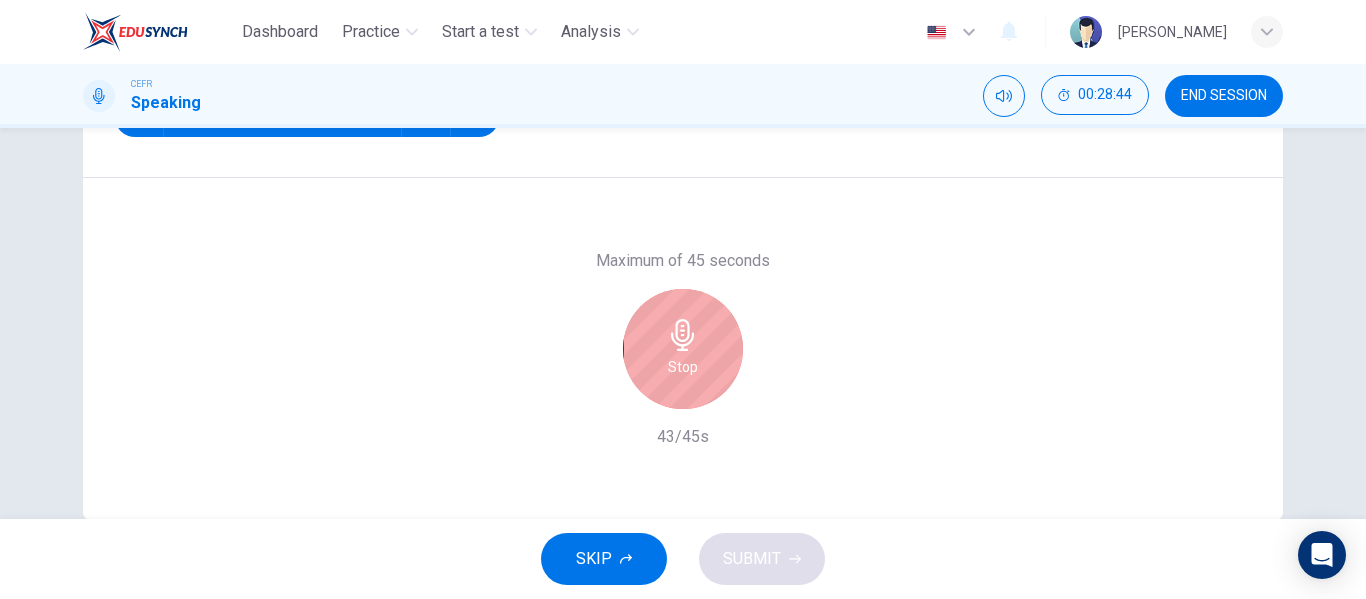 scroll, scrollTop: 344, scrollLeft: 0, axis: vertical 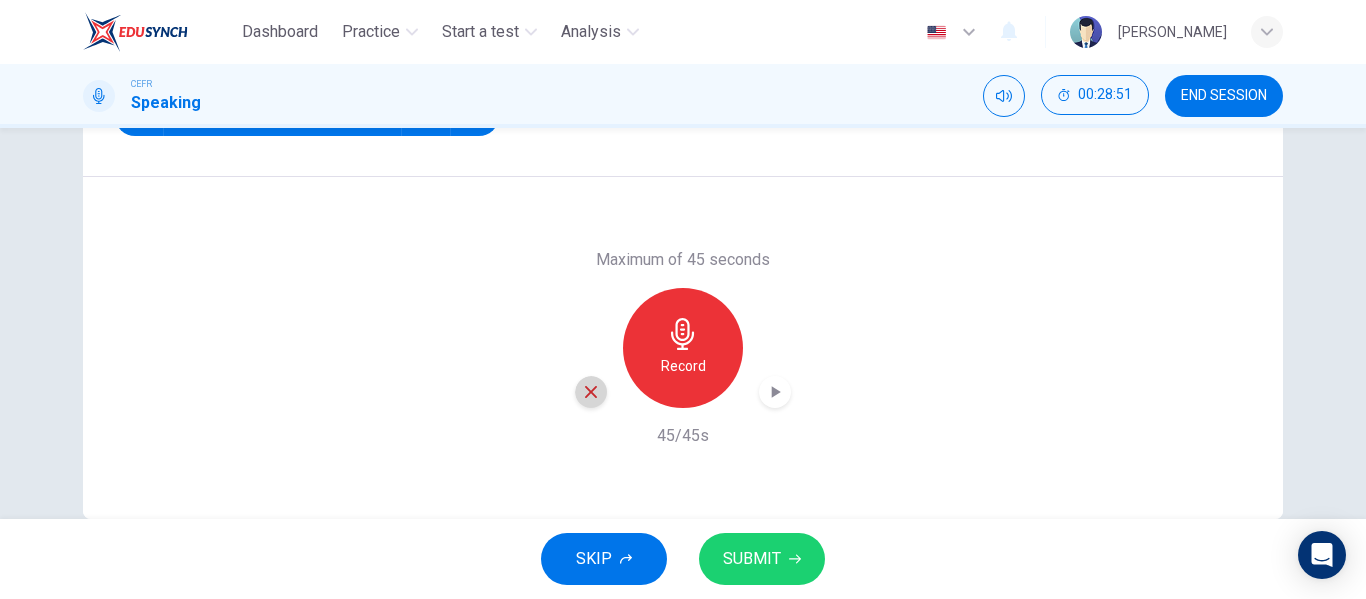 click at bounding box center [591, 392] 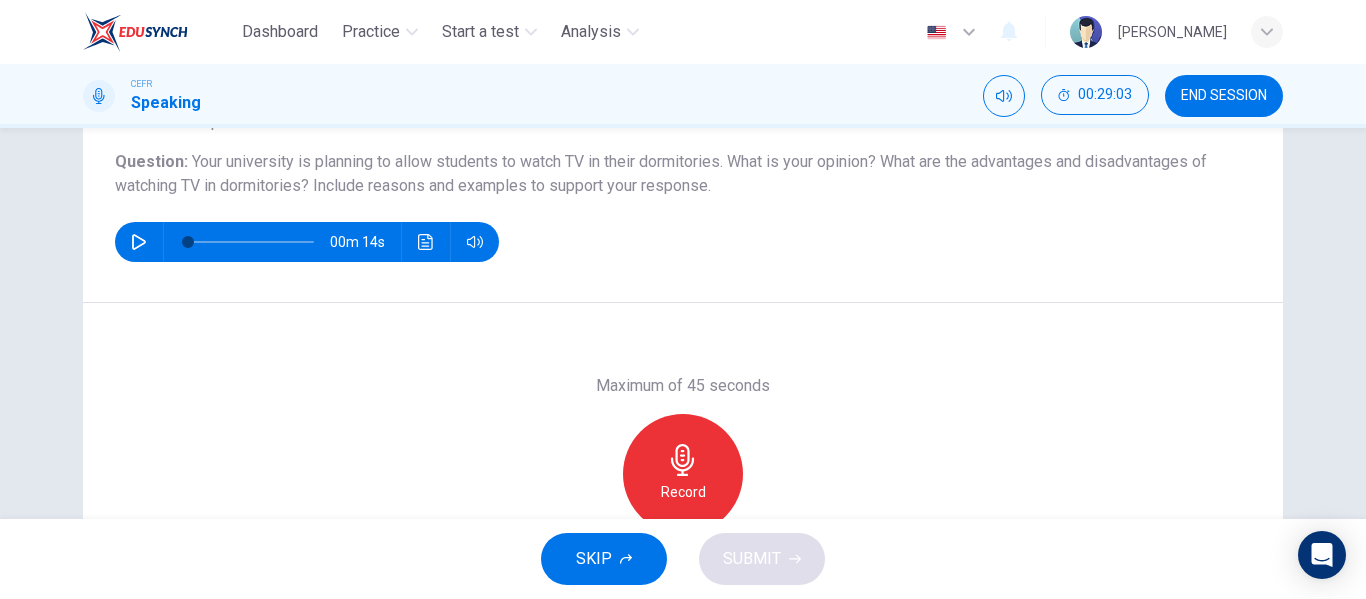 scroll, scrollTop: 219, scrollLeft: 0, axis: vertical 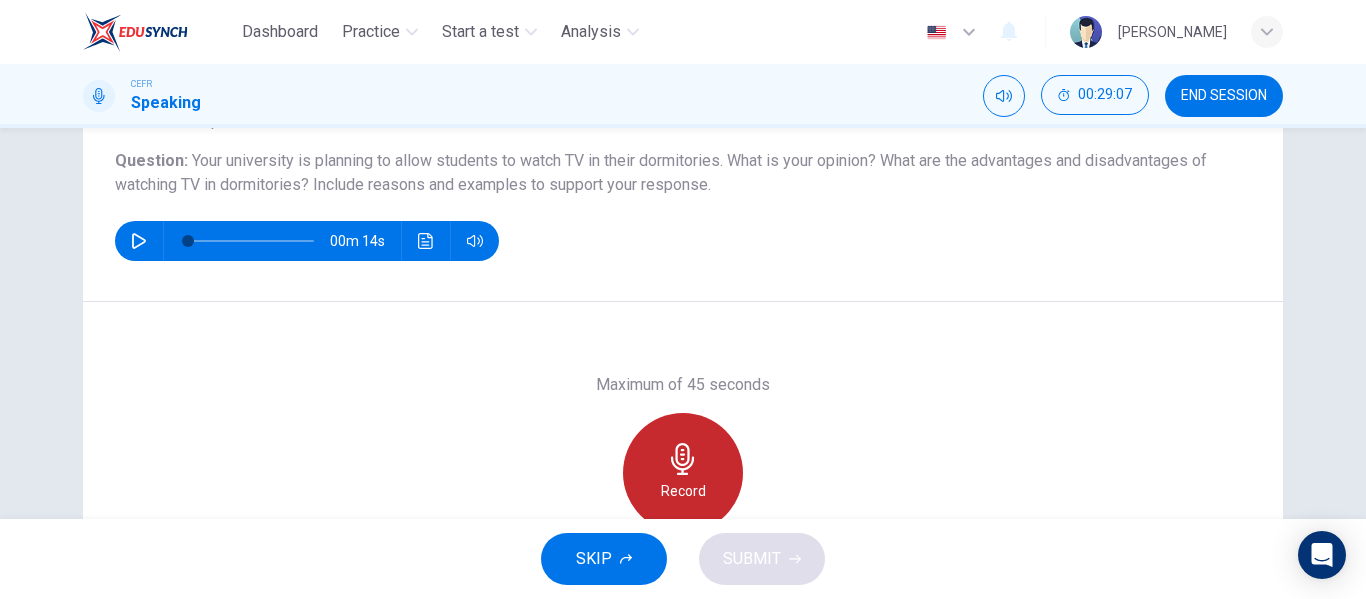 click on "Record" at bounding box center [683, 473] 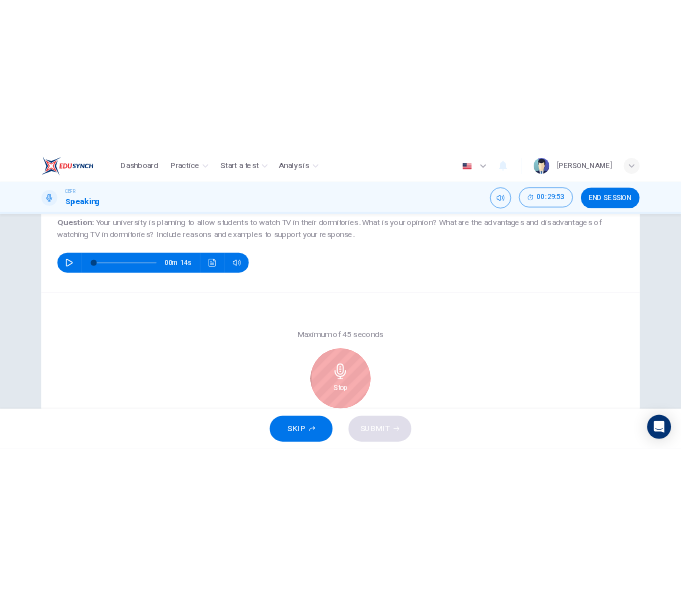 scroll, scrollTop: 236, scrollLeft: 0, axis: vertical 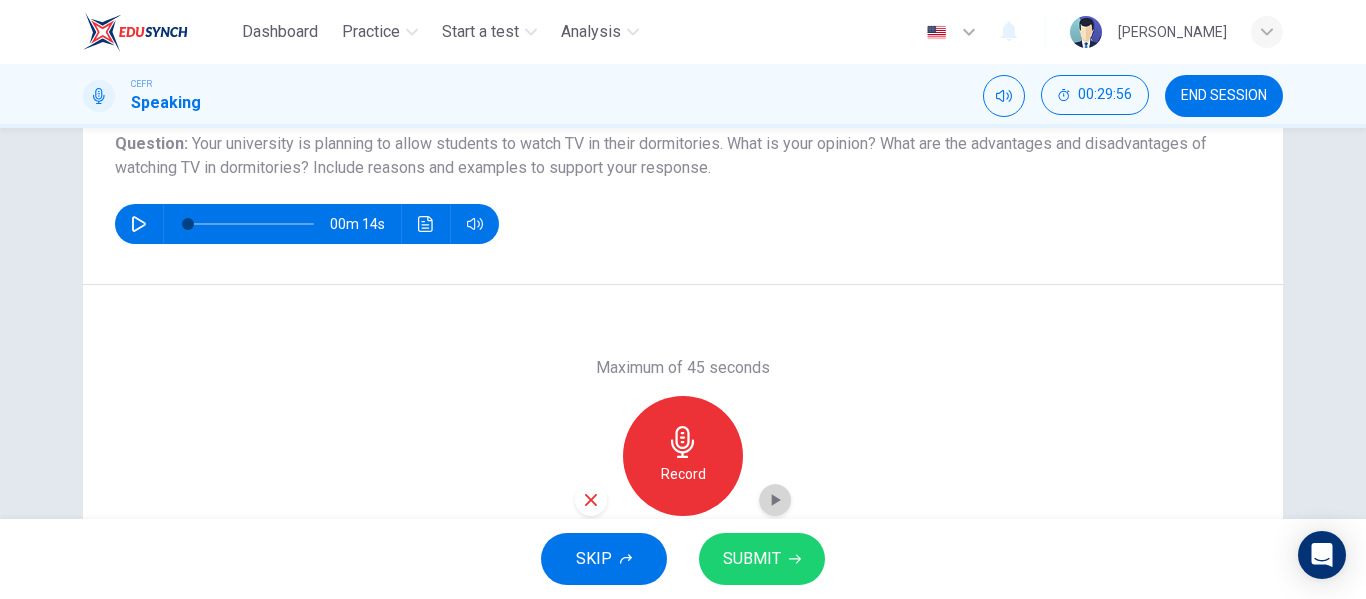 click at bounding box center [775, 500] 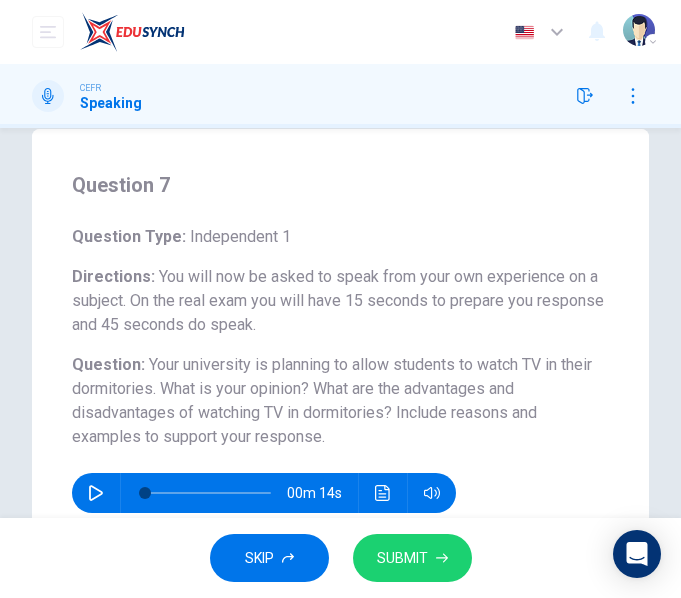 scroll, scrollTop: 60, scrollLeft: 0, axis: vertical 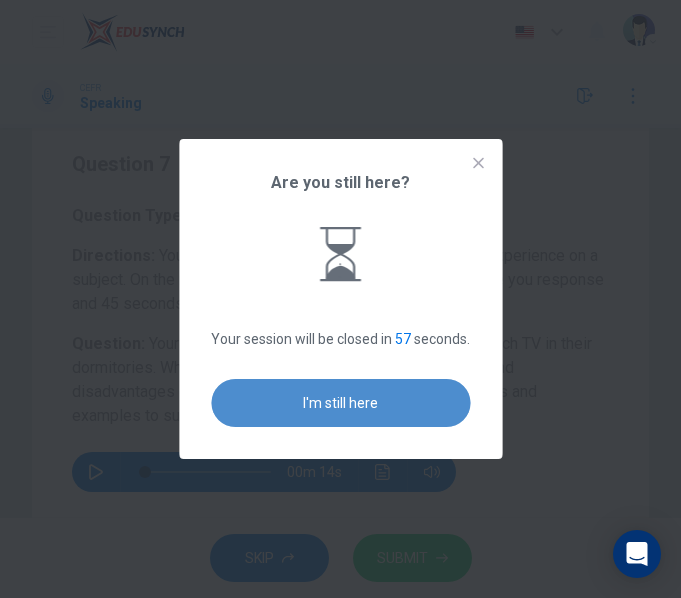 click on "I'm still here" at bounding box center (340, 403) 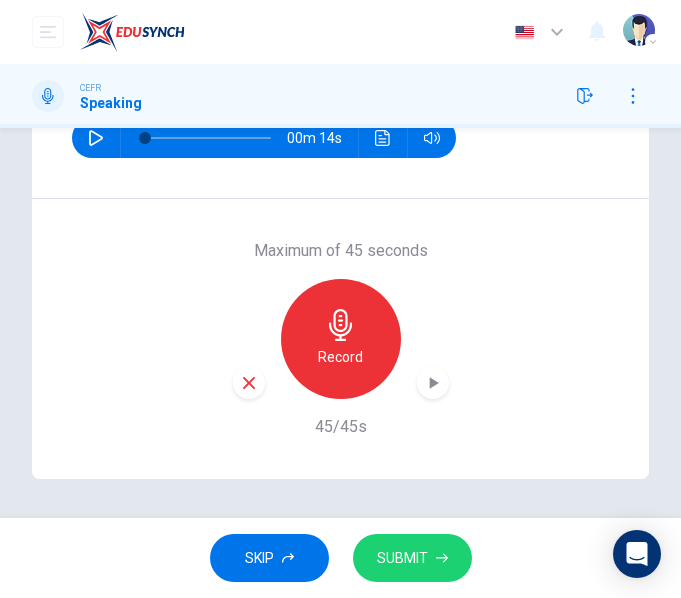 scroll, scrollTop: 395, scrollLeft: 0, axis: vertical 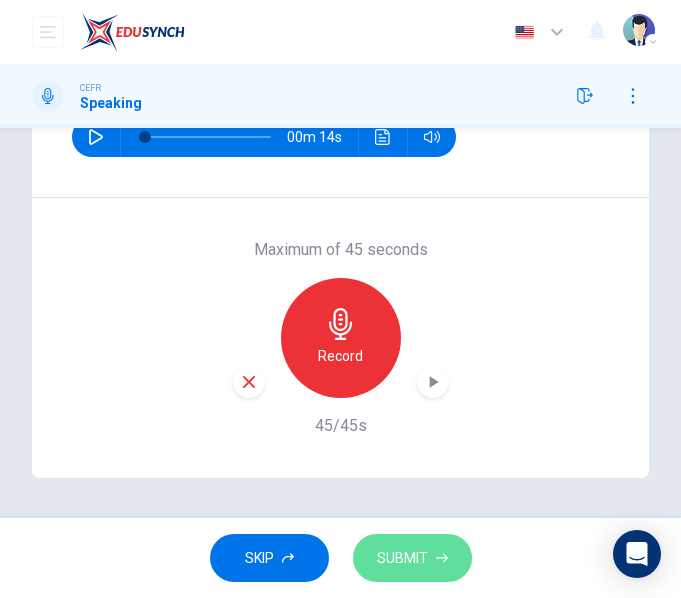 click on "SUBMIT" at bounding box center [402, 558] 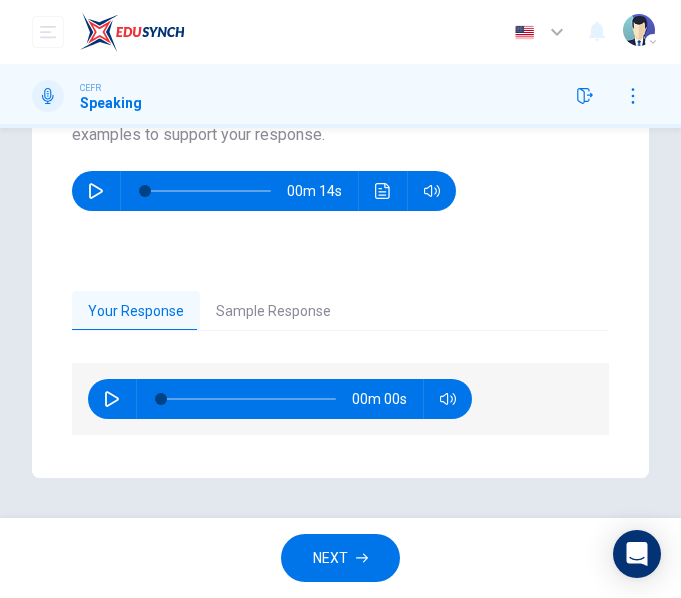 scroll, scrollTop: 341, scrollLeft: 0, axis: vertical 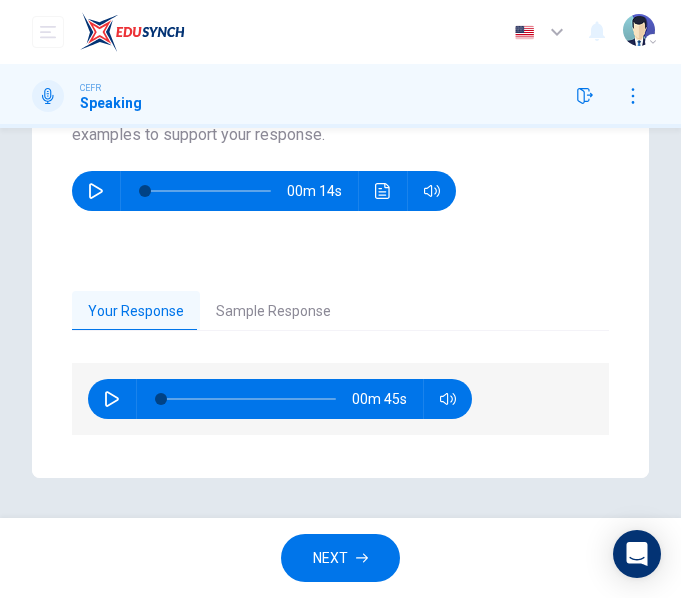 click on "Sample Response" at bounding box center (273, 312) 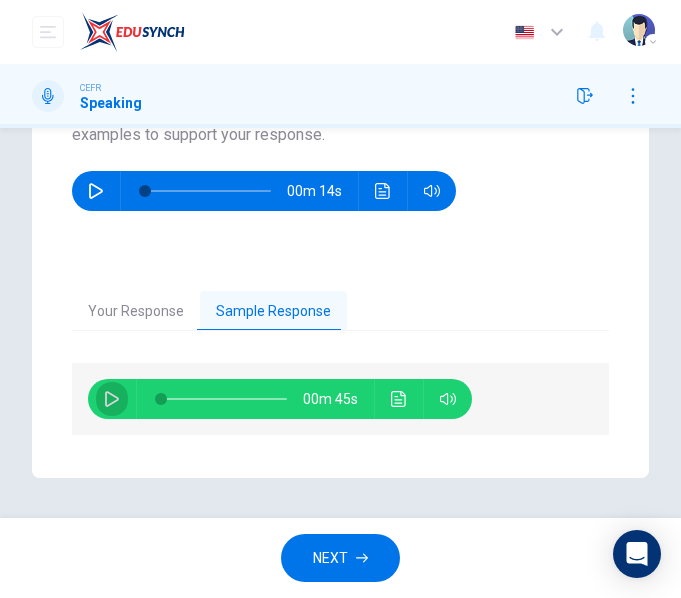 click 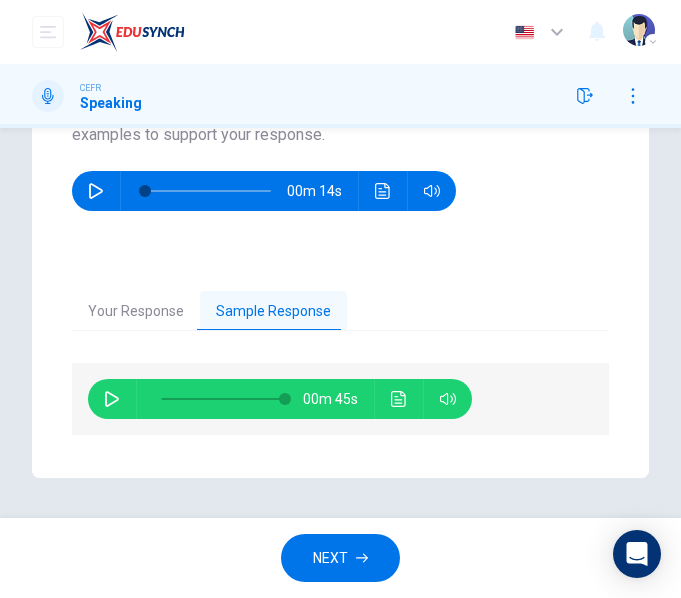 type on "0" 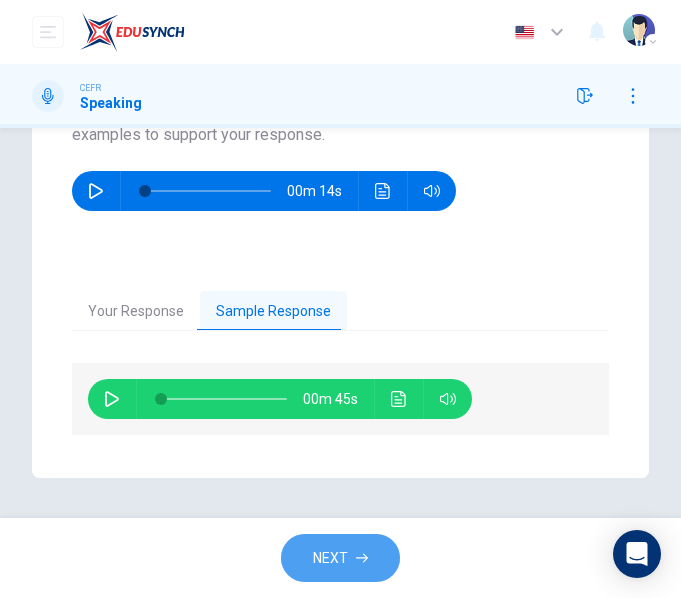 click on "NEXT" at bounding box center [340, 558] 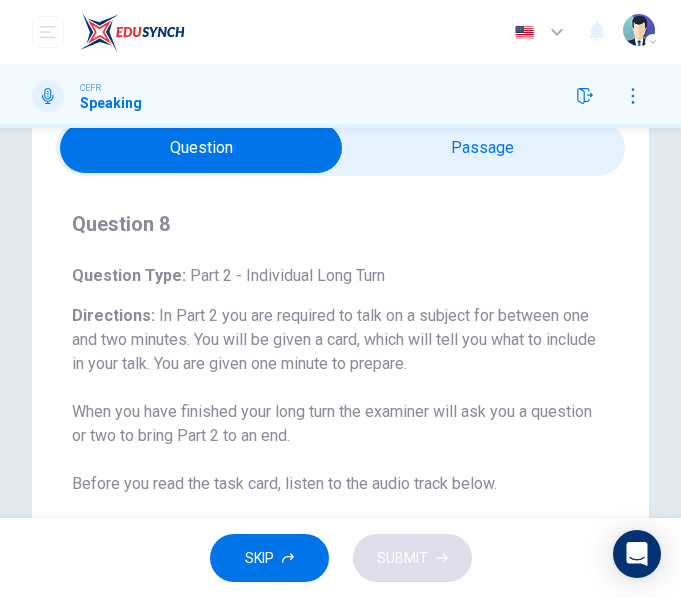 scroll, scrollTop: 0, scrollLeft: 0, axis: both 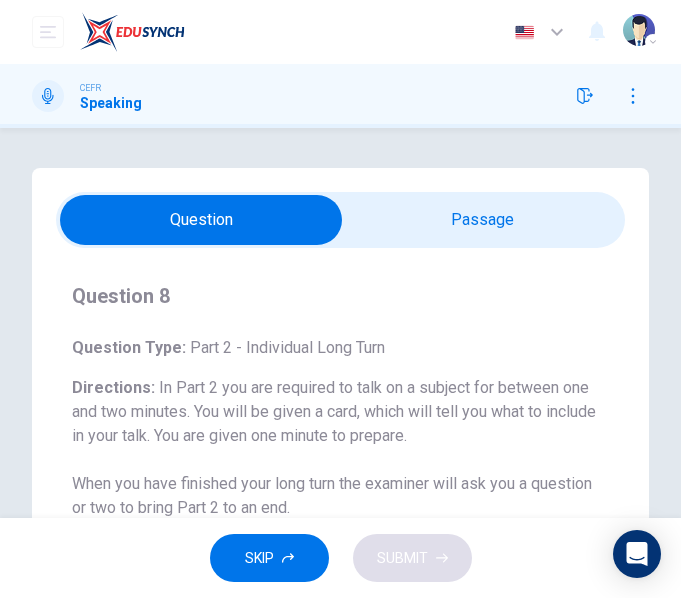 click at bounding box center [202, 220] 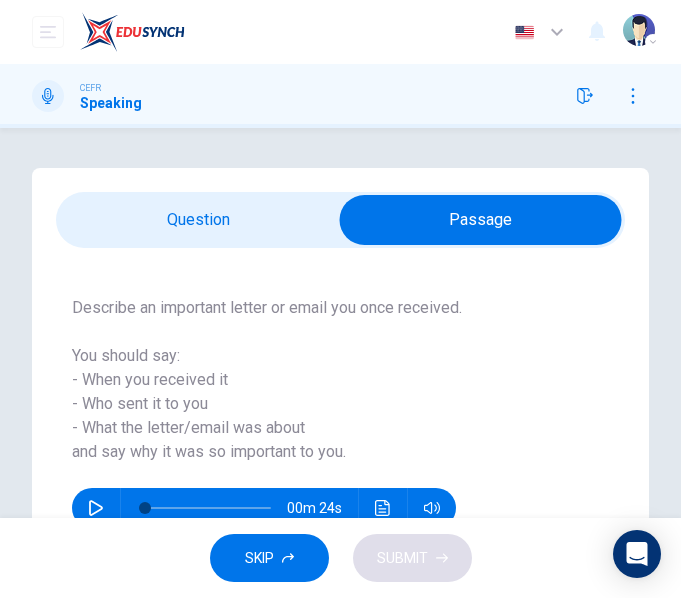scroll, scrollTop: 90, scrollLeft: 0, axis: vertical 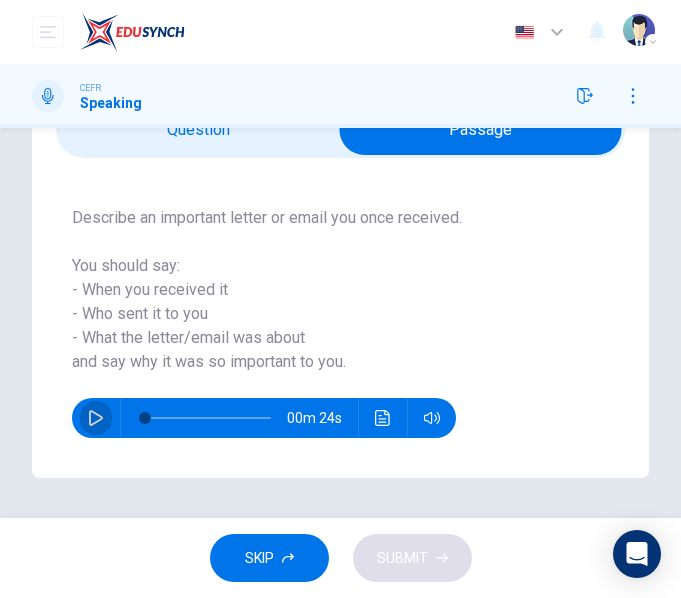 click 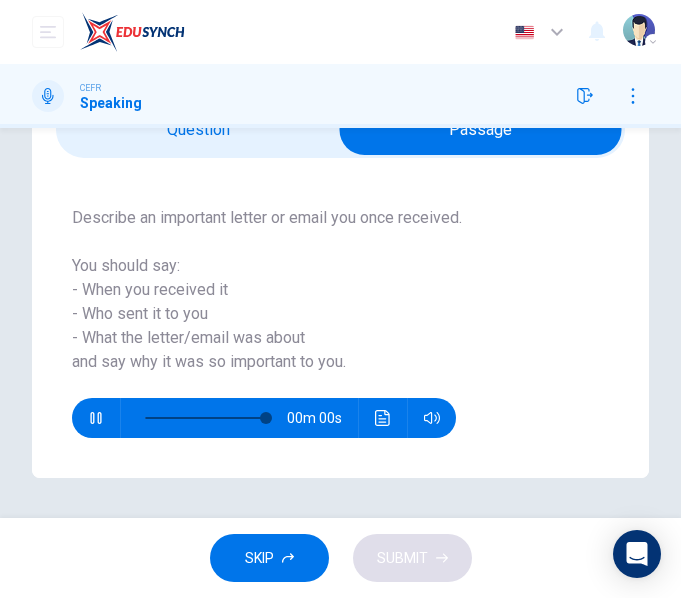 type on "0" 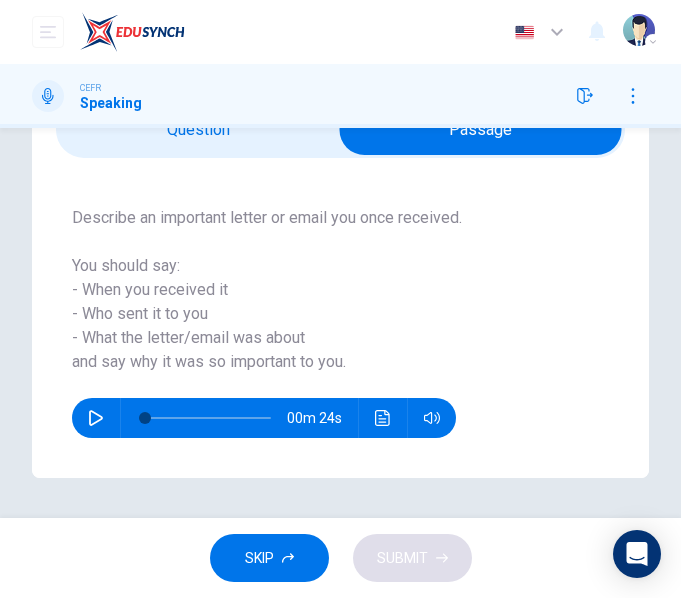 click on "00m 24s" at bounding box center [336, 406] 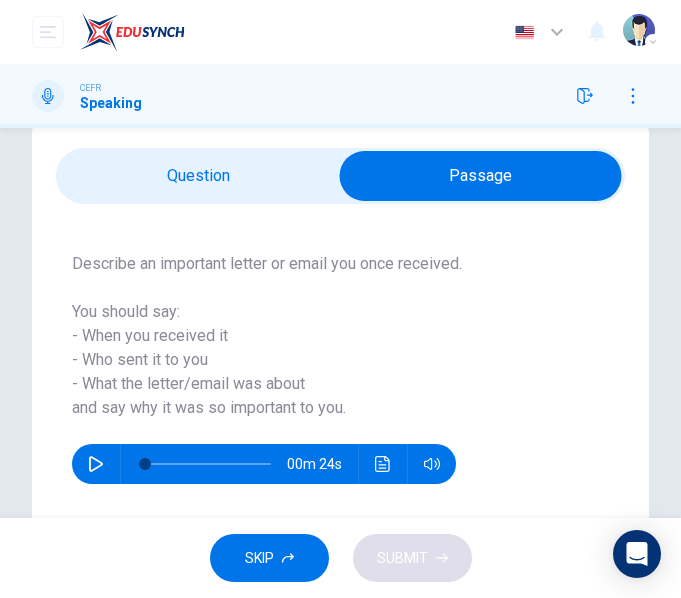 scroll, scrollTop: 90, scrollLeft: 0, axis: vertical 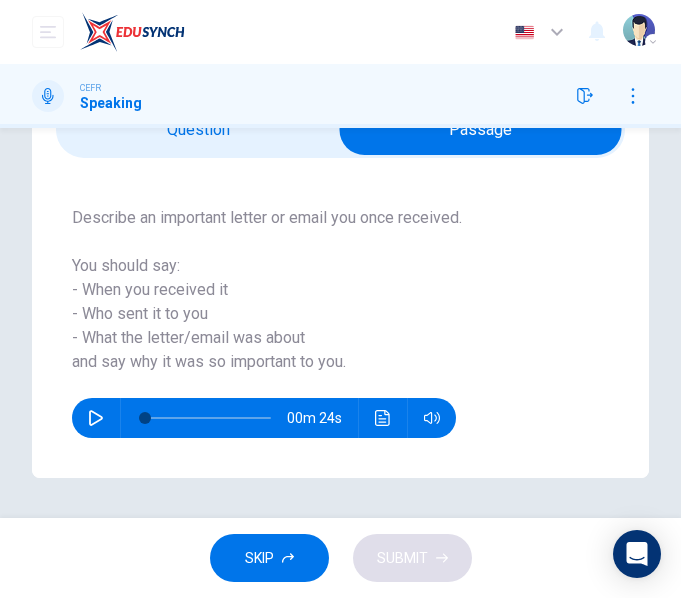 click at bounding box center [481, 130] 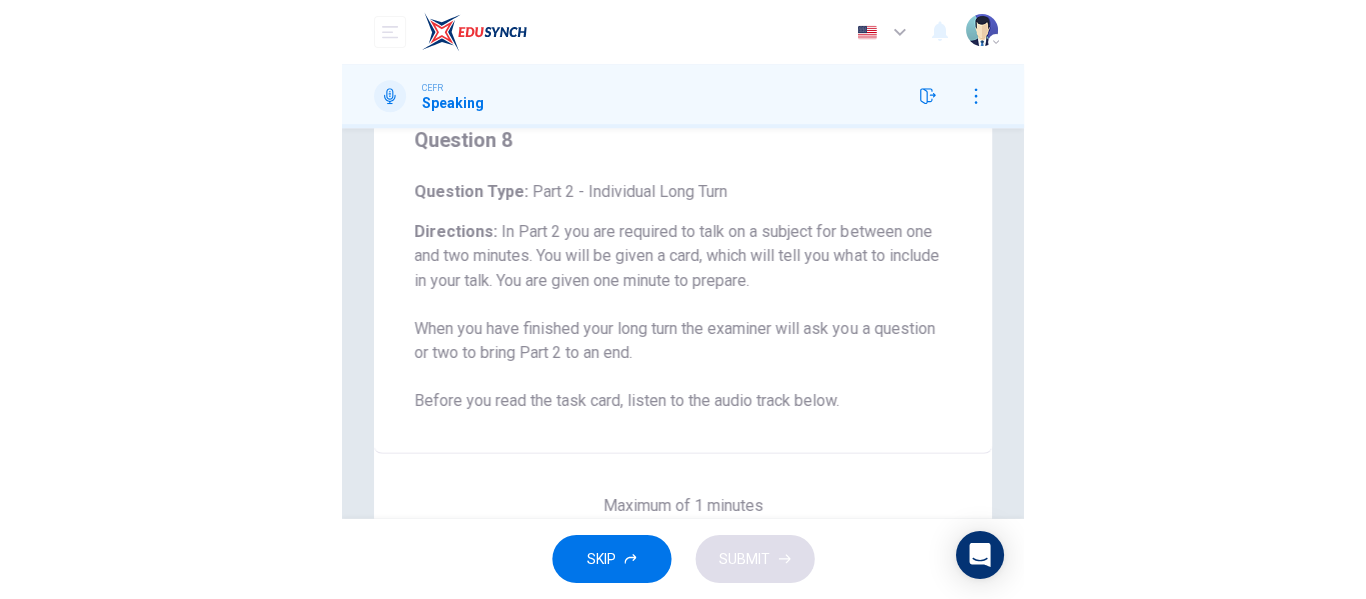 scroll, scrollTop: 156, scrollLeft: 0, axis: vertical 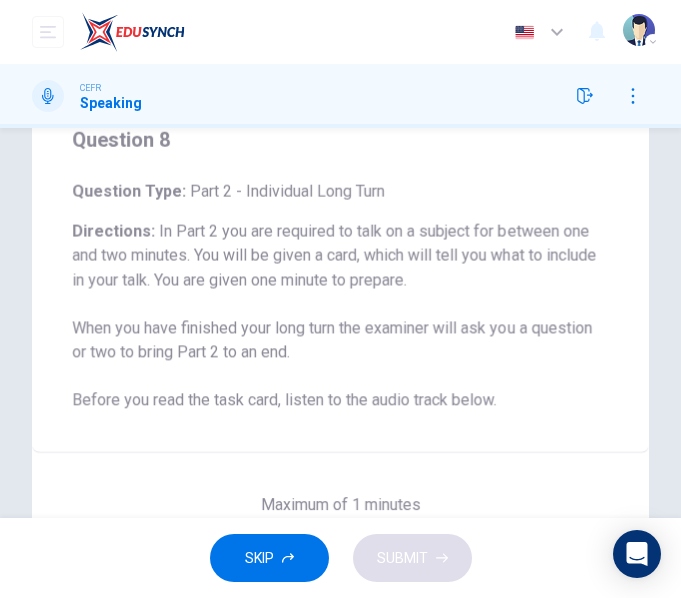 drag, startPoint x: 474, startPoint y: 295, endPoint x: 607, endPoint y: -106, distance: 422.48077 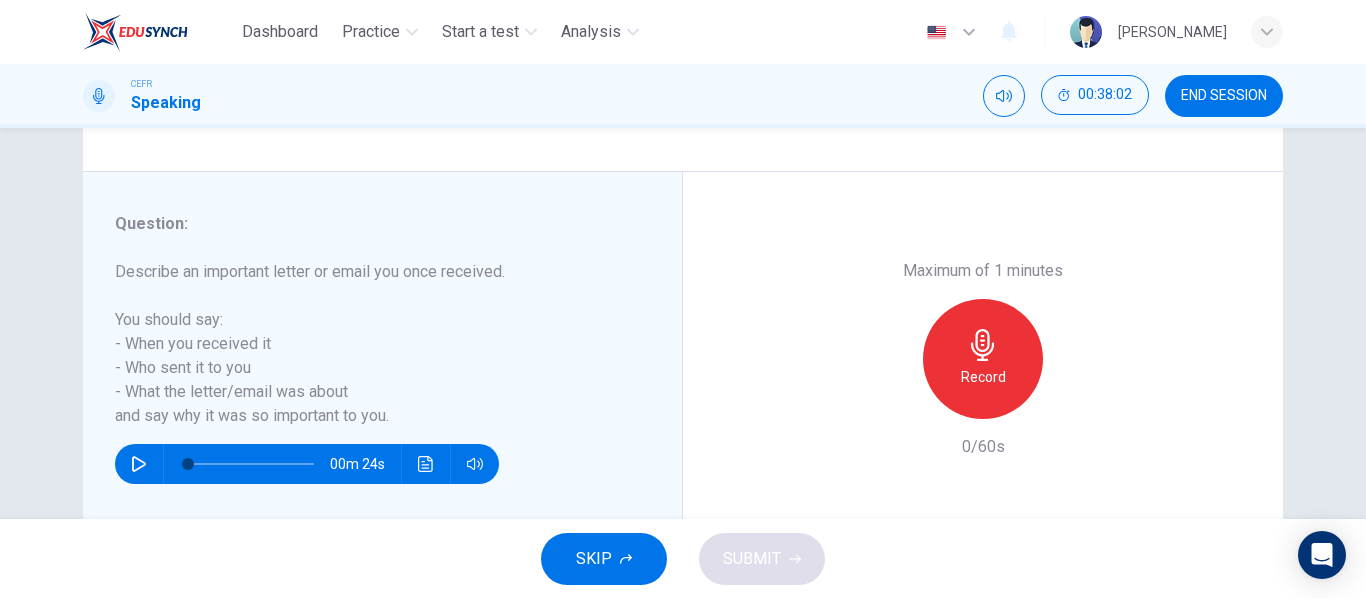scroll, scrollTop: 326, scrollLeft: 0, axis: vertical 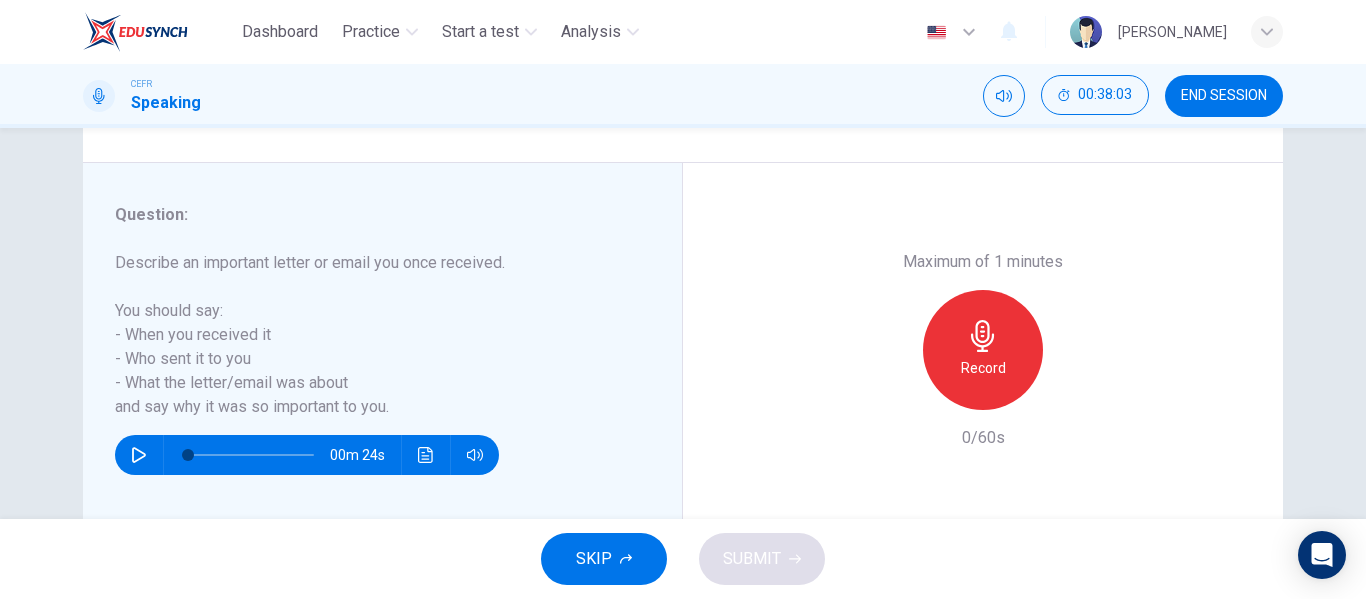 click on "00m 24s" at bounding box center (307, 455) 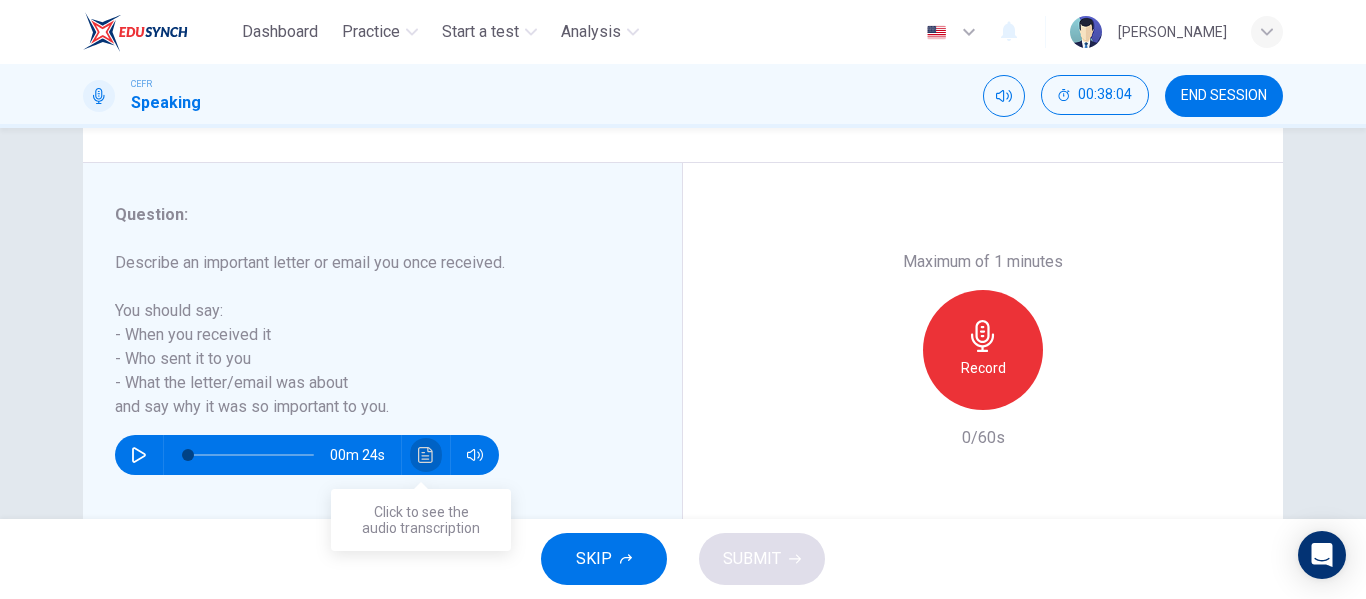 click 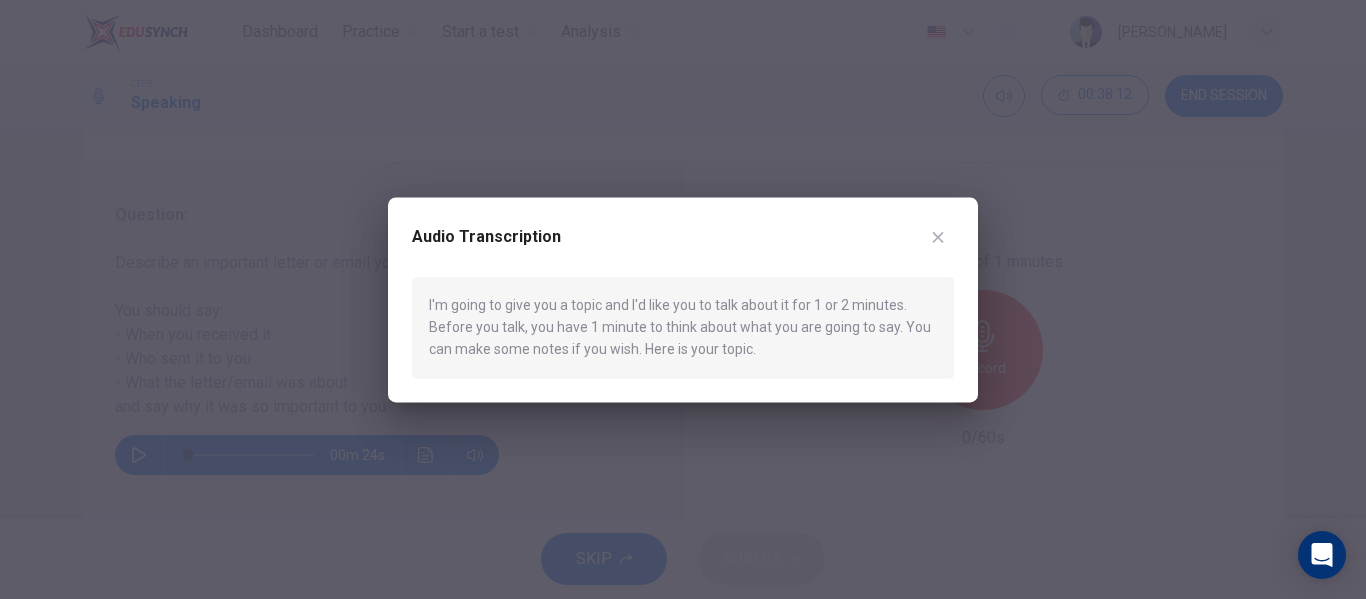 click at bounding box center [938, 237] 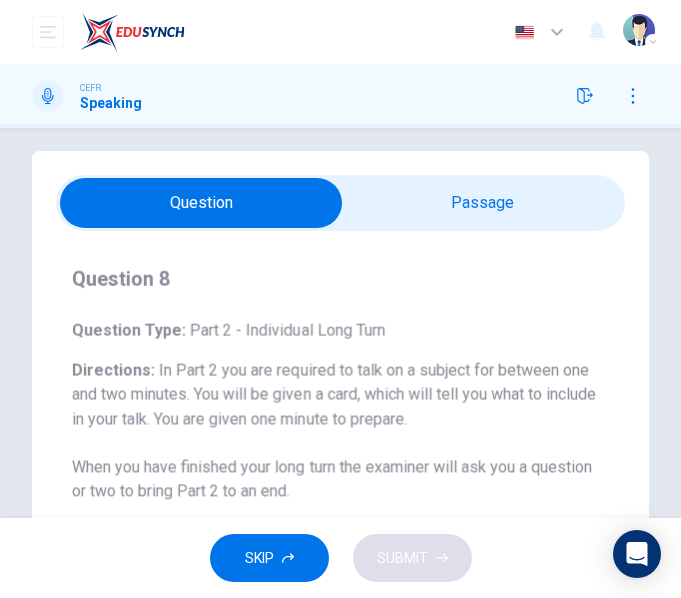scroll, scrollTop: 16, scrollLeft: 0, axis: vertical 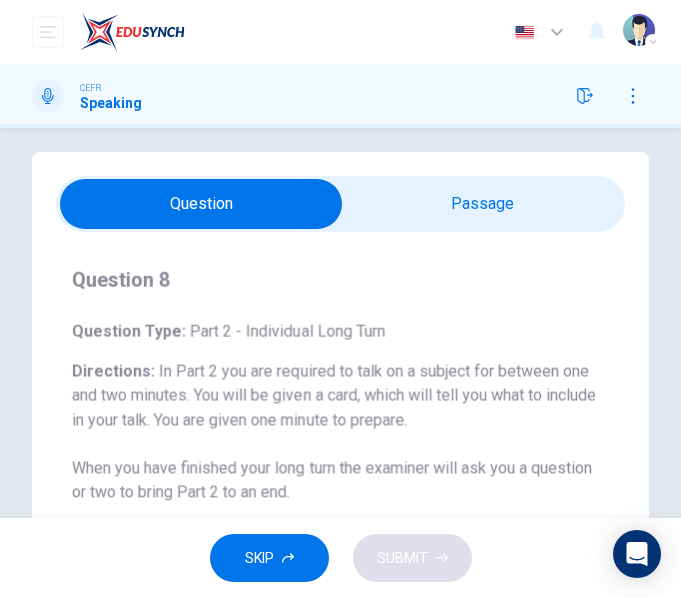 click at bounding box center [202, 204] 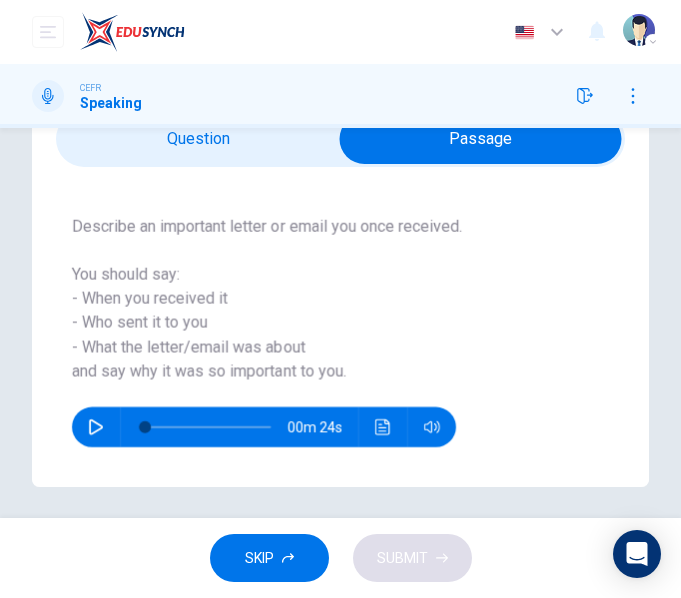 scroll, scrollTop: 90, scrollLeft: 0, axis: vertical 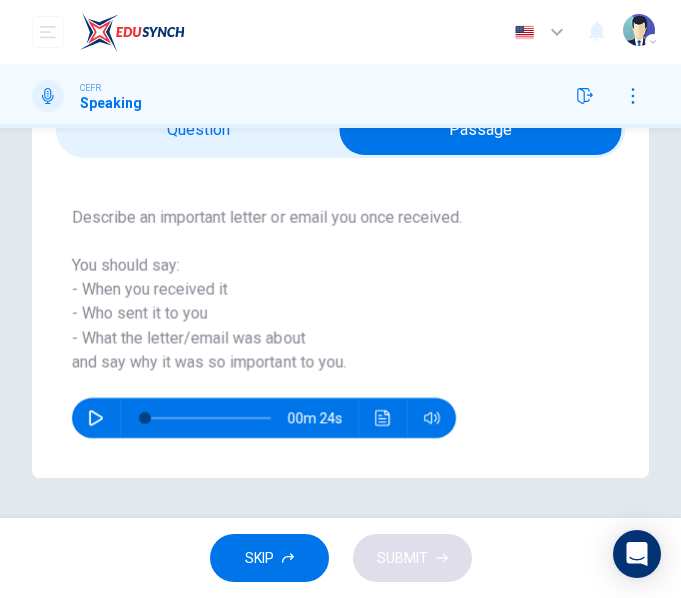 click at bounding box center [481, 130] 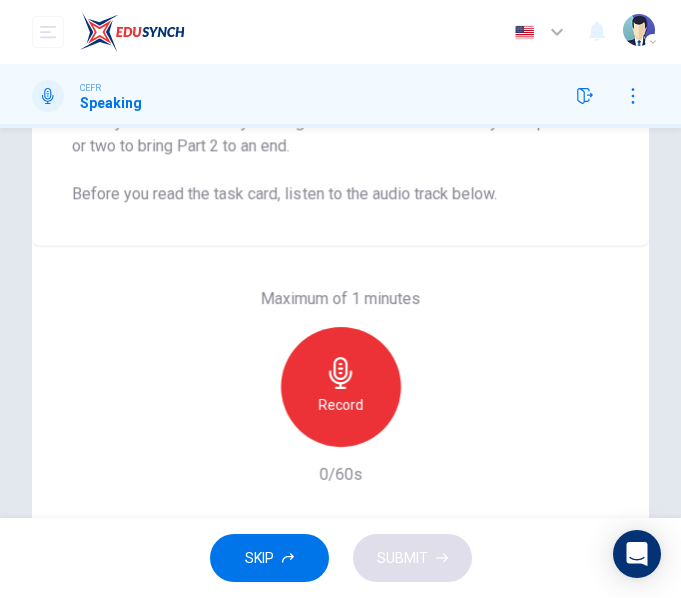 scroll, scrollTop: 362, scrollLeft: 0, axis: vertical 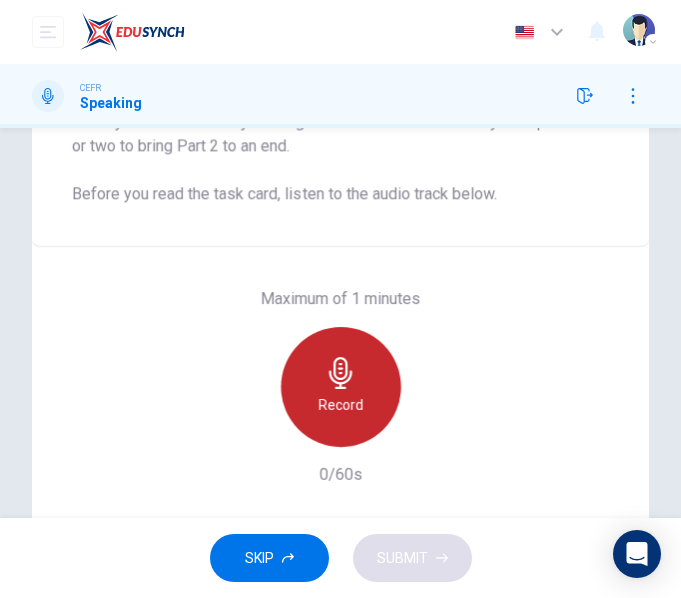 click on "Record" at bounding box center (341, 387) 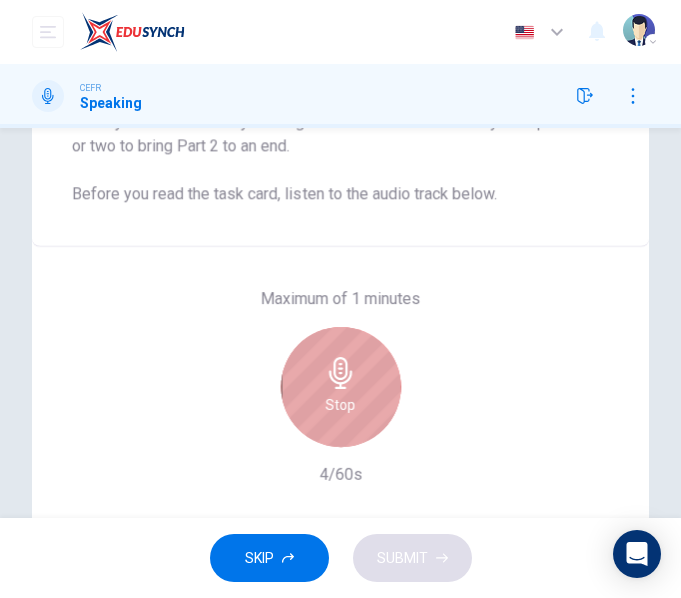 click on "Stop" at bounding box center [341, 387] 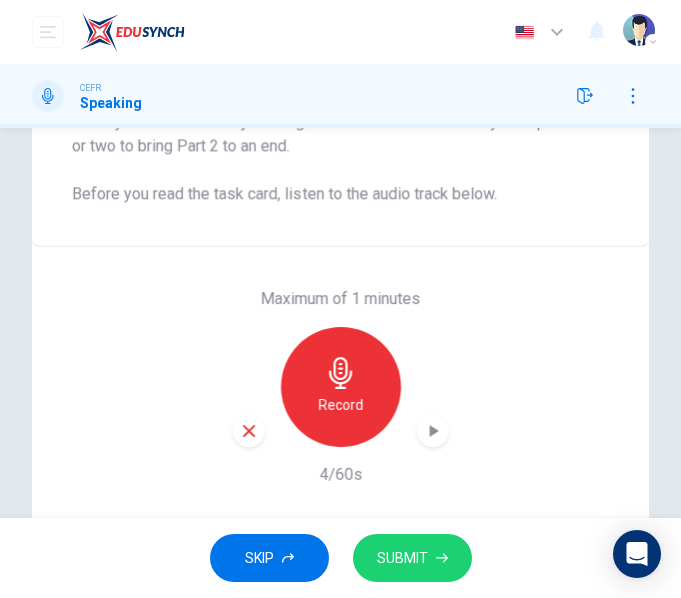 click on "Record" at bounding box center (341, 387) 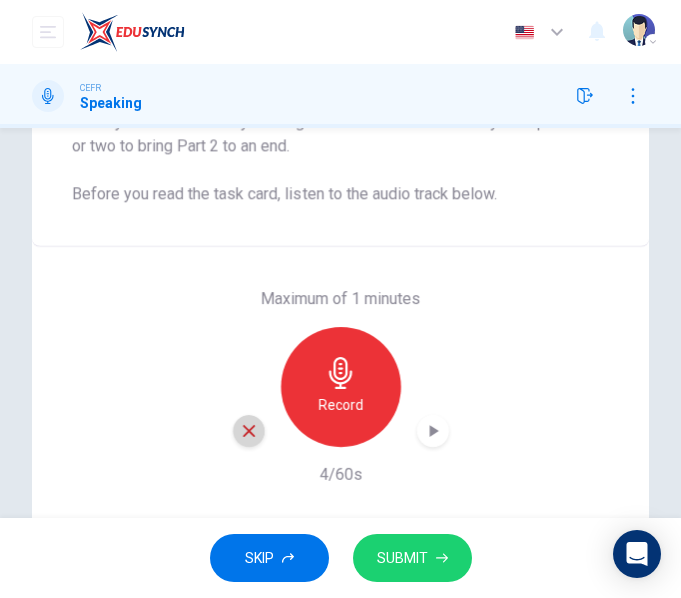 click 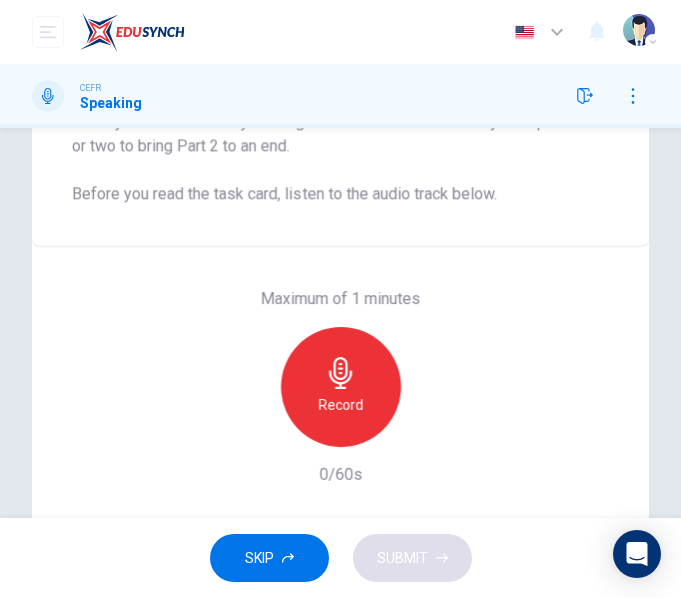 click on "Record" at bounding box center [340, 405] 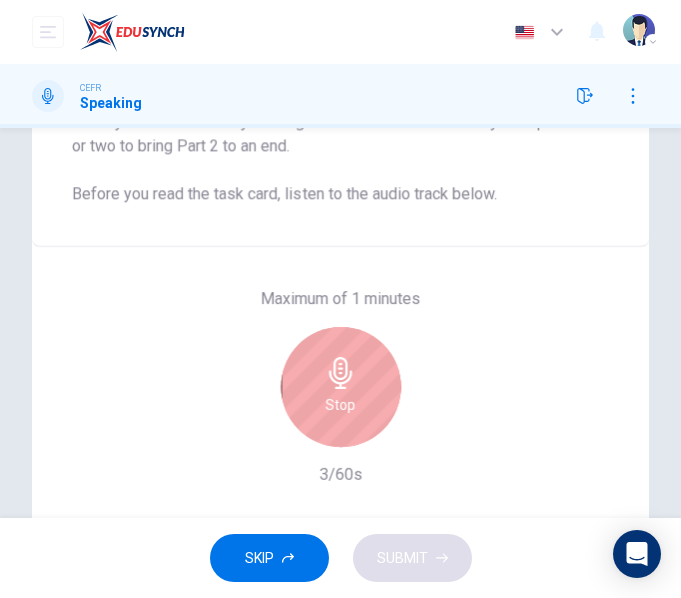 click on "Stop" at bounding box center [341, 405] 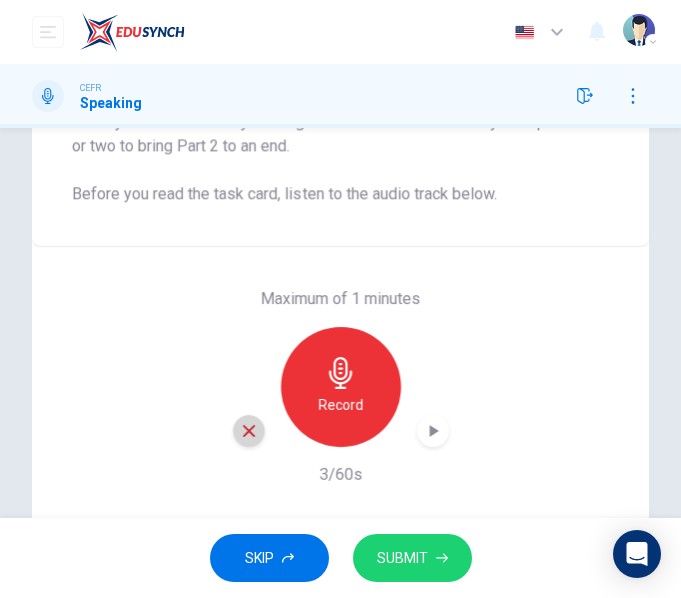 click 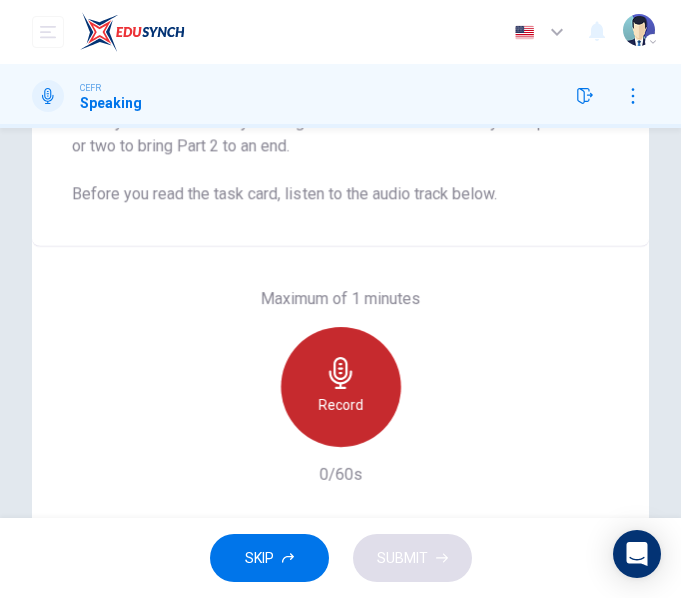 click on "Record" at bounding box center [340, 405] 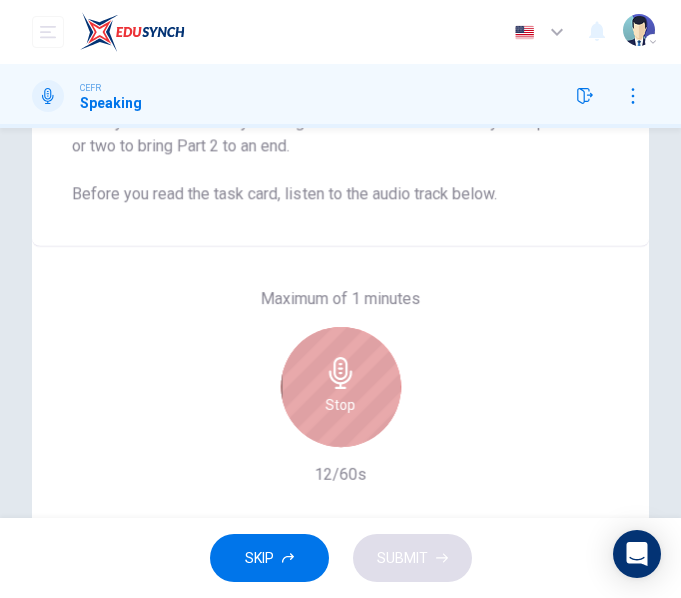 click on "Stop" at bounding box center [341, 387] 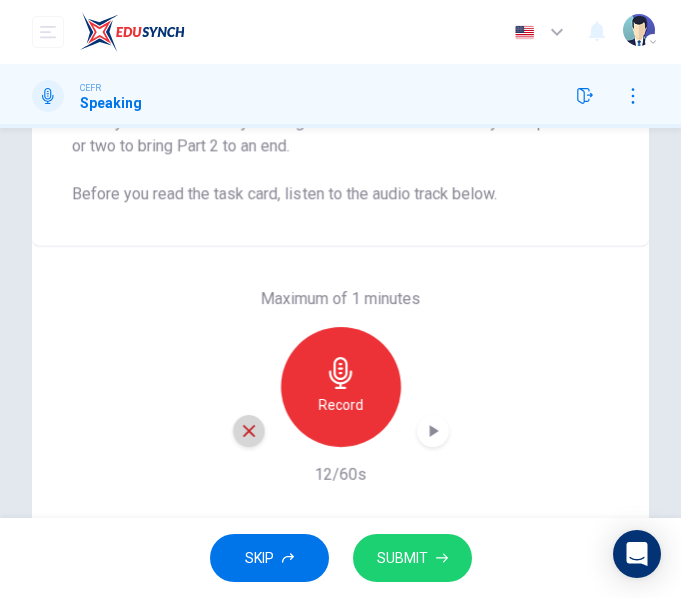 click 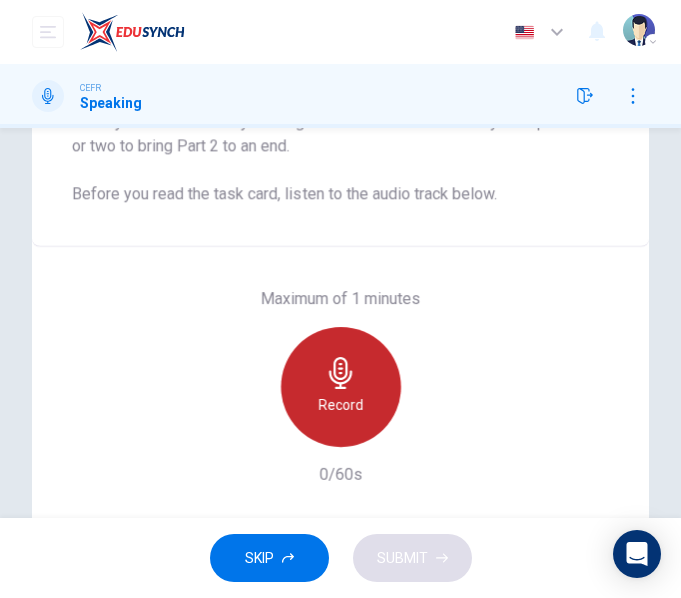 click 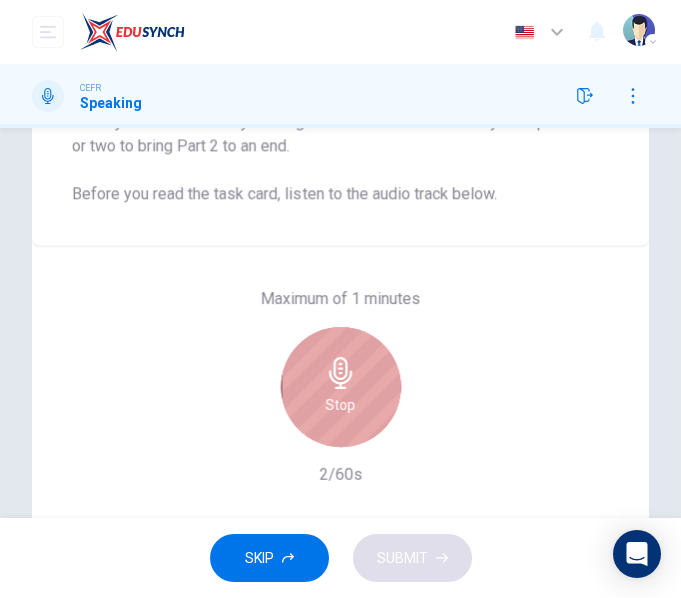 click 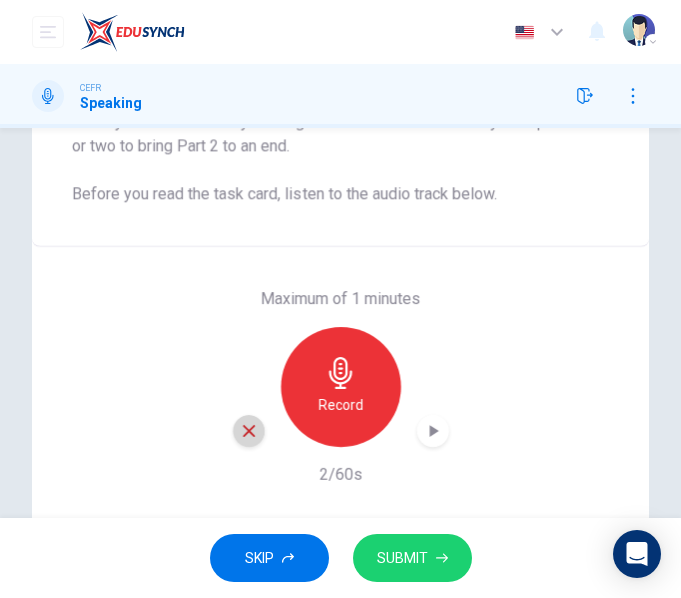 click at bounding box center [249, 431] 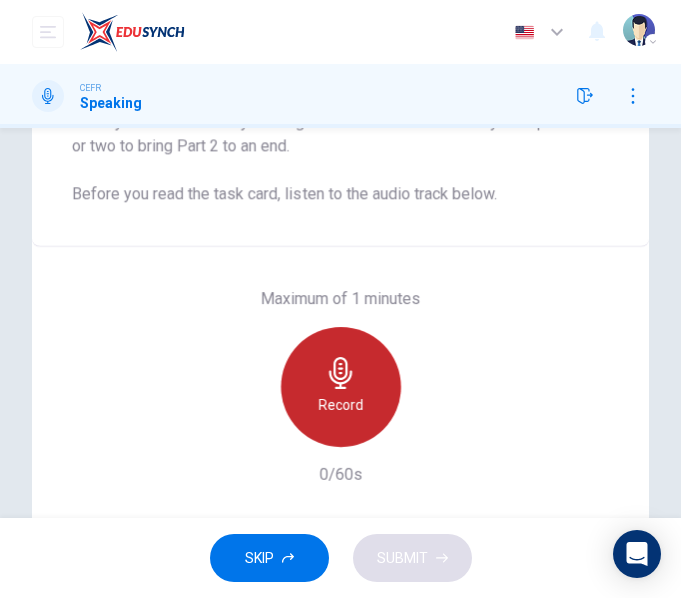 click on "Record" at bounding box center [341, 387] 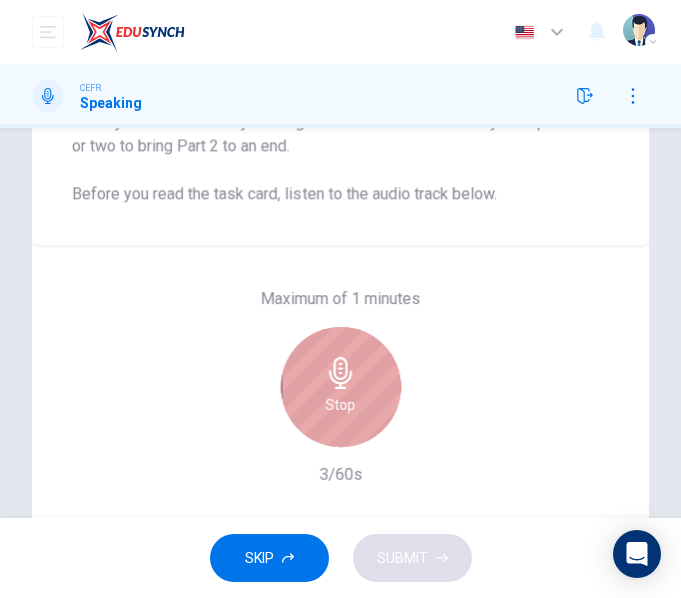click on "Stop" at bounding box center [341, 387] 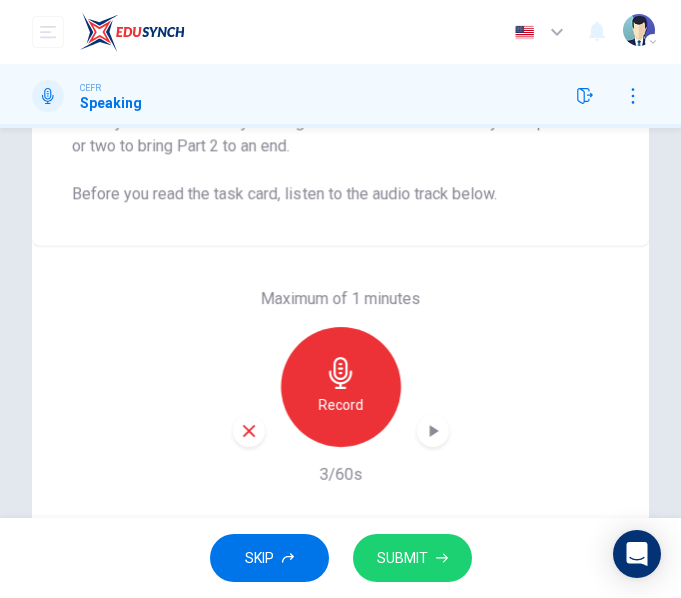 click 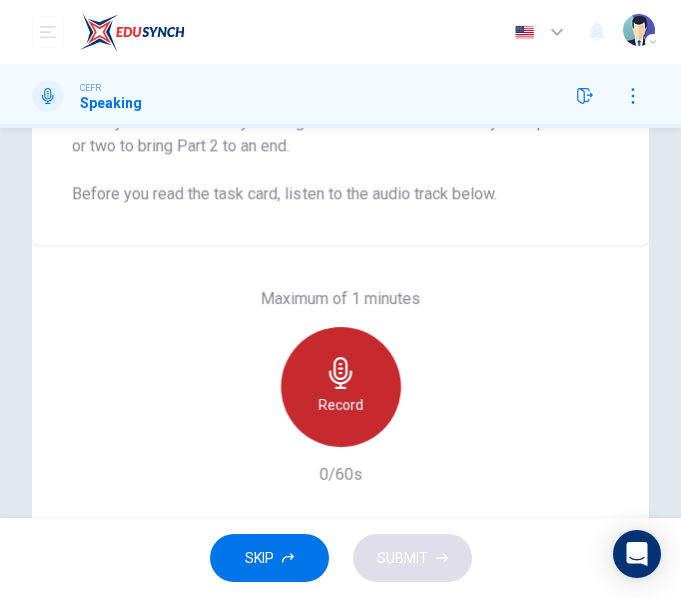 click on "Record" at bounding box center (341, 387) 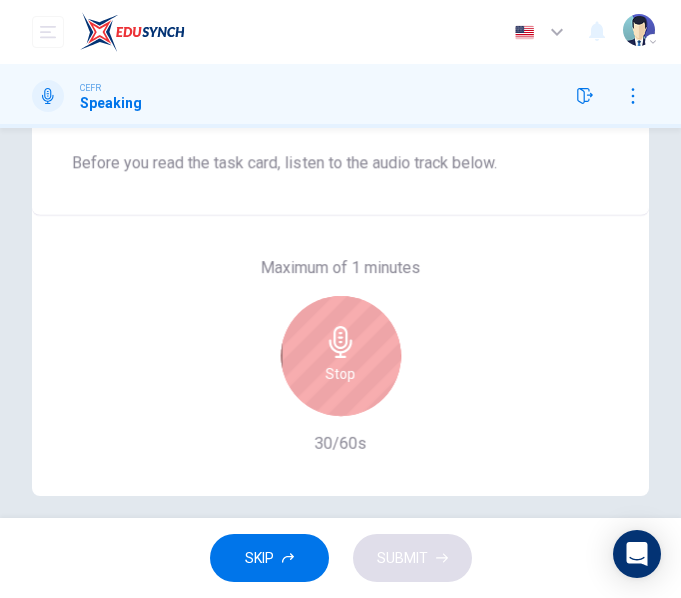 scroll, scrollTop: 411, scrollLeft: 0, axis: vertical 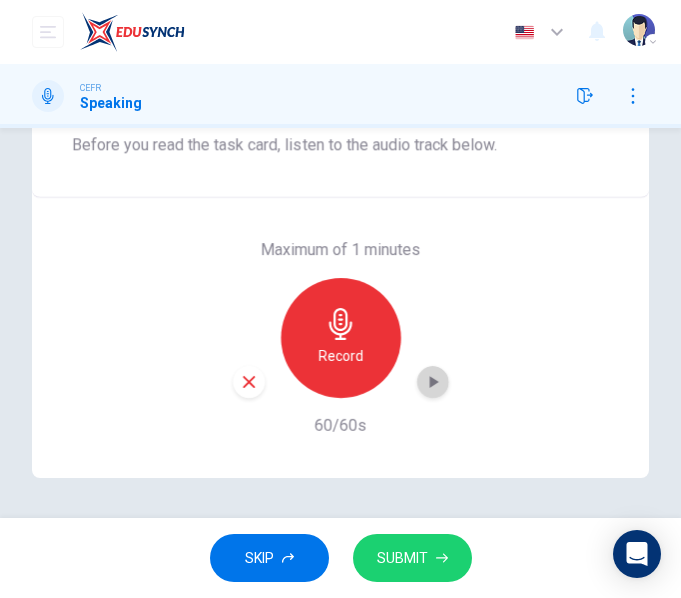 click 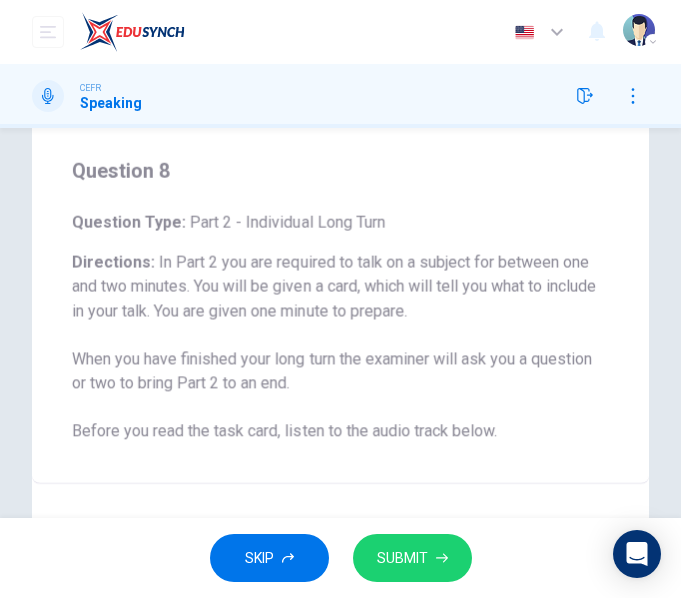 scroll, scrollTop: 411, scrollLeft: 0, axis: vertical 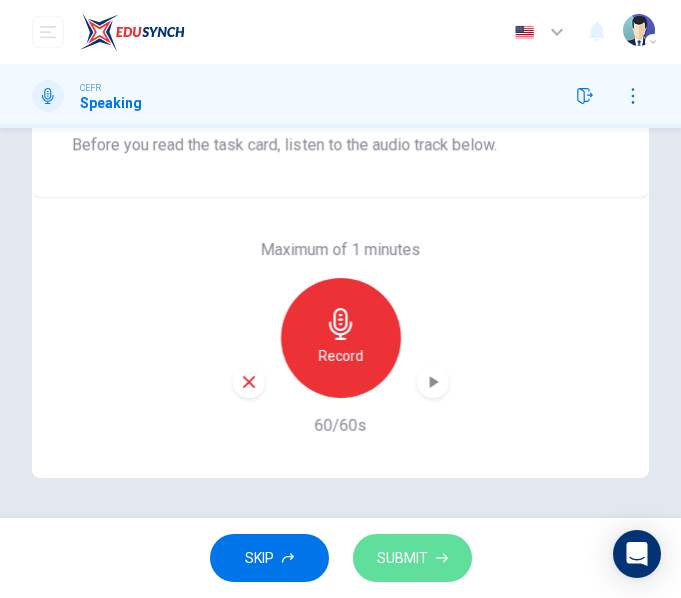 click on "SUBMIT" at bounding box center (402, 558) 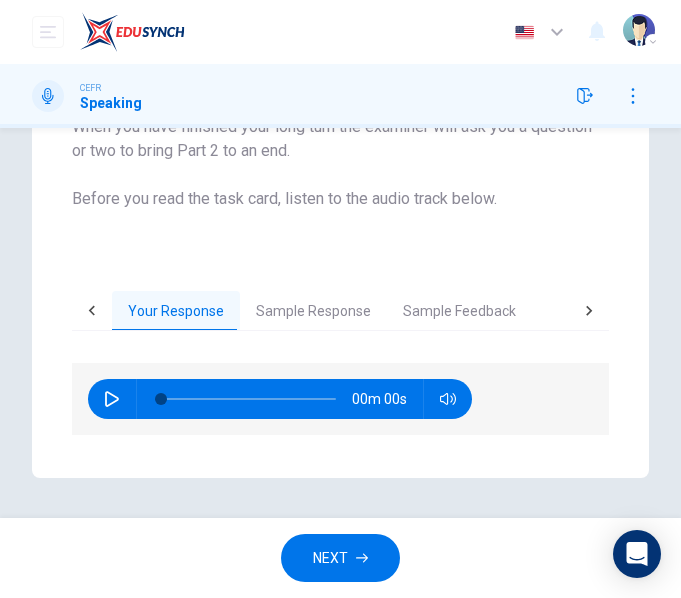 scroll, scrollTop: 357, scrollLeft: 0, axis: vertical 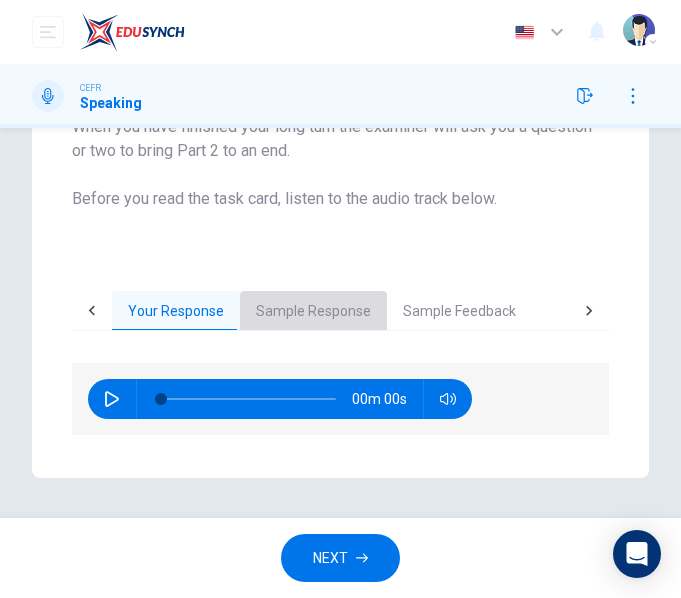 click on "Sample Response" at bounding box center [313, 312] 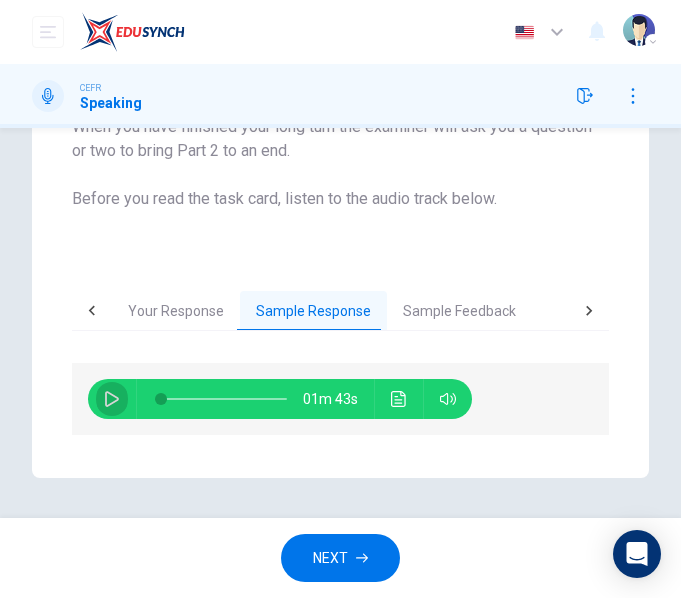 click at bounding box center (112, 399) 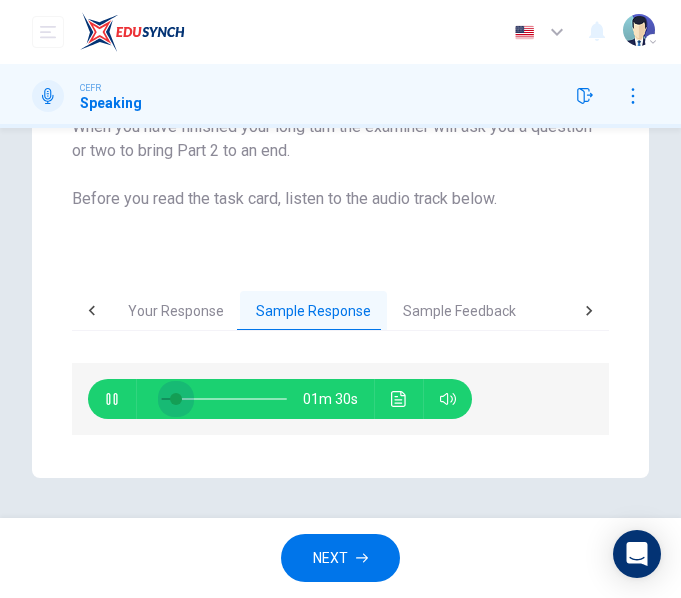 click at bounding box center [176, 399] 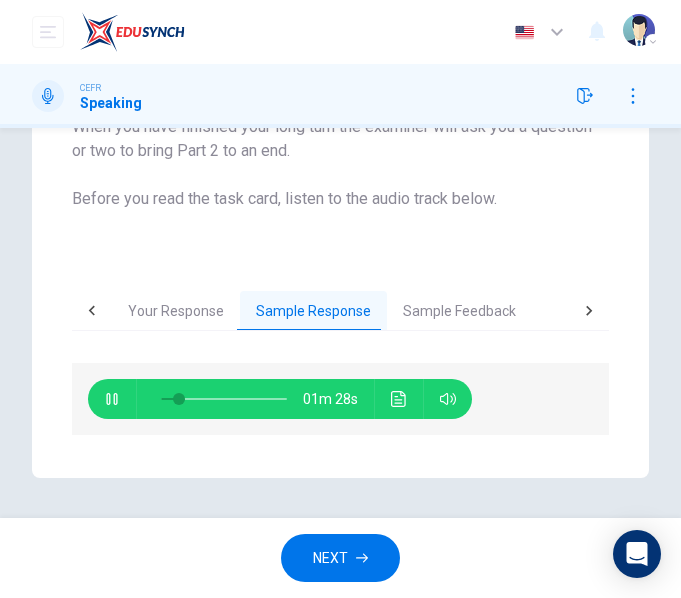 type on "15" 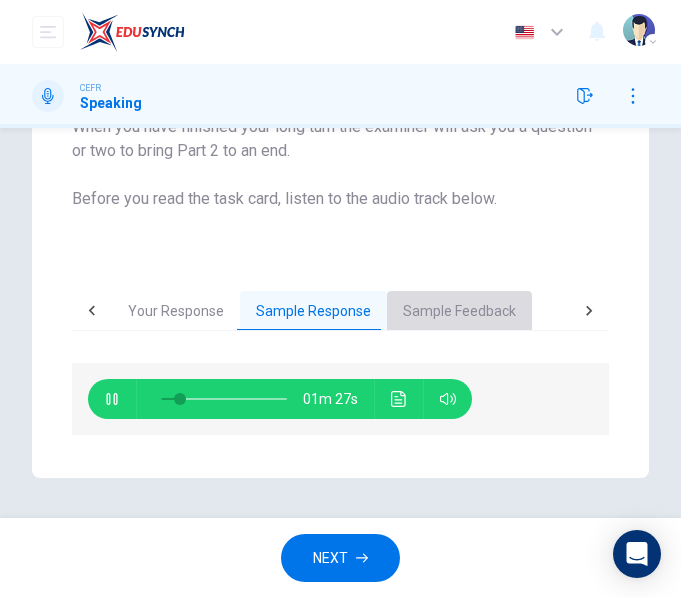 click on "Sample Feedback" at bounding box center [459, 312] 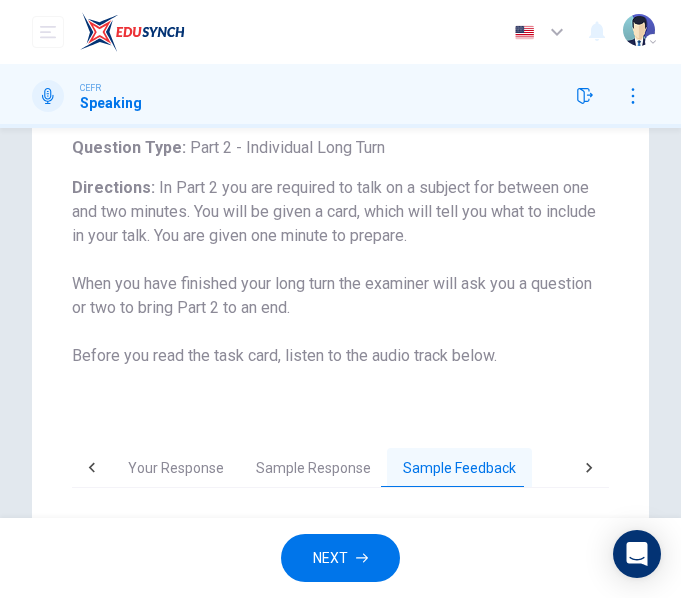 scroll, scrollTop: 199, scrollLeft: 0, axis: vertical 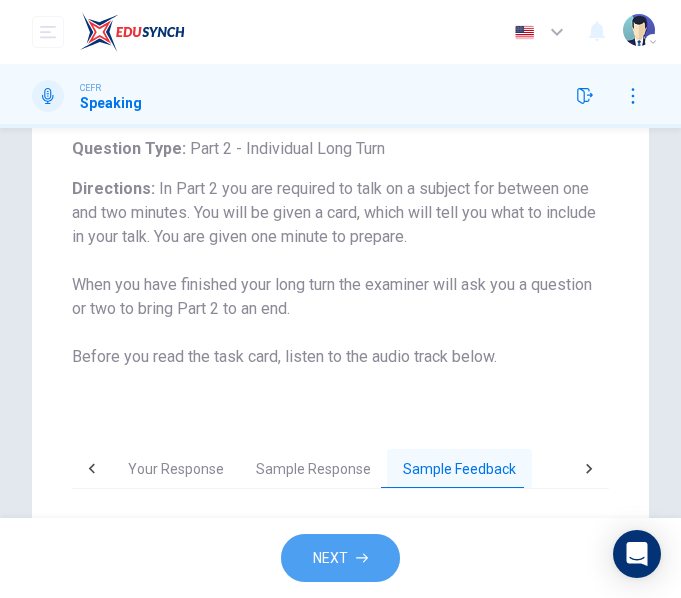 click on "NEXT" at bounding box center [340, 558] 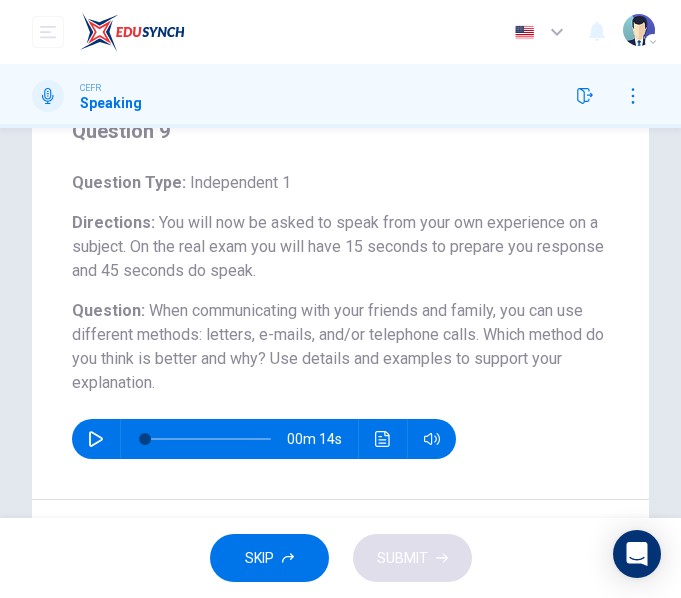 scroll, scrollTop: 97, scrollLeft: 0, axis: vertical 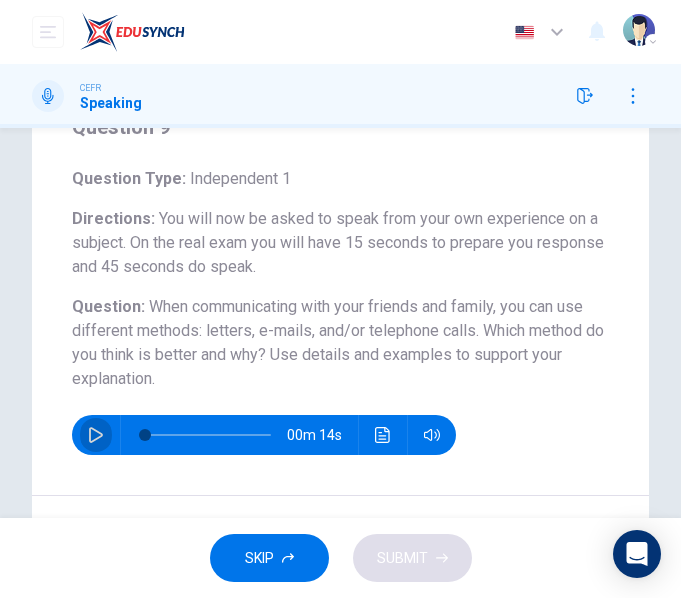 click at bounding box center [96, 435] 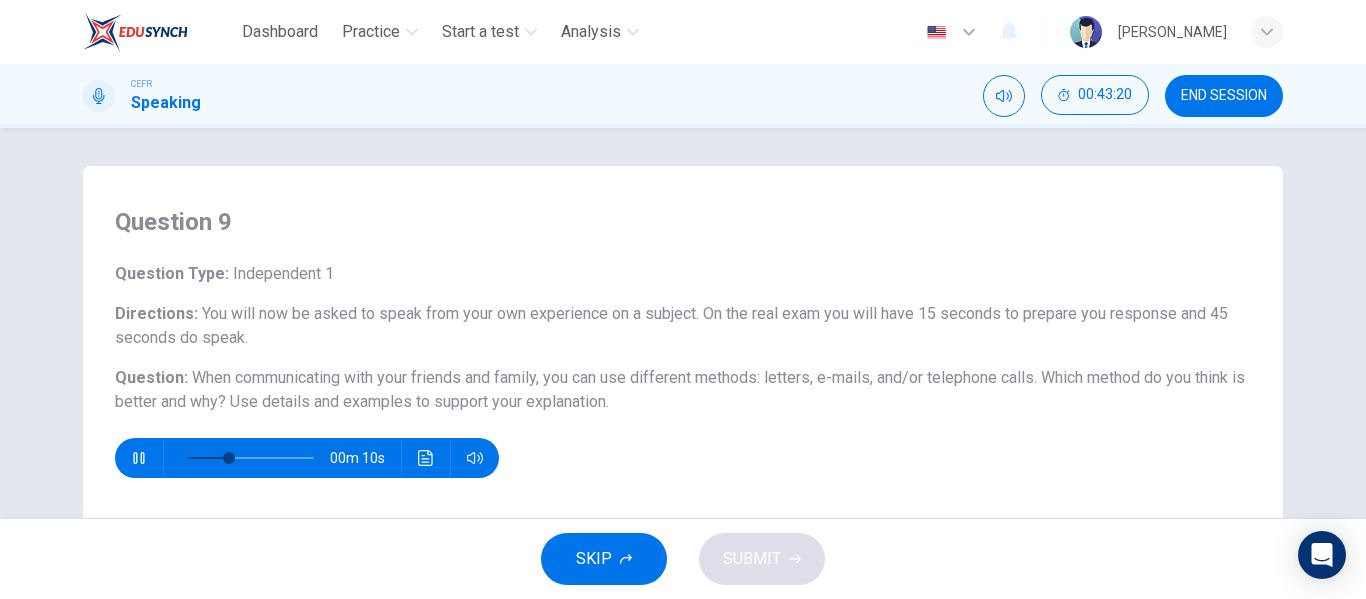 scroll, scrollTop: 4, scrollLeft: 0, axis: vertical 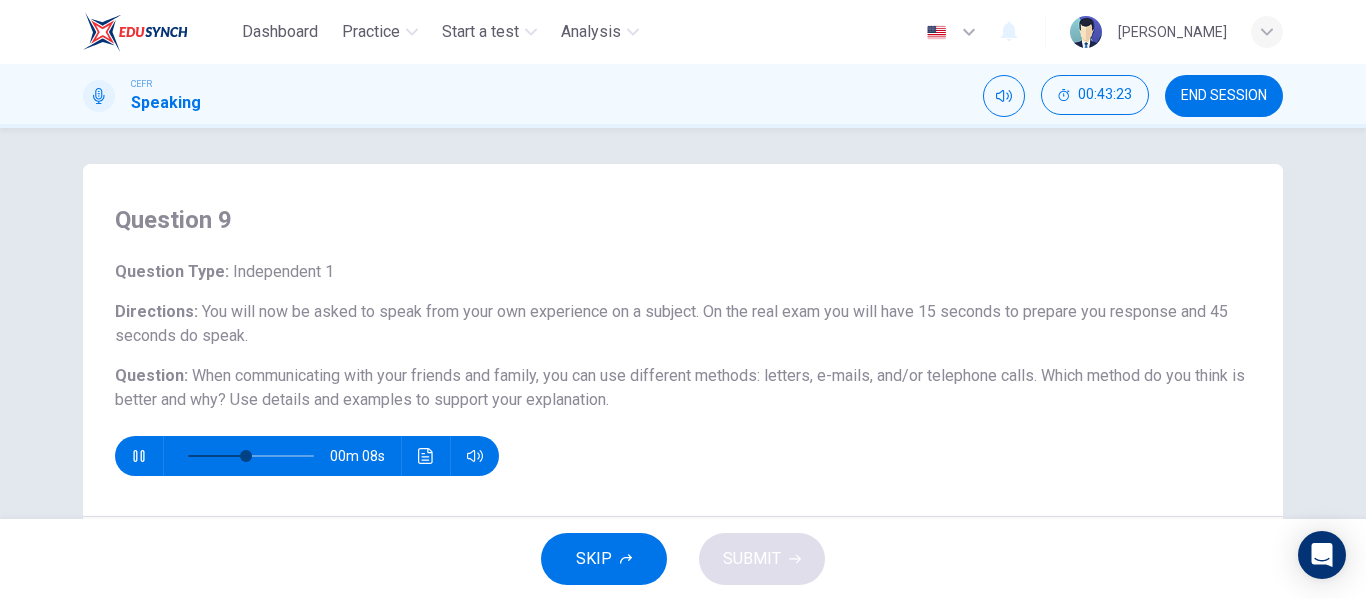 type on "52" 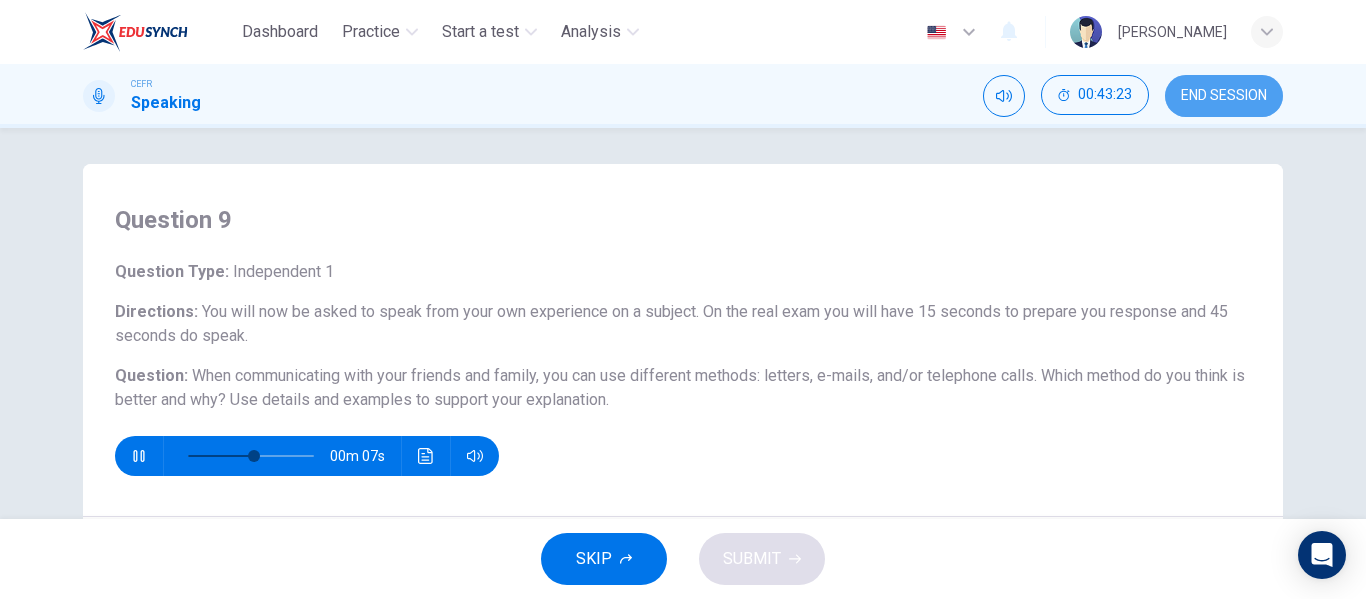 click on "END SESSION" at bounding box center (1224, 96) 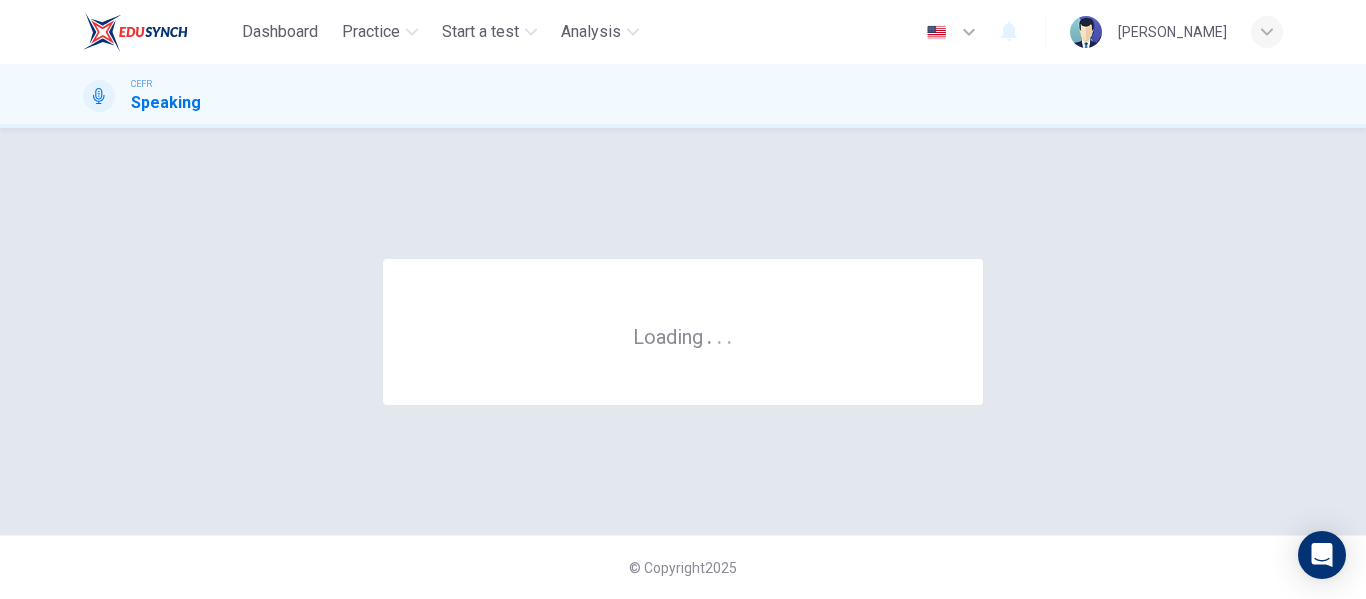 scroll, scrollTop: 0, scrollLeft: 0, axis: both 